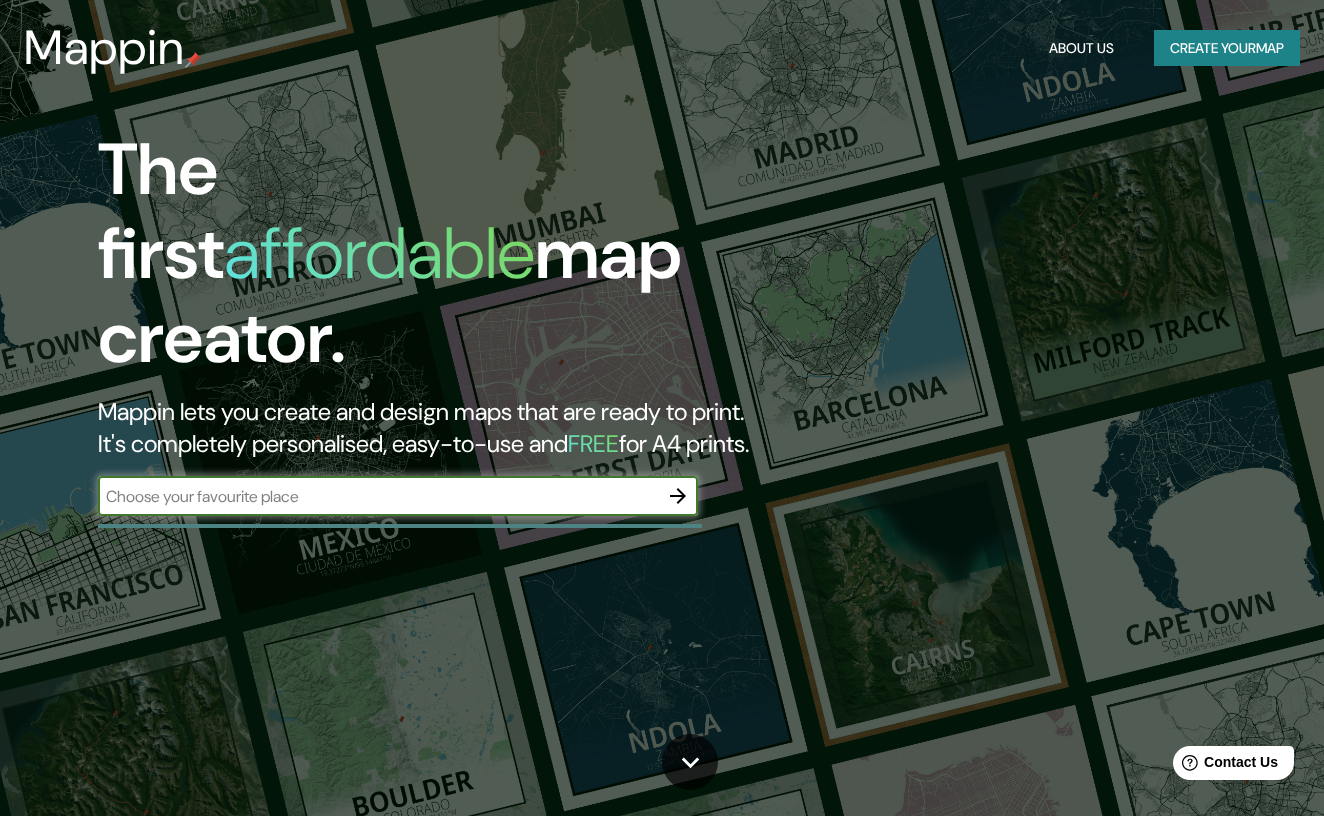 scroll, scrollTop: 0, scrollLeft: 0, axis: both 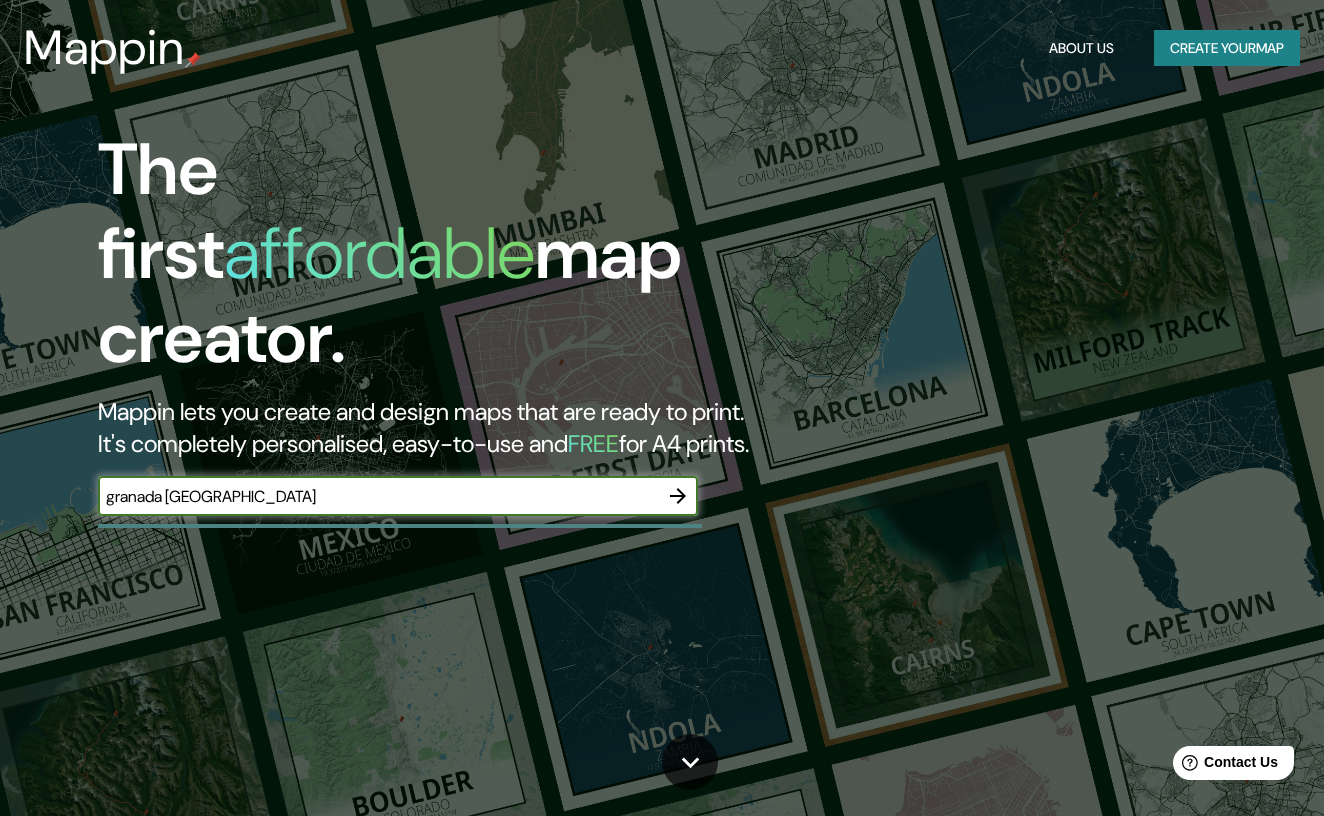 type on "granada [GEOGRAPHIC_DATA]" 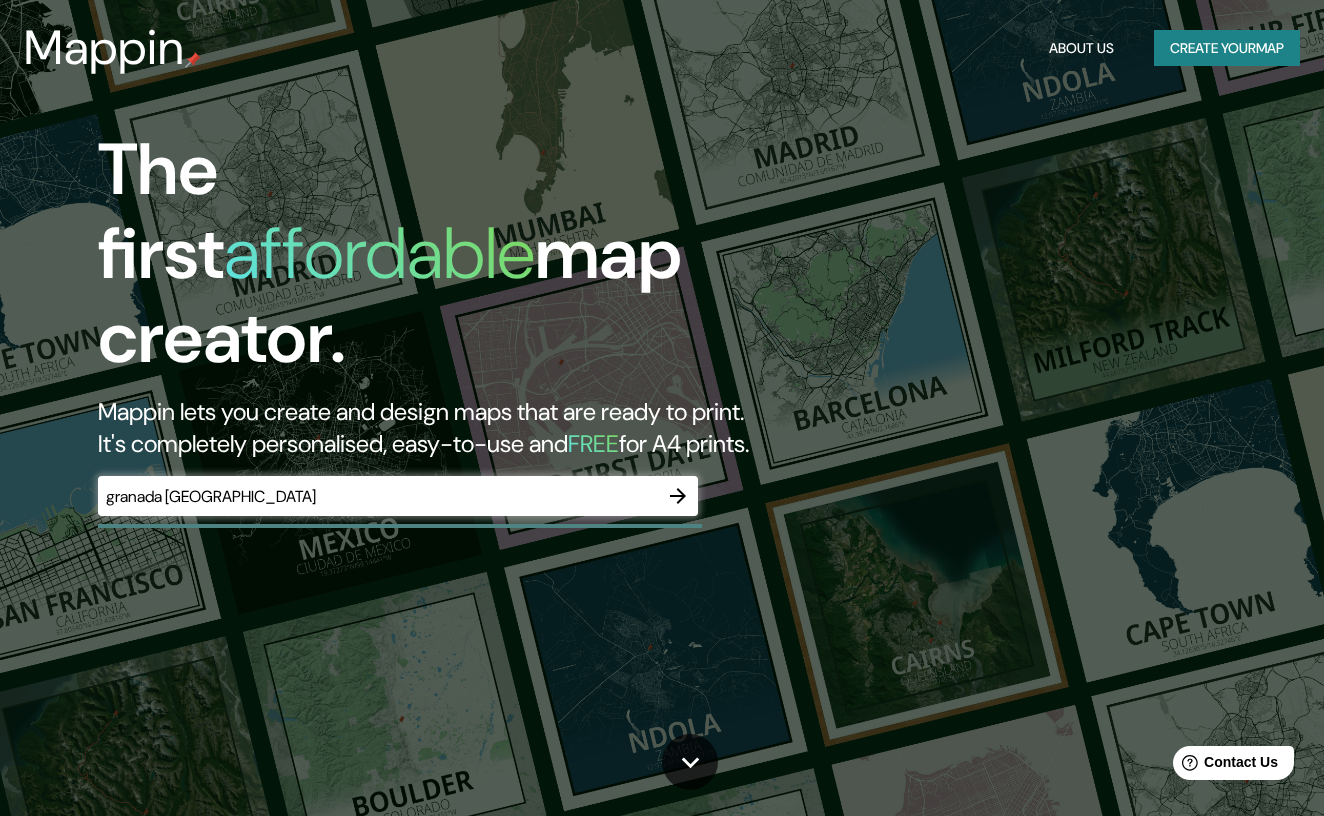 click on "granada [GEOGRAPHIC_DATA] ​" at bounding box center [398, 496] 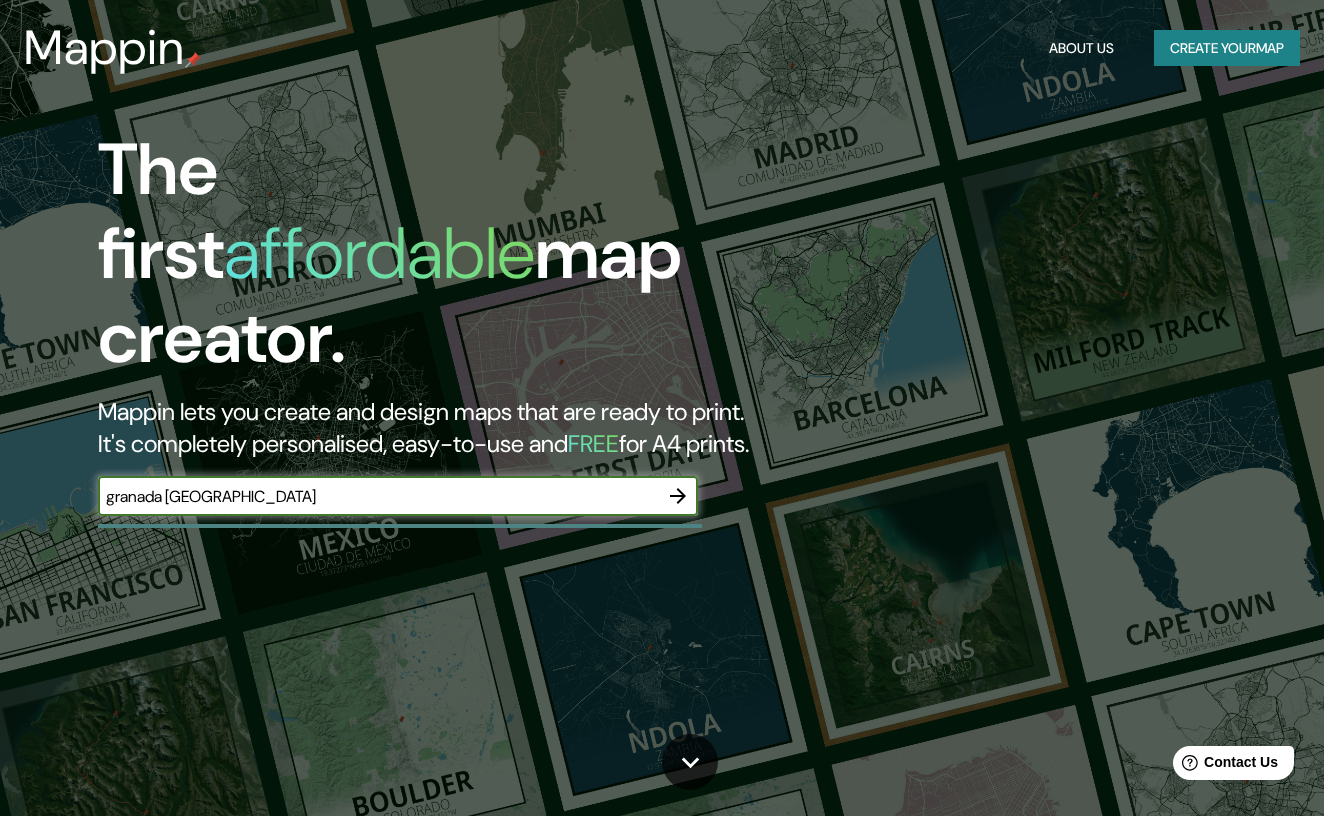 click 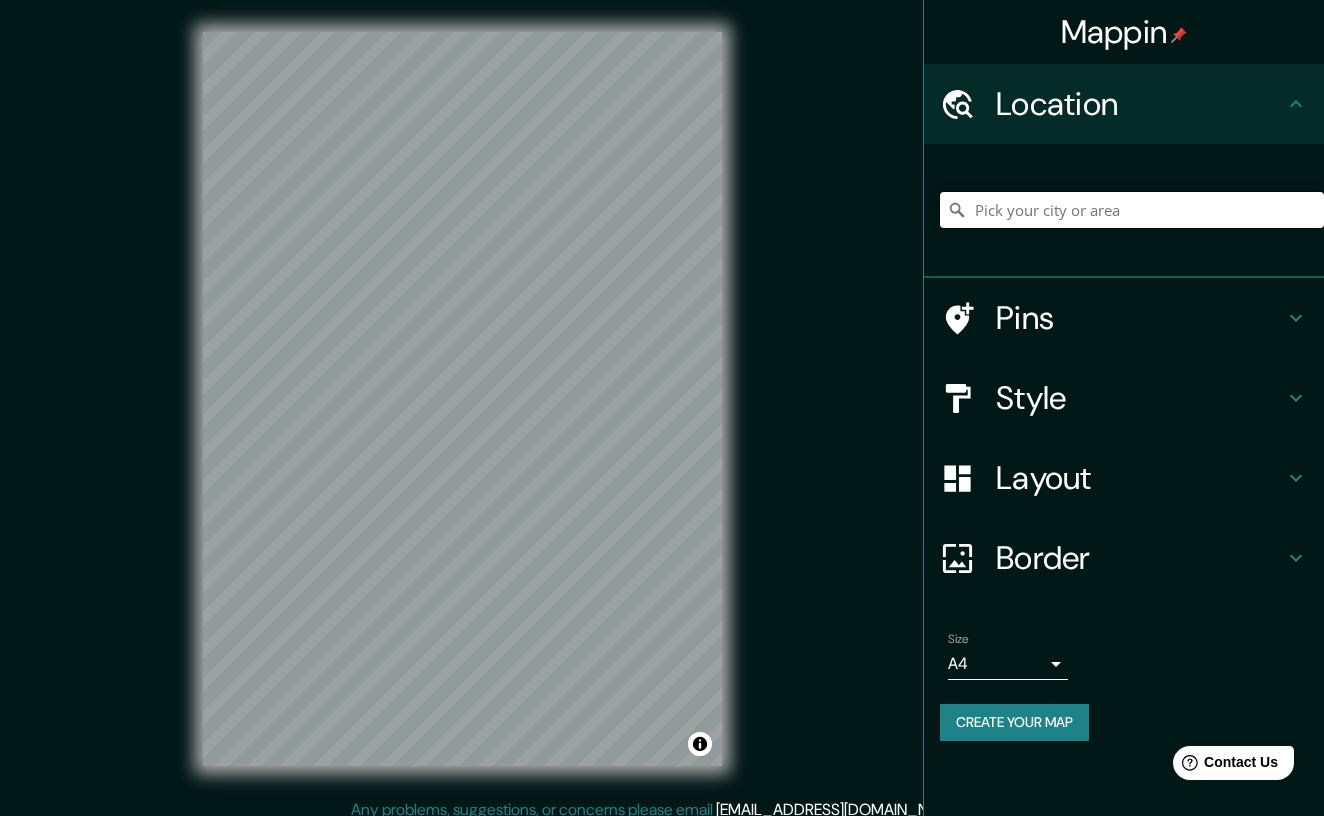 click at bounding box center [1132, 210] 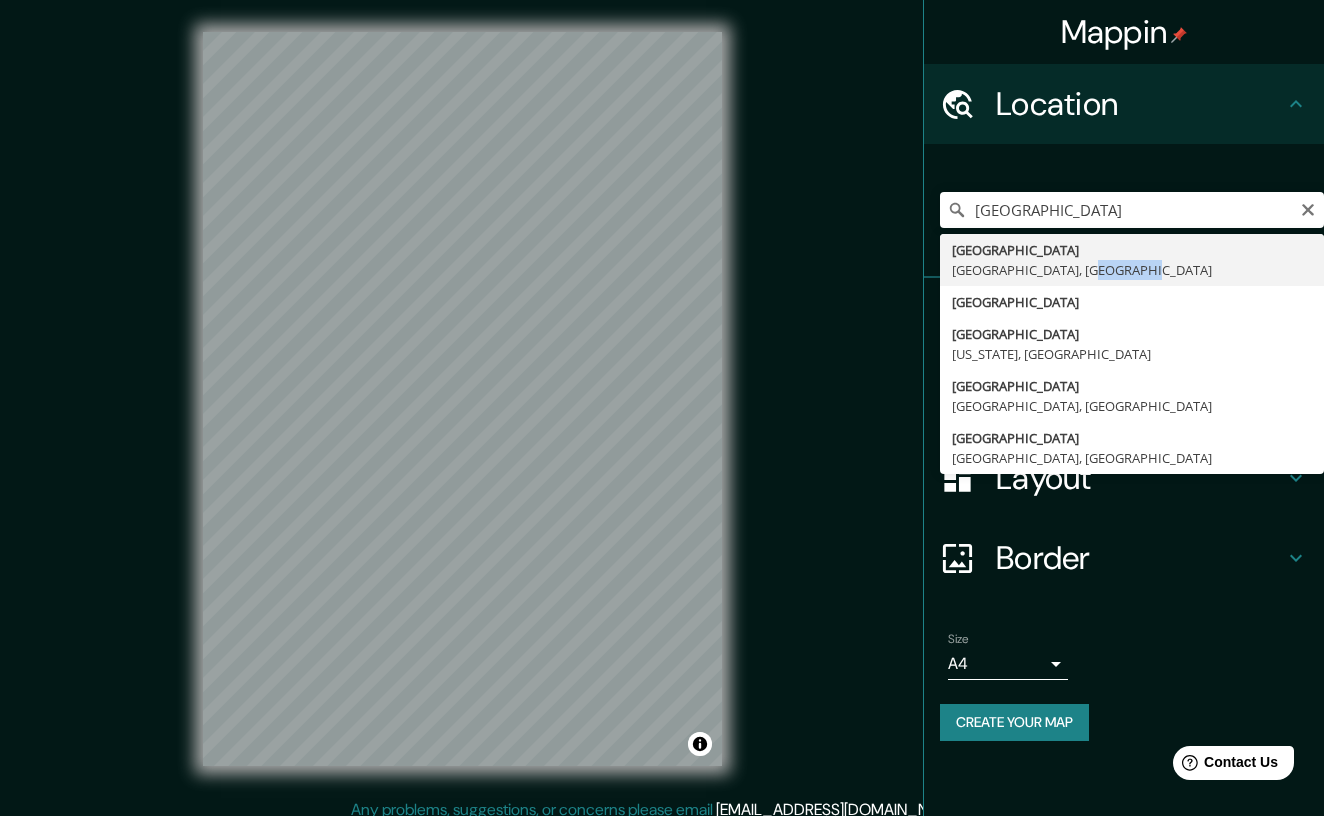 type on "[GEOGRAPHIC_DATA], [GEOGRAPHIC_DATA], [GEOGRAPHIC_DATA]" 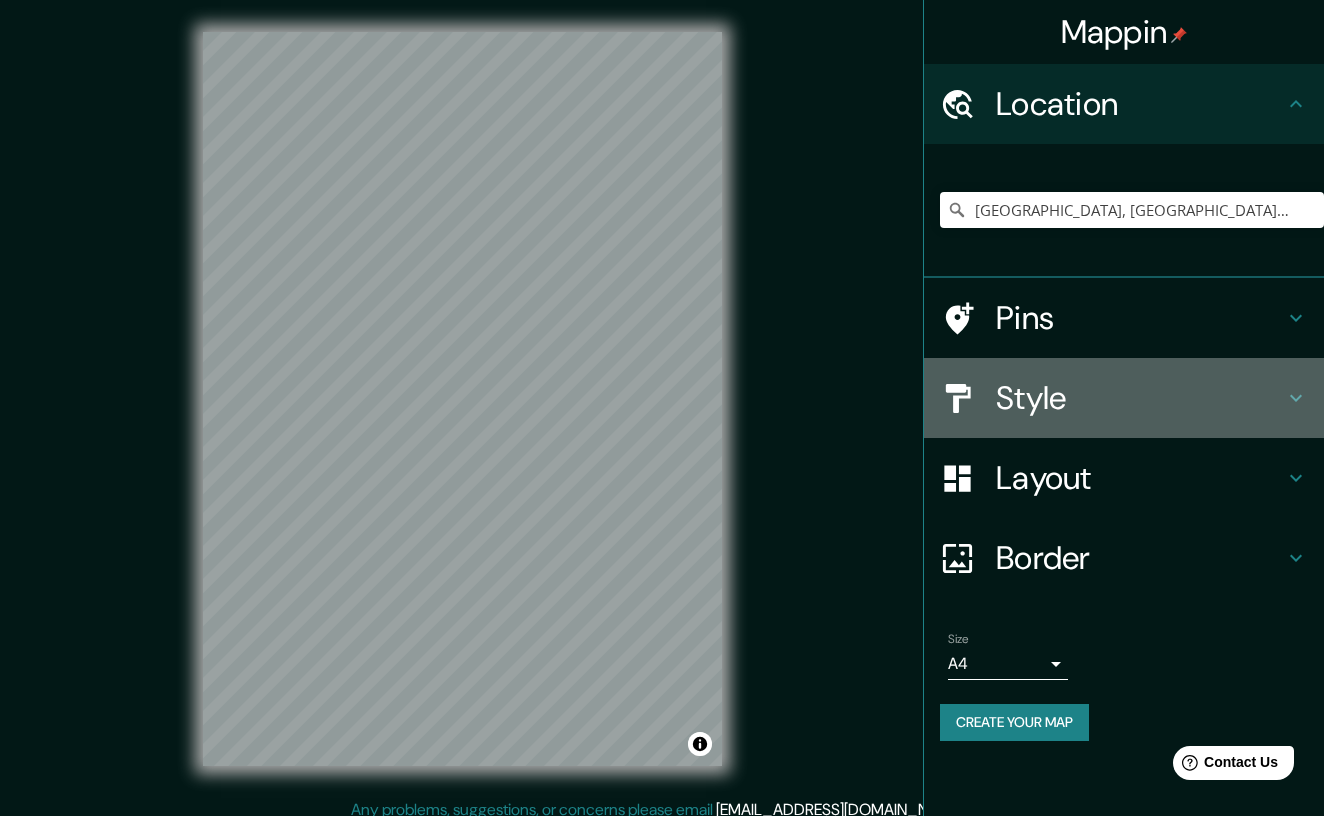 click on "Style" at bounding box center [1140, 398] 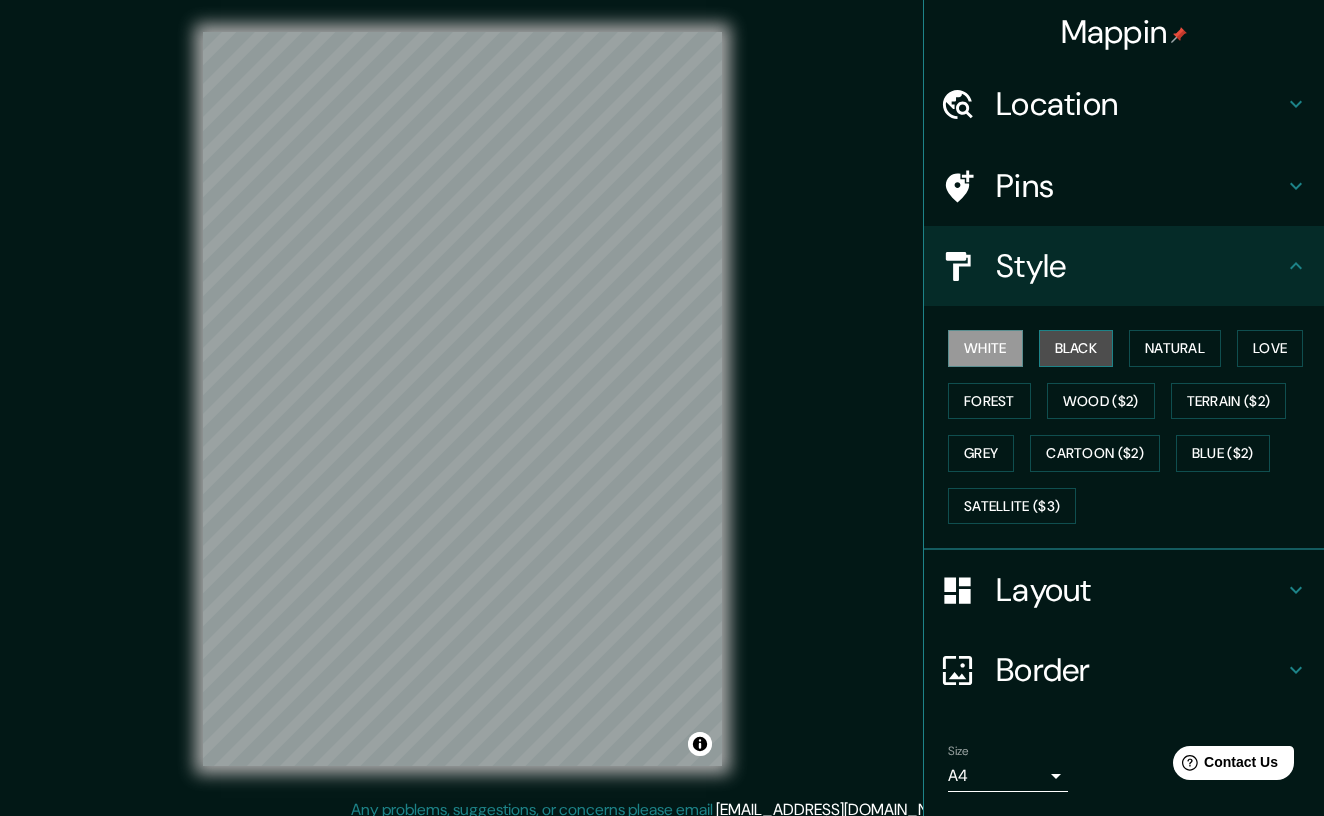 click on "Black" at bounding box center [1076, 348] 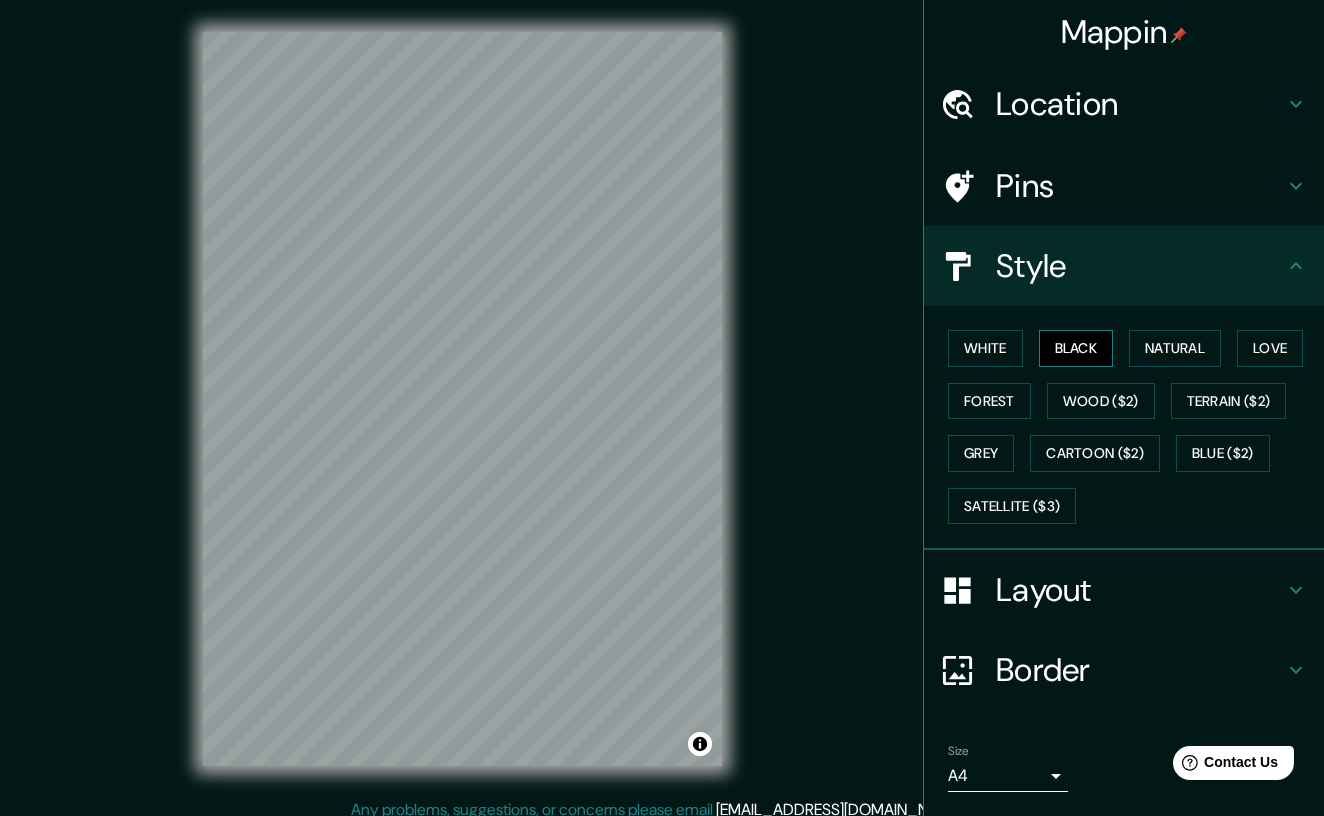 click on "Black" at bounding box center (1076, 348) 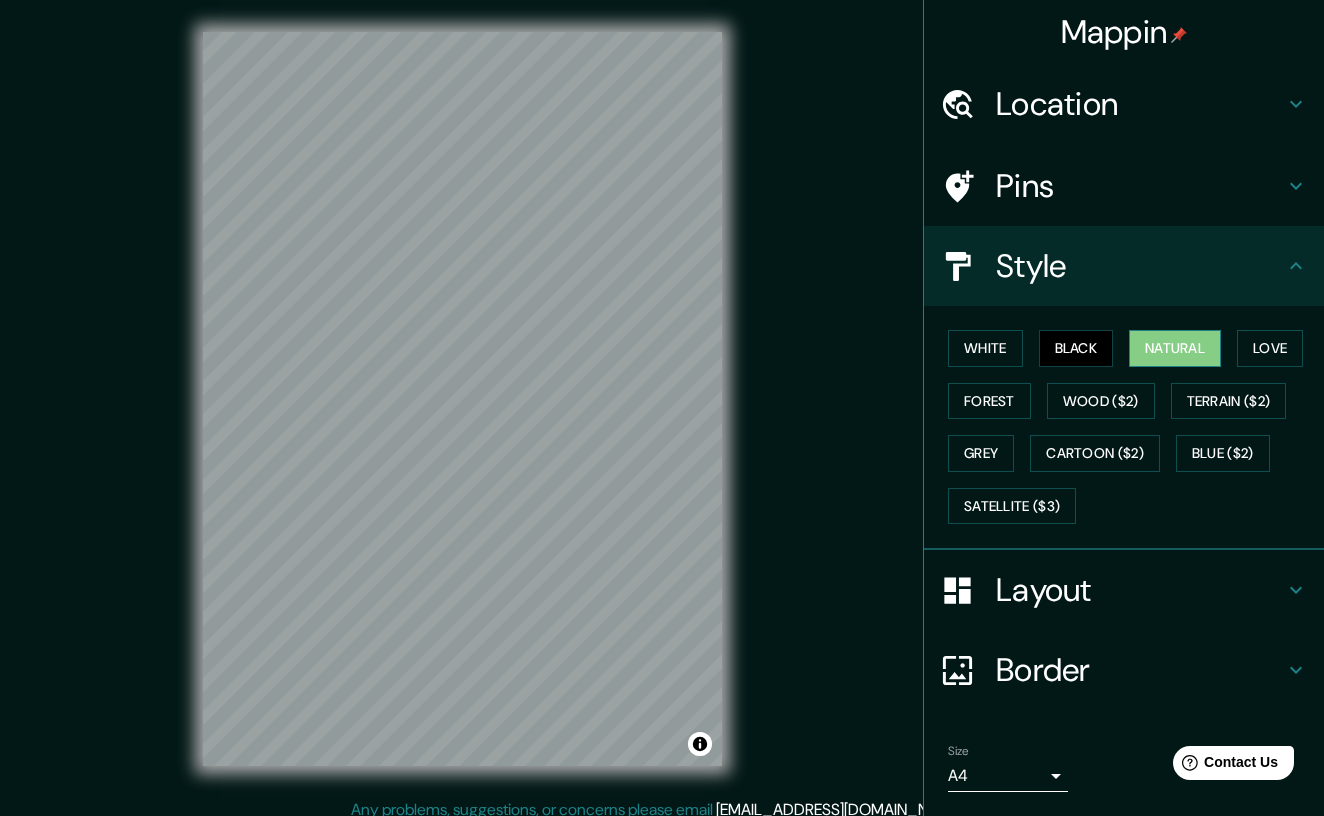 click on "Natural" at bounding box center (1175, 348) 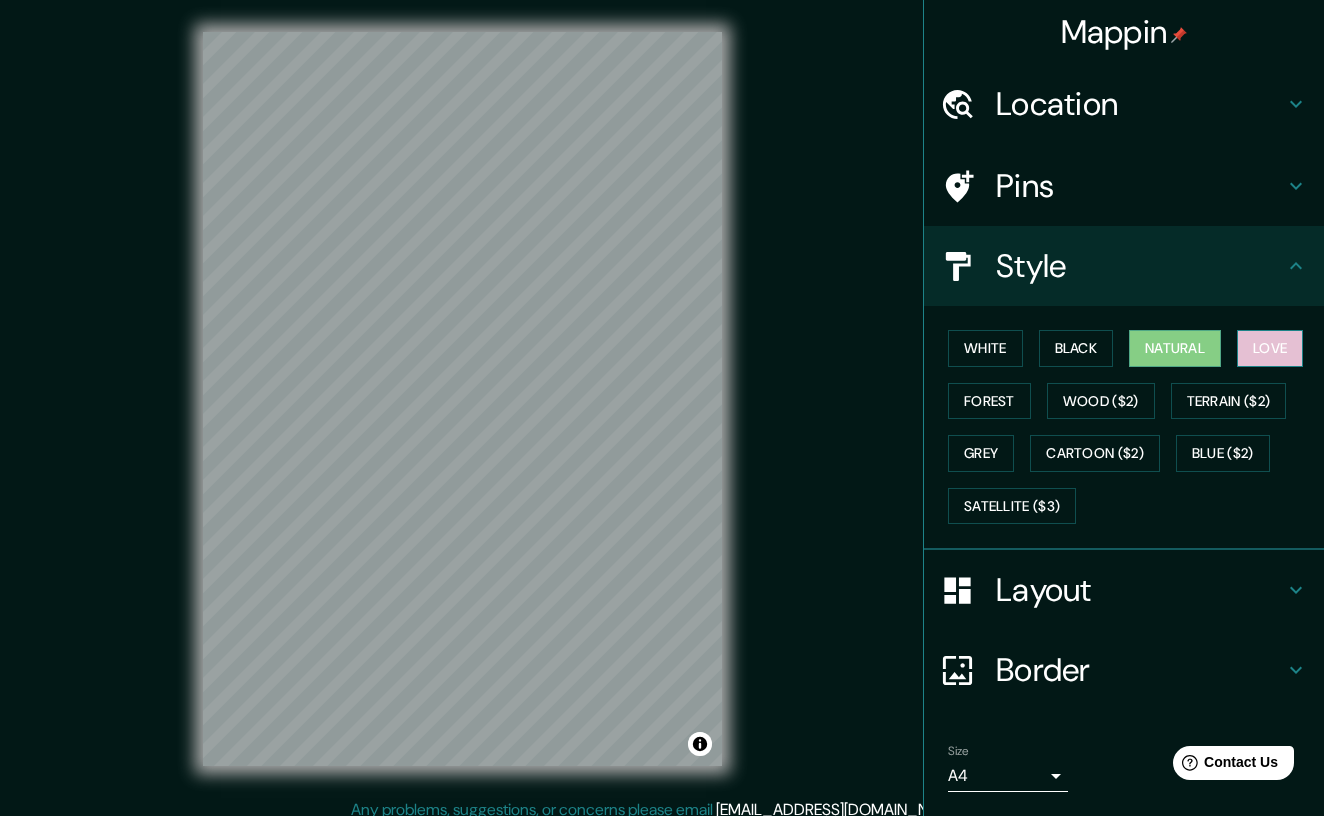 click on "Love" at bounding box center (1270, 348) 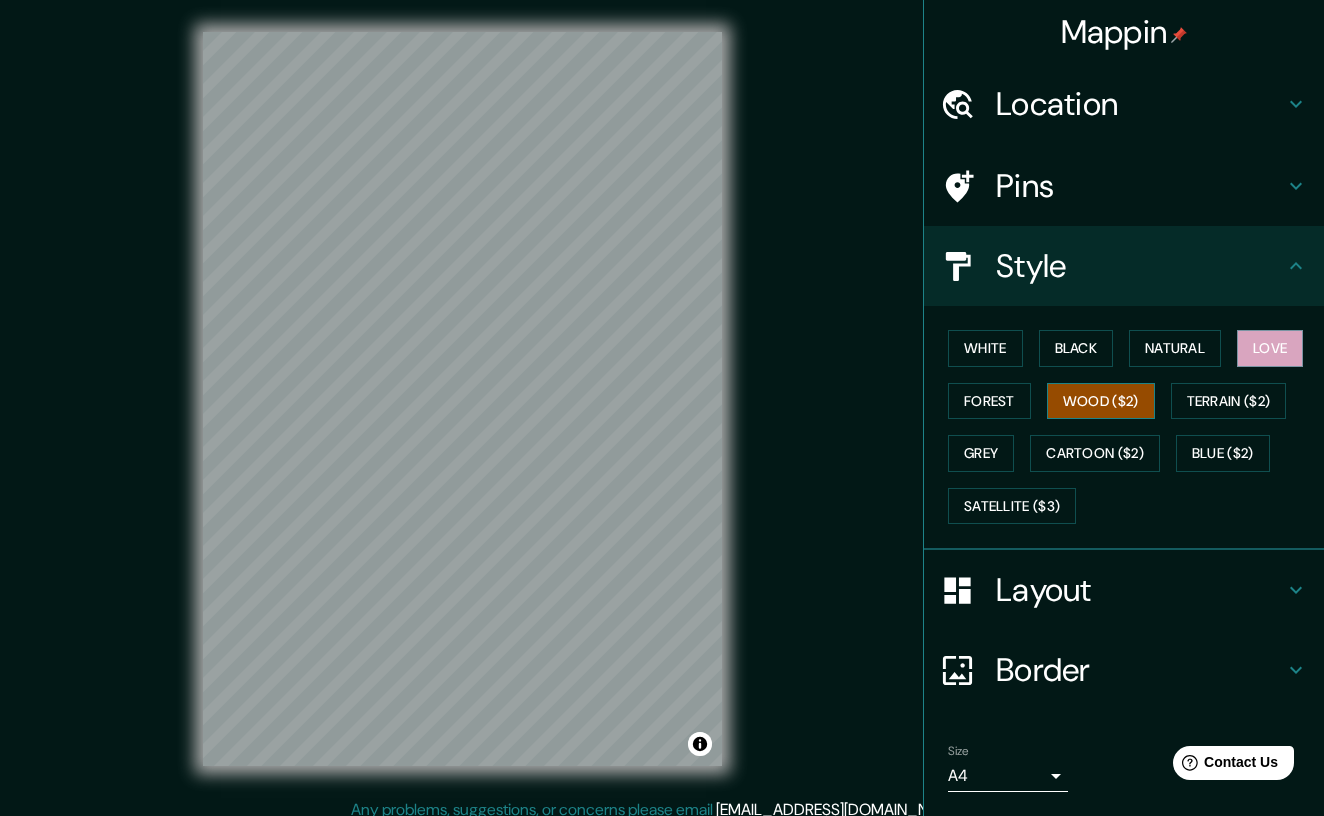 click on "Wood ($2)" at bounding box center (1101, 401) 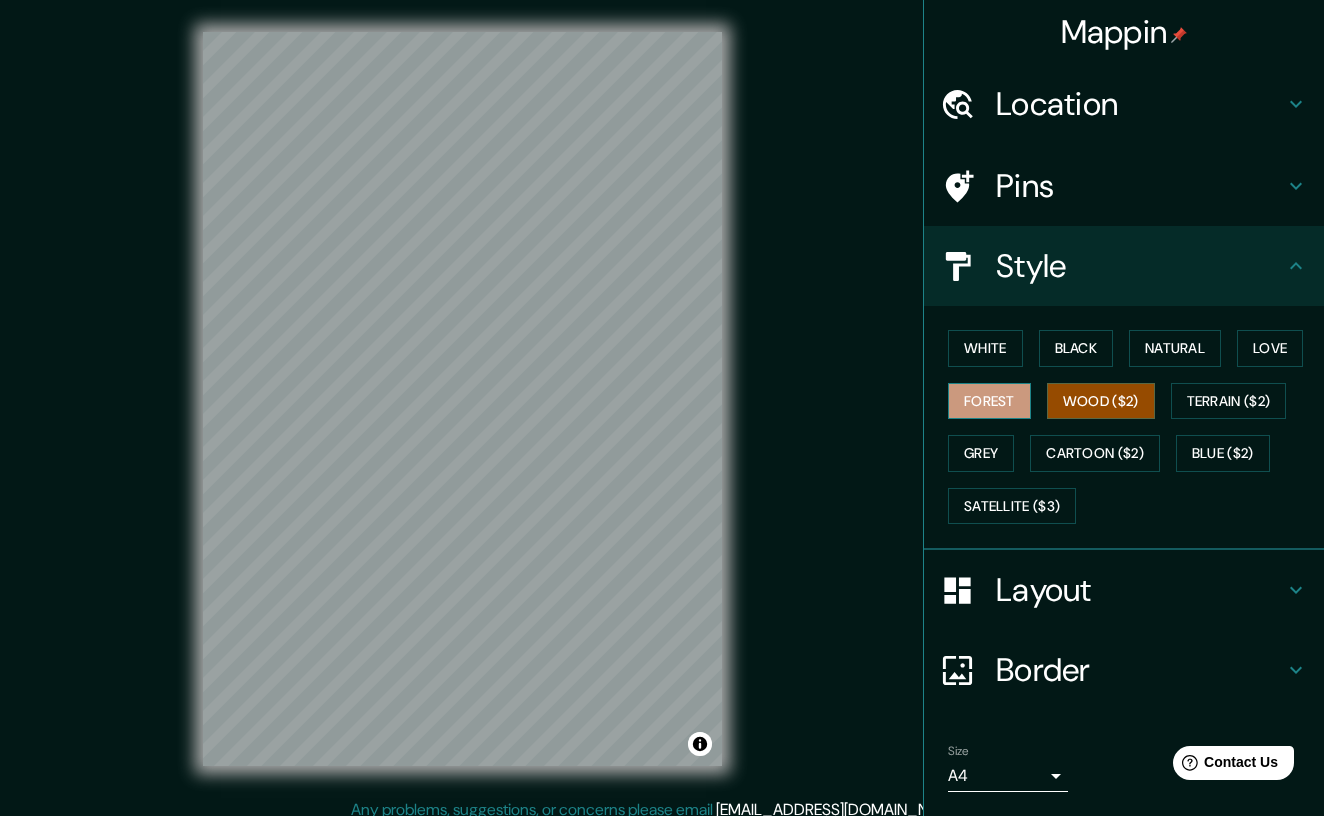 click on "Forest" at bounding box center (989, 401) 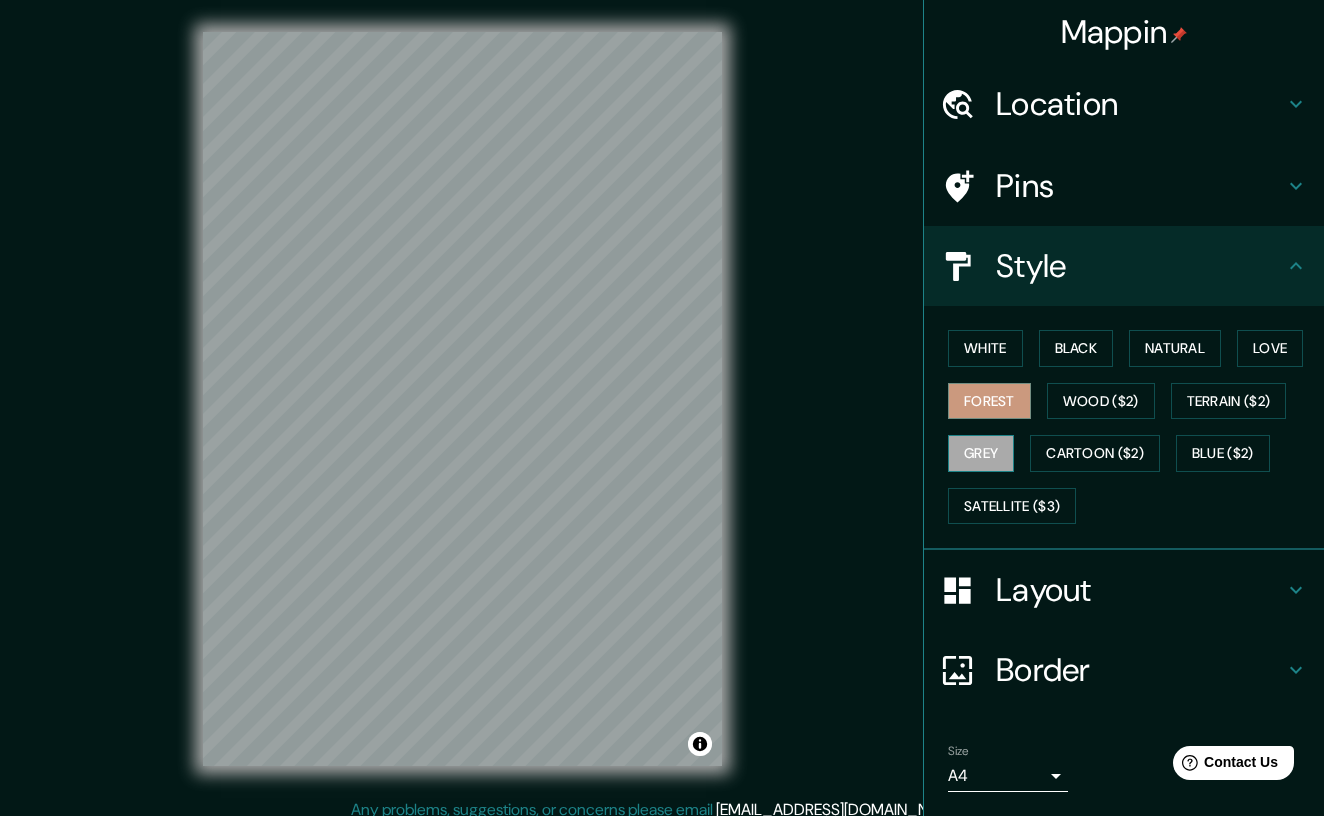 click on "Grey" at bounding box center [981, 453] 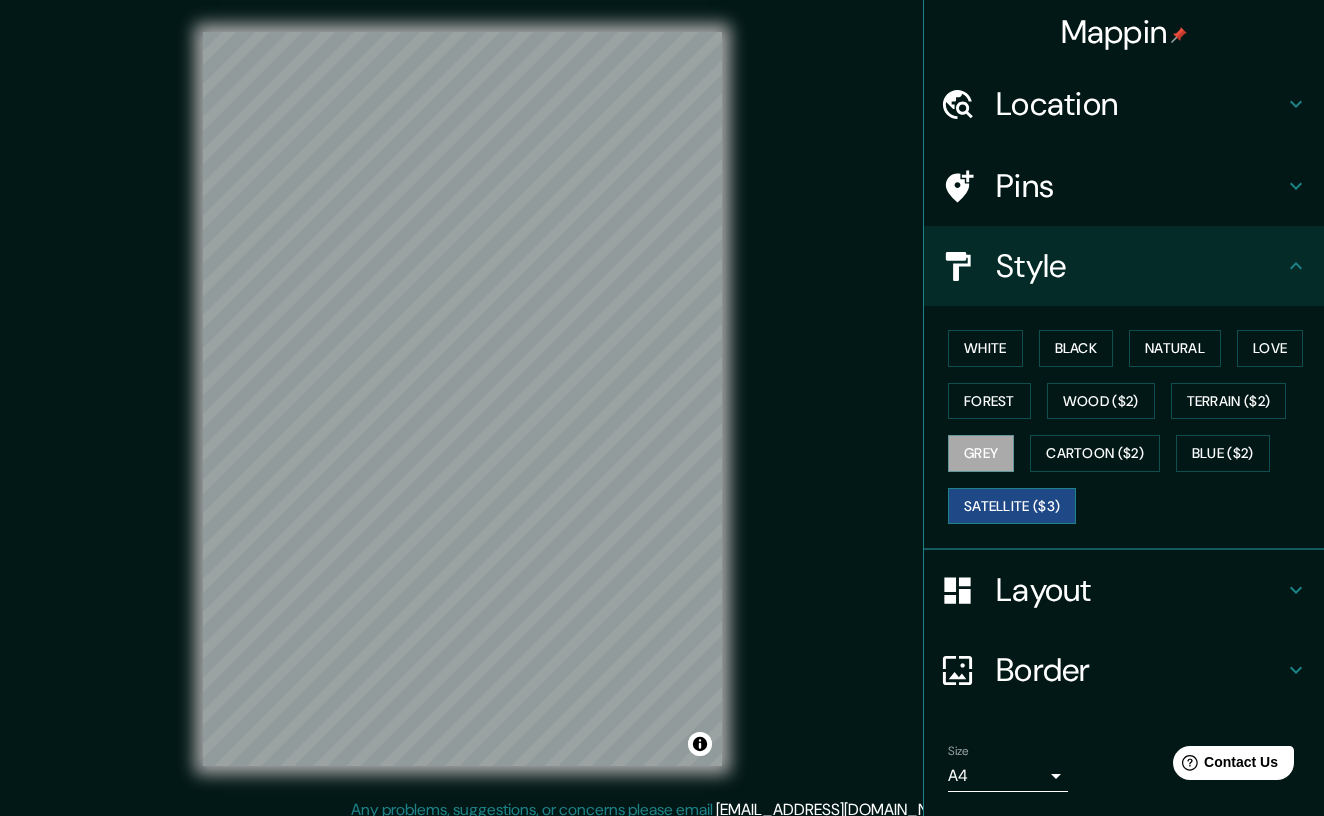 click on "Satellite ($3)" at bounding box center (1012, 506) 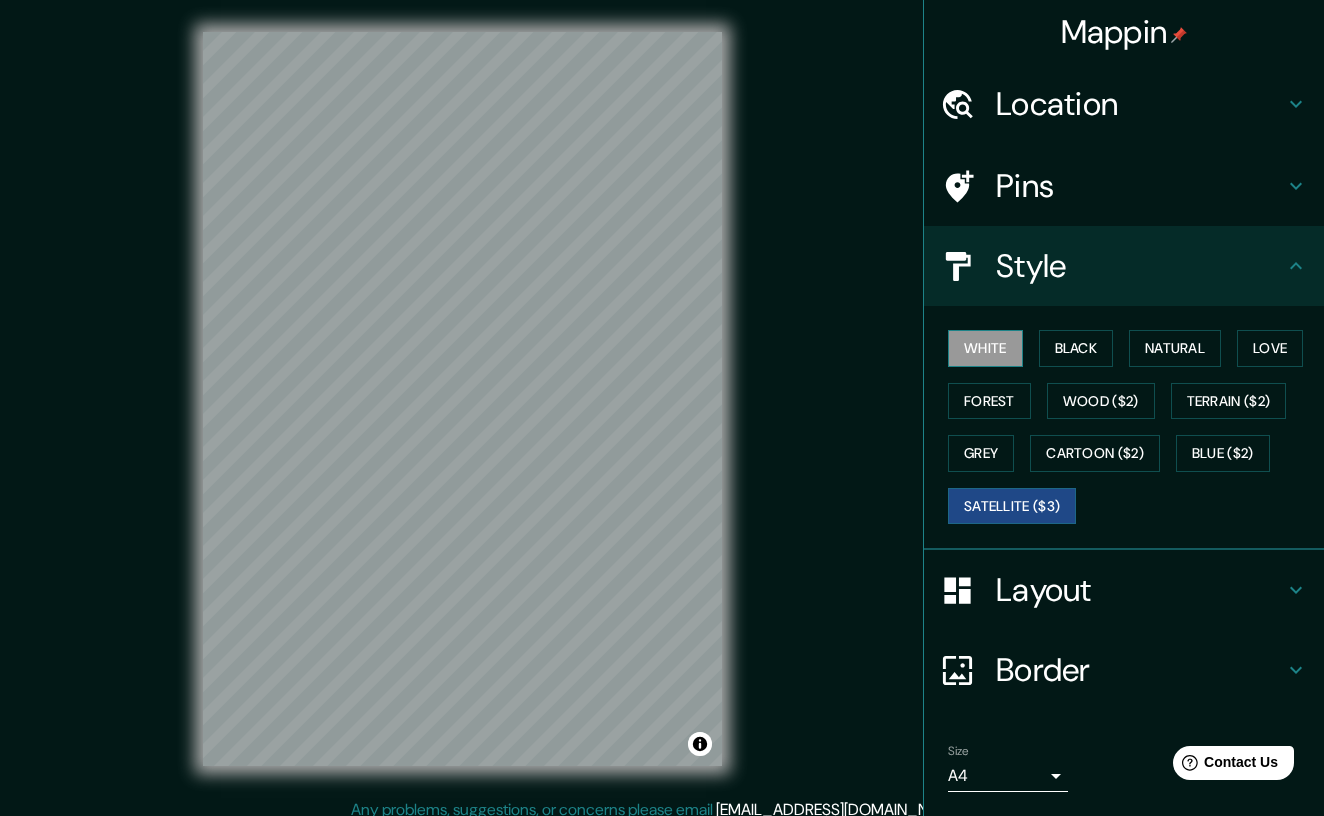 click on "White" at bounding box center (985, 348) 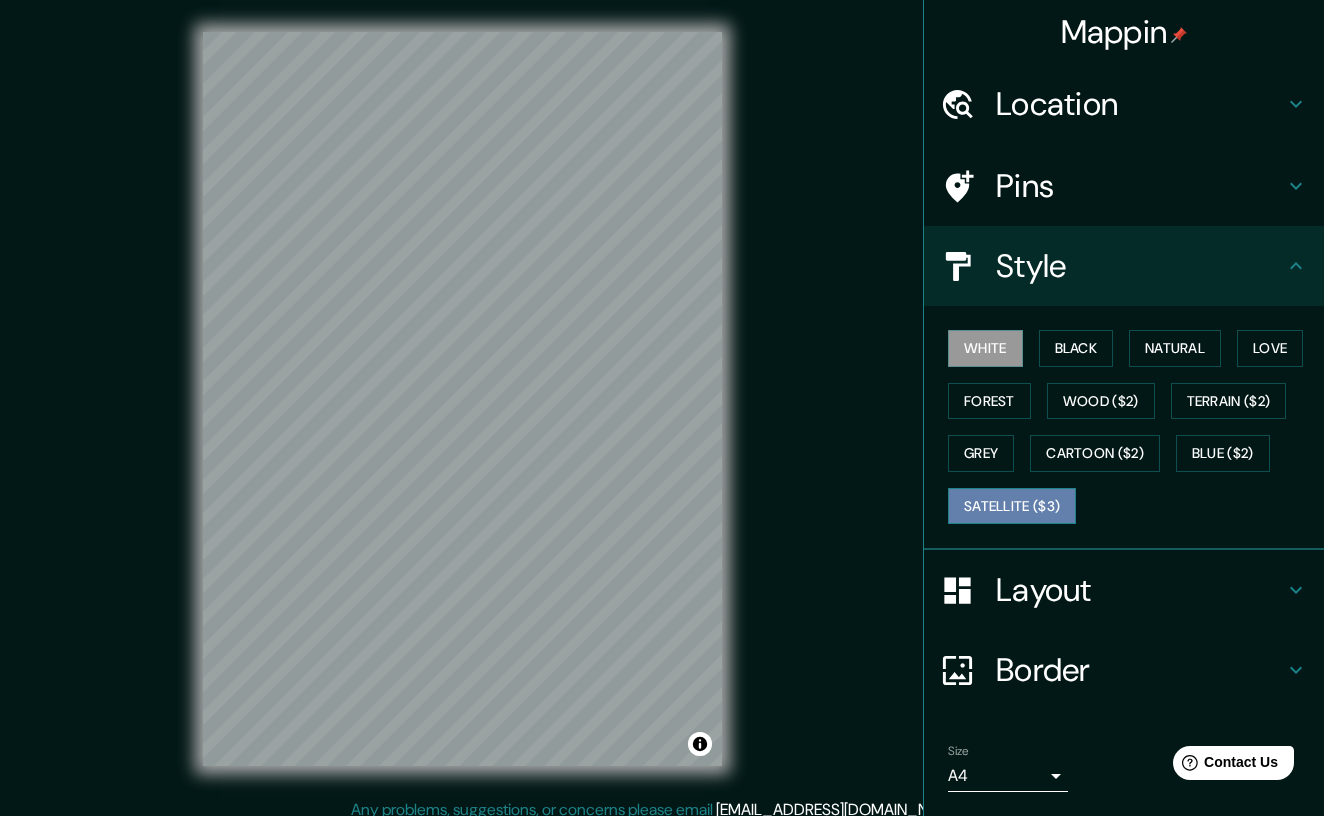 click on "Satellite ($3)" at bounding box center [1012, 506] 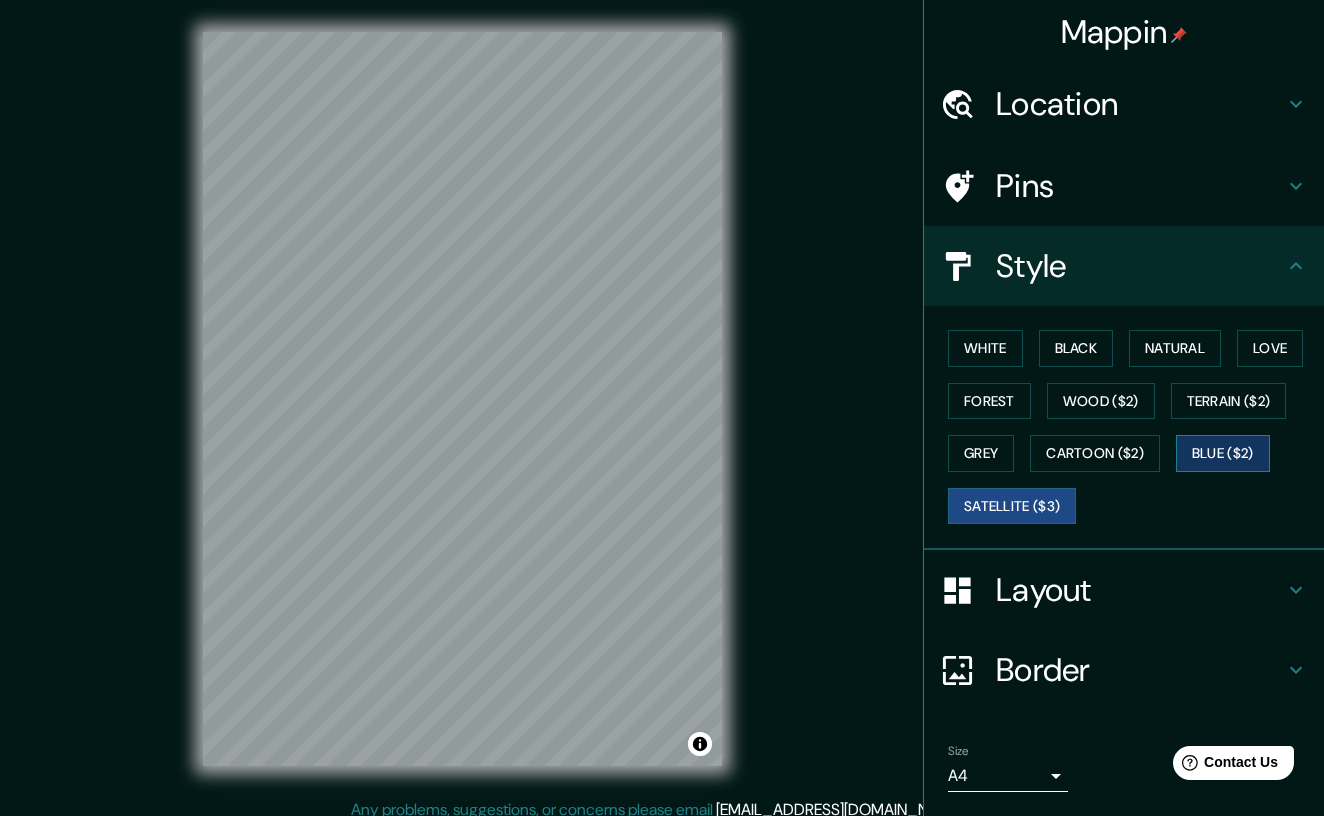 click on "Blue ($2)" at bounding box center [1223, 453] 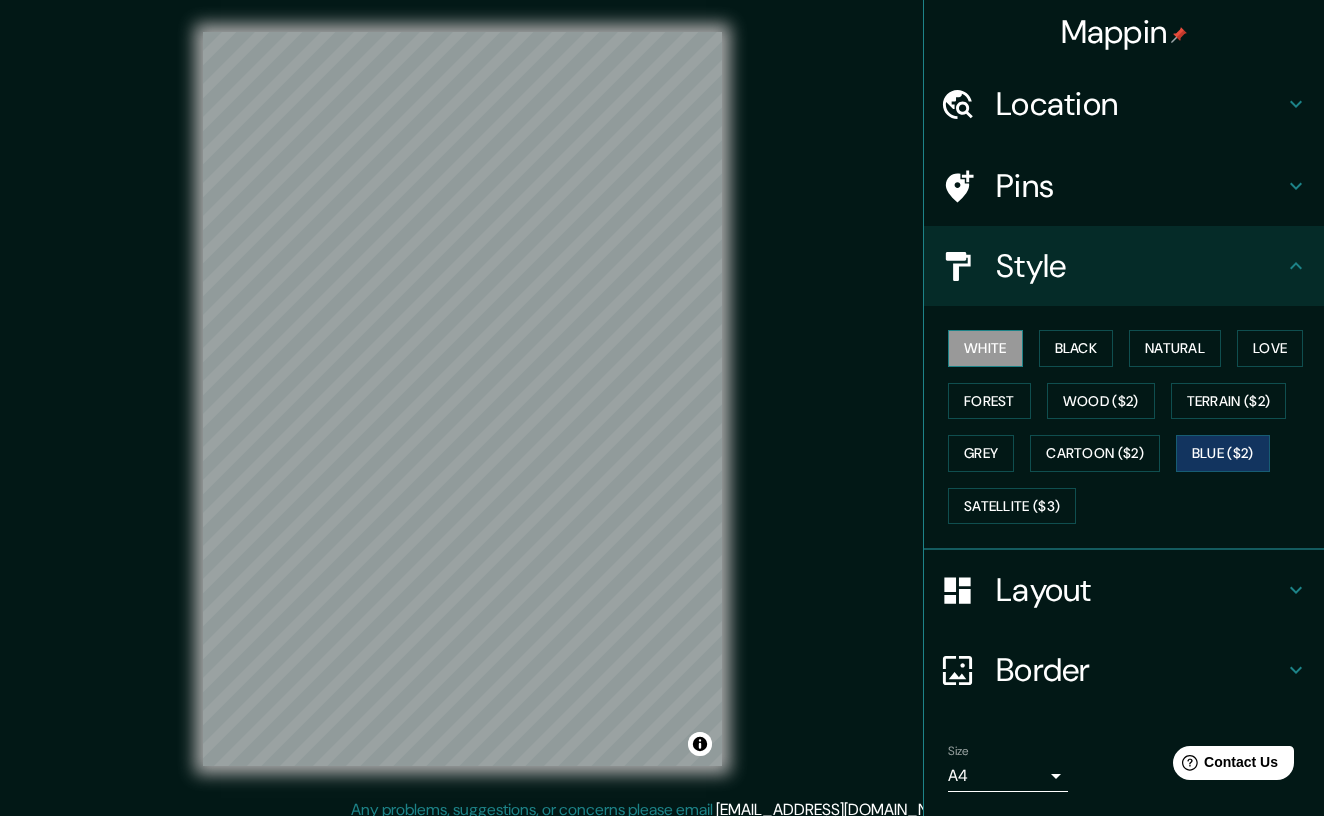 click on "White" at bounding box center [985, 348] 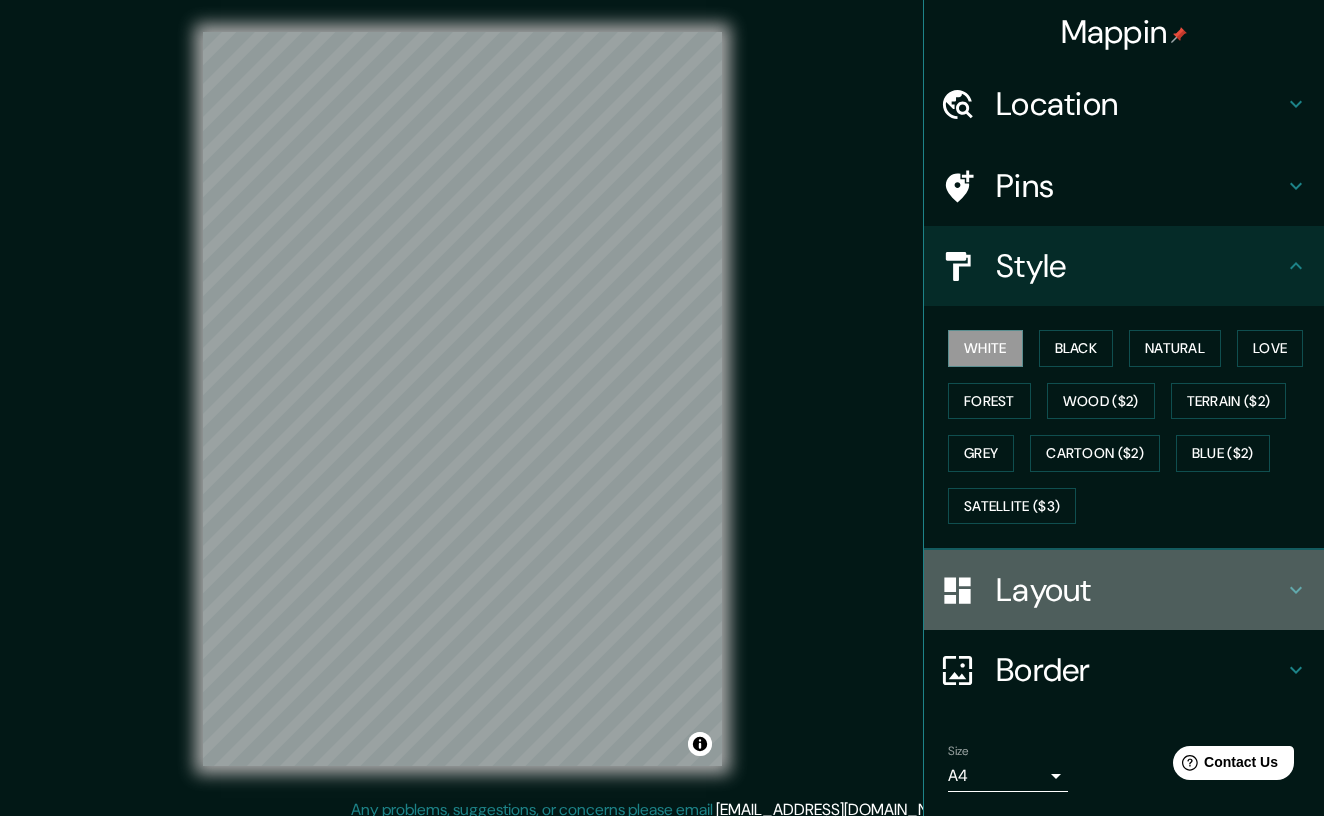click on "Layout" at bounding box center (1140, 590) 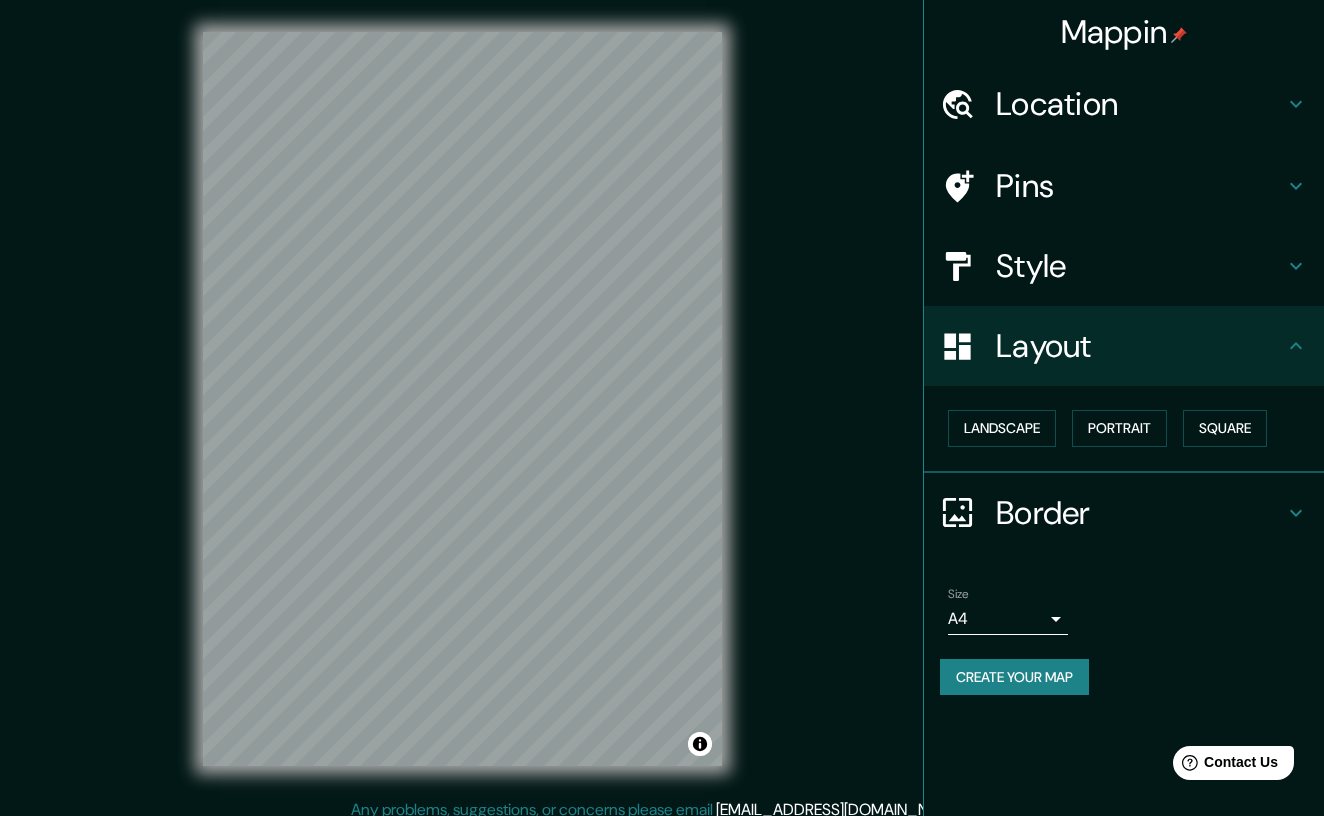 click on "Mappin Location [GEOGRAPHIC_DATA], [GEOGRAPHIC_DATA], [GEOGRAPHIC_DATA] Pins Style Layout Landscape Portrait Square Border Choose a border.  Hint : you can make layers of the frame opaque to create some cool effects. None Simple Transparent Fancy Size A4 single Create your map © Mapbox   © OpenStreetMap   Improve this map Any problems, suggestions, or concerns please email    [EMAIL_ADDRESS][DOMAIN_NAME] . . ." at bounding box center [662, 408] 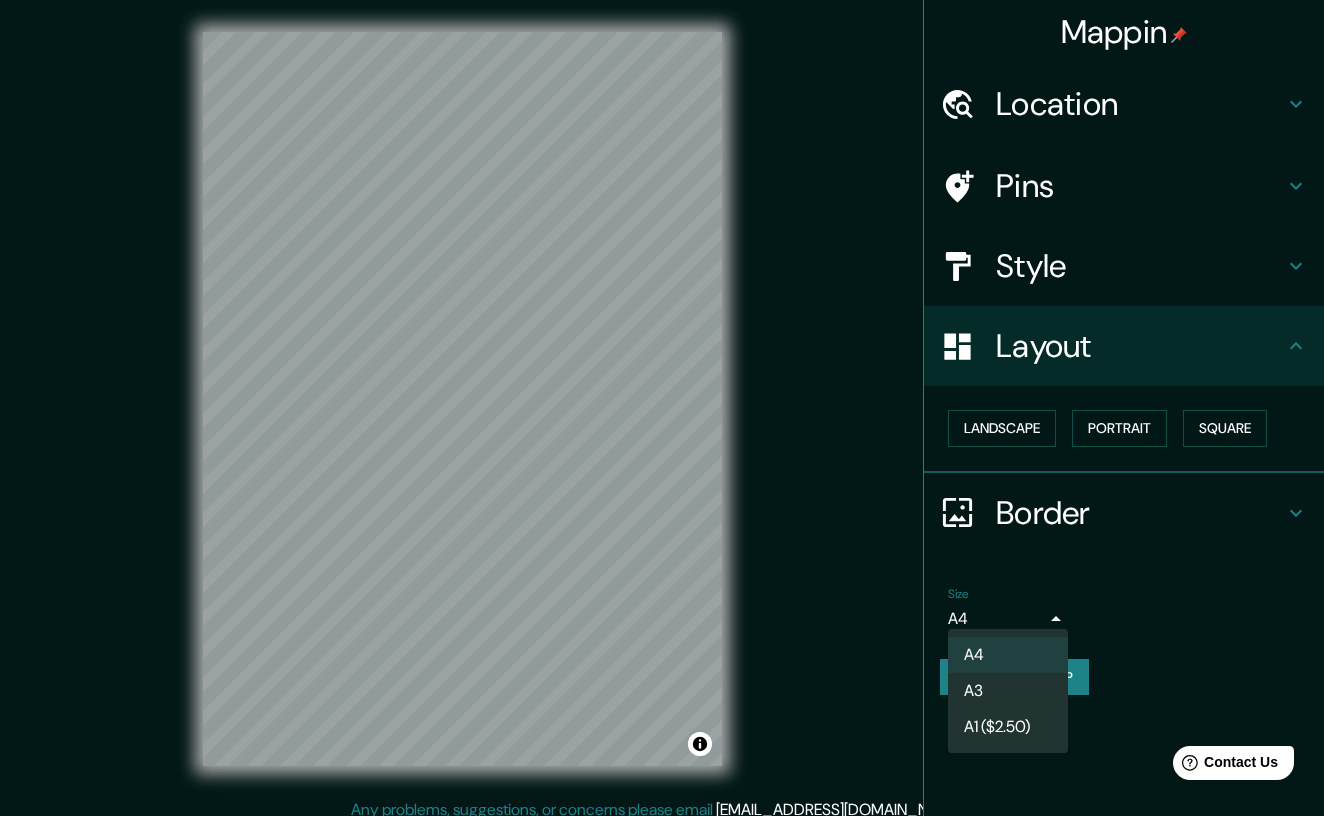 click on "A3" at bounding box center [1008, 691] 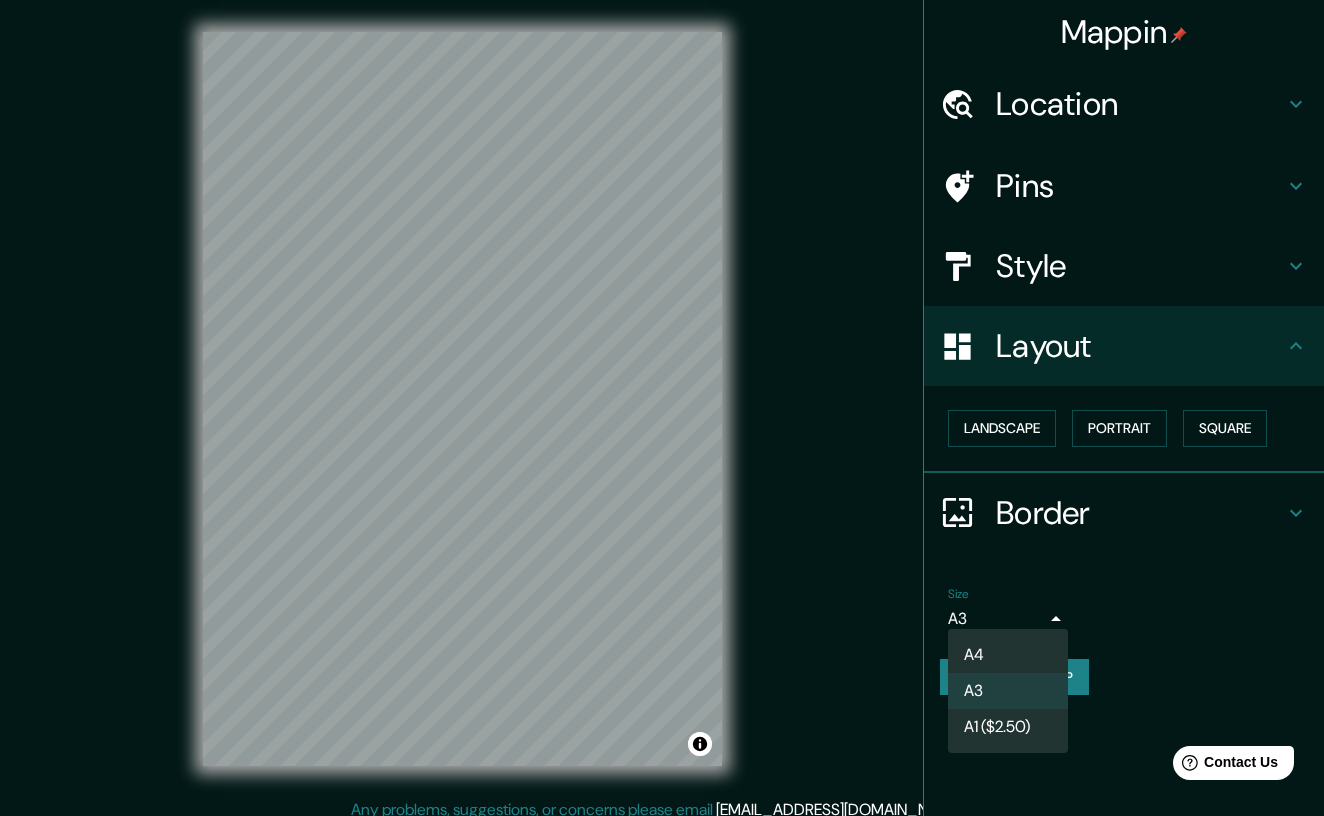 click on "Mappin Location [GEOGRAPHIC_DATA], [GEOGRAPHIC_DATA], [GEOGRAPHIC_DATA] Pins Style Layout Landscape Portrait Square Border Choose a border.  Hint : you can make layers of the frame opaque to create some cool effects. None Simple Transparent Fancy Size A3 a4 Create your map © Mapbox   © OpenStreetMap   Improve this map Any problems, suggestions, or concerns please email    [EMAIL_ADDRESS][DOMAIN_NAME] . . . A4 A3 A1 ($2.50)" at bounding box center (662, 408) 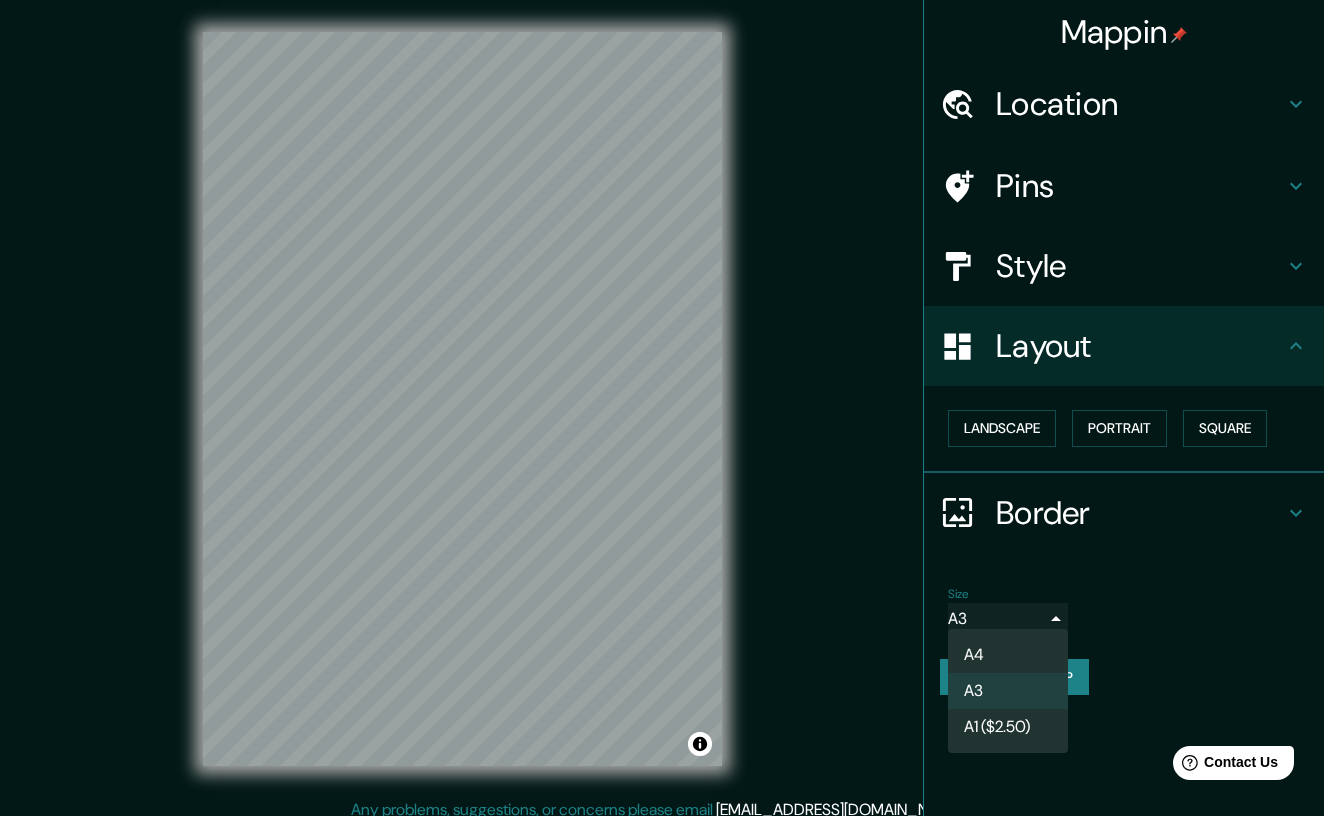 type on "single" 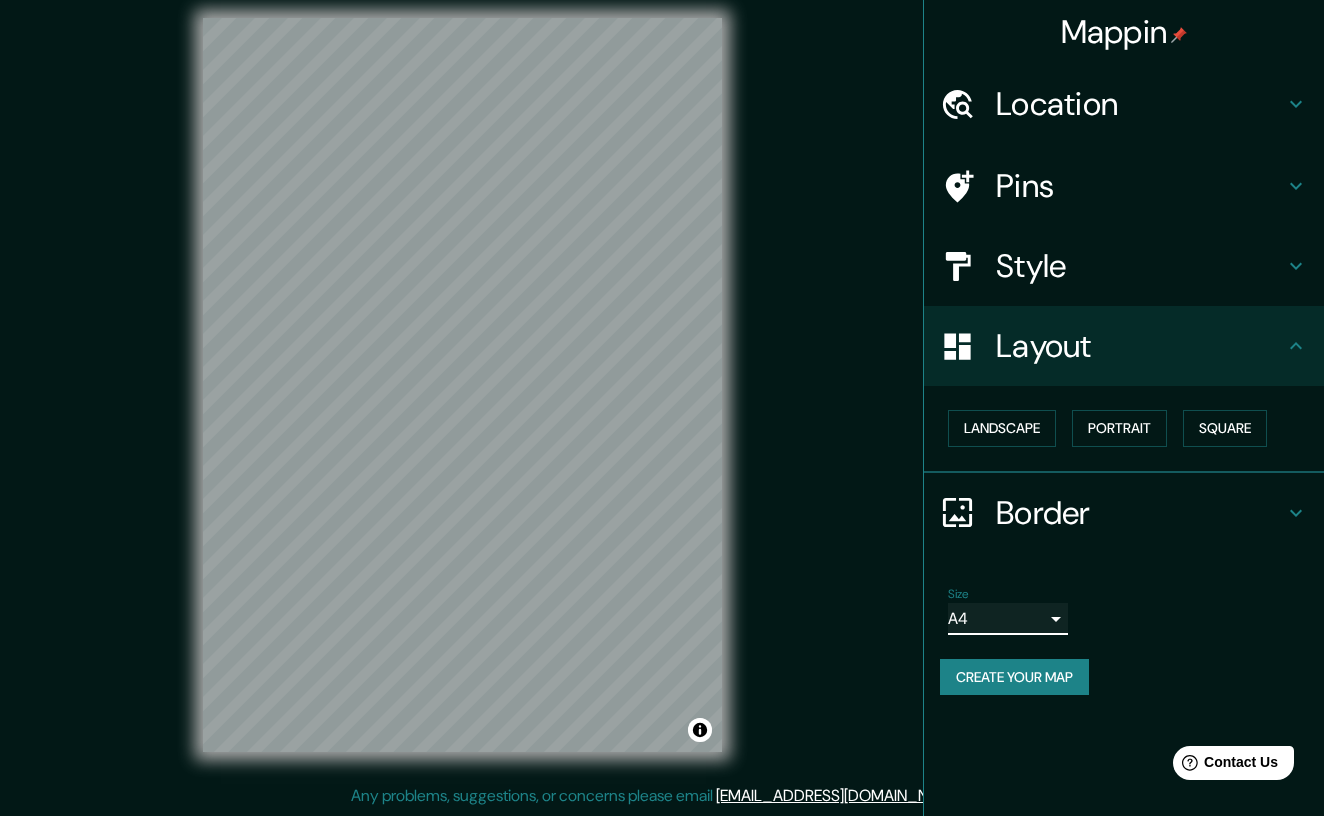 scroll, scrollTop: 14, scrollLeft: 0, axis: vertical 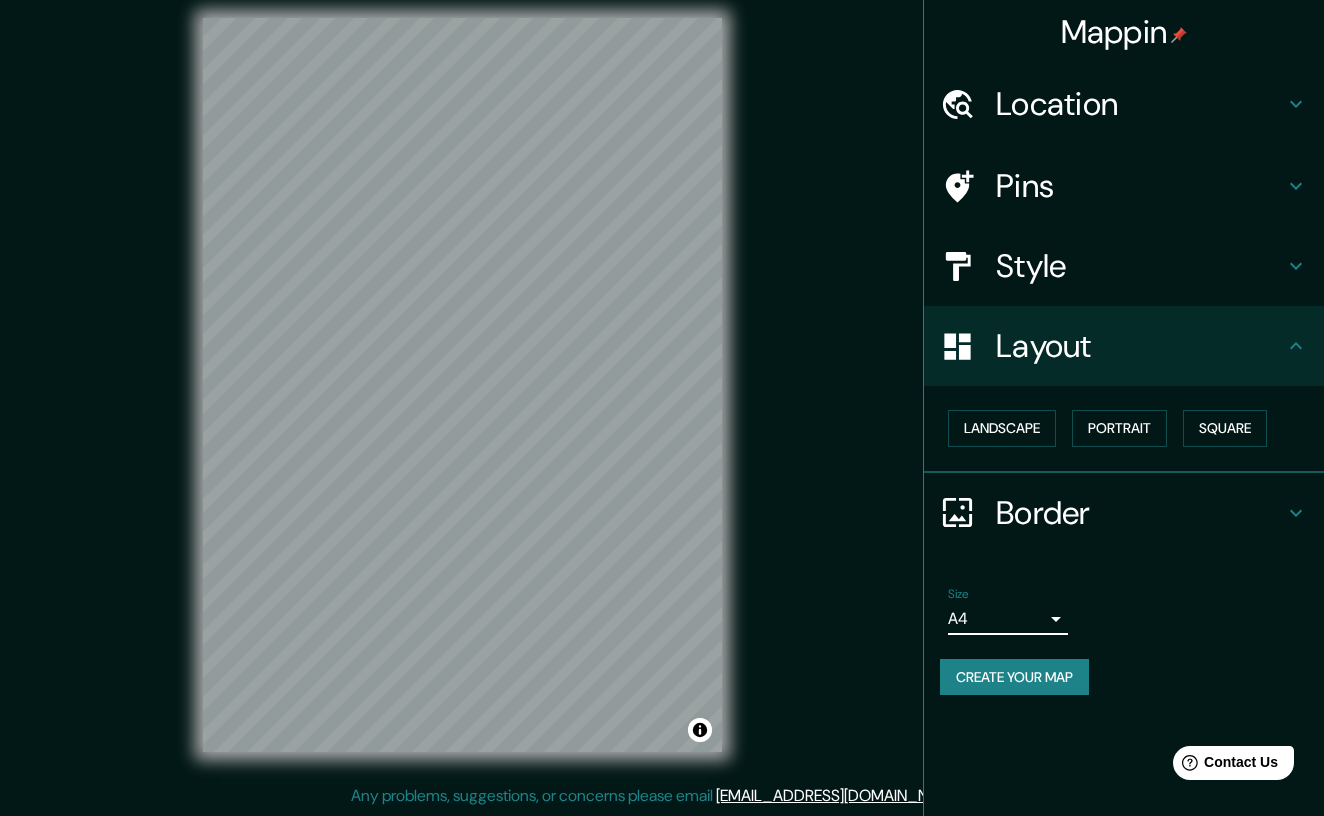 click on "Layout" at bounding box center (1140, 346) 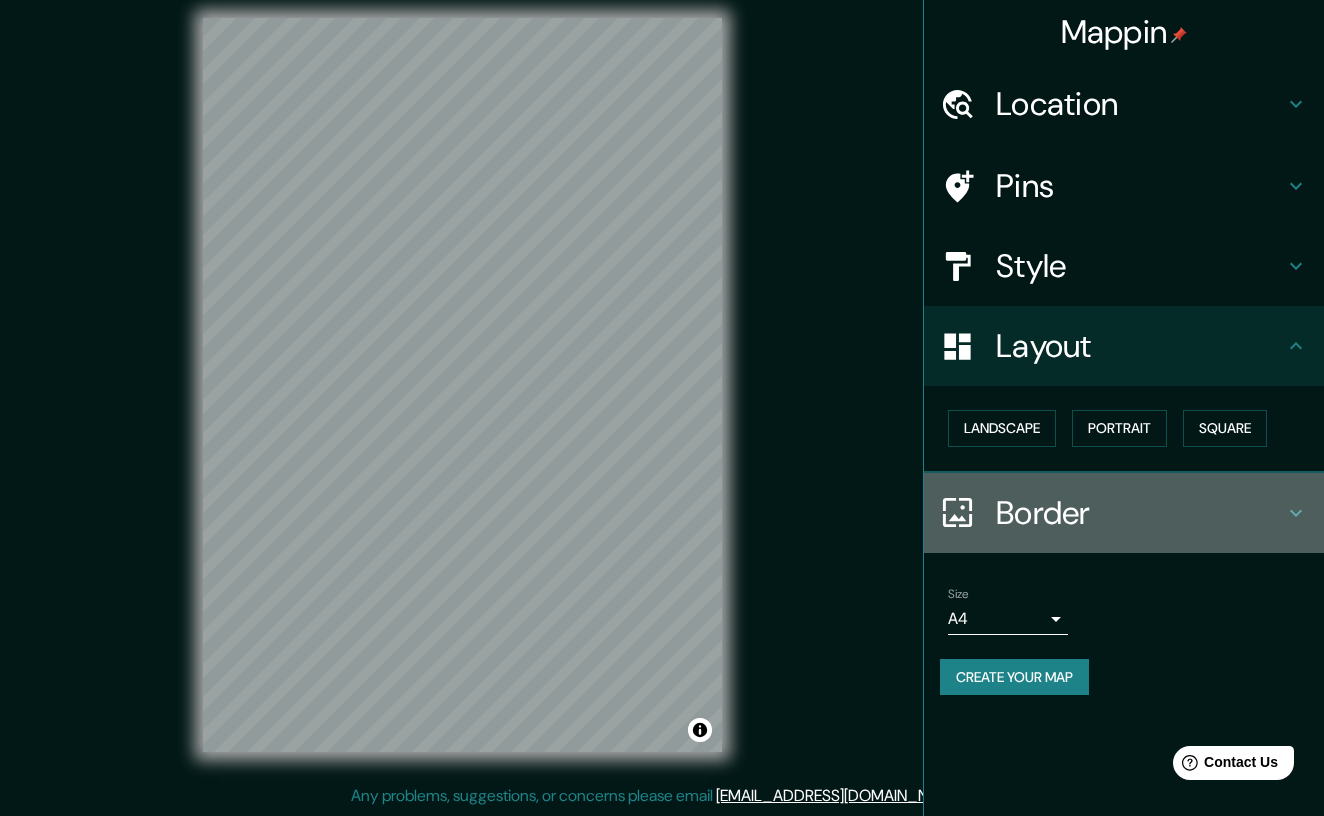 click on "Border" at bounding box center [1124, 513] 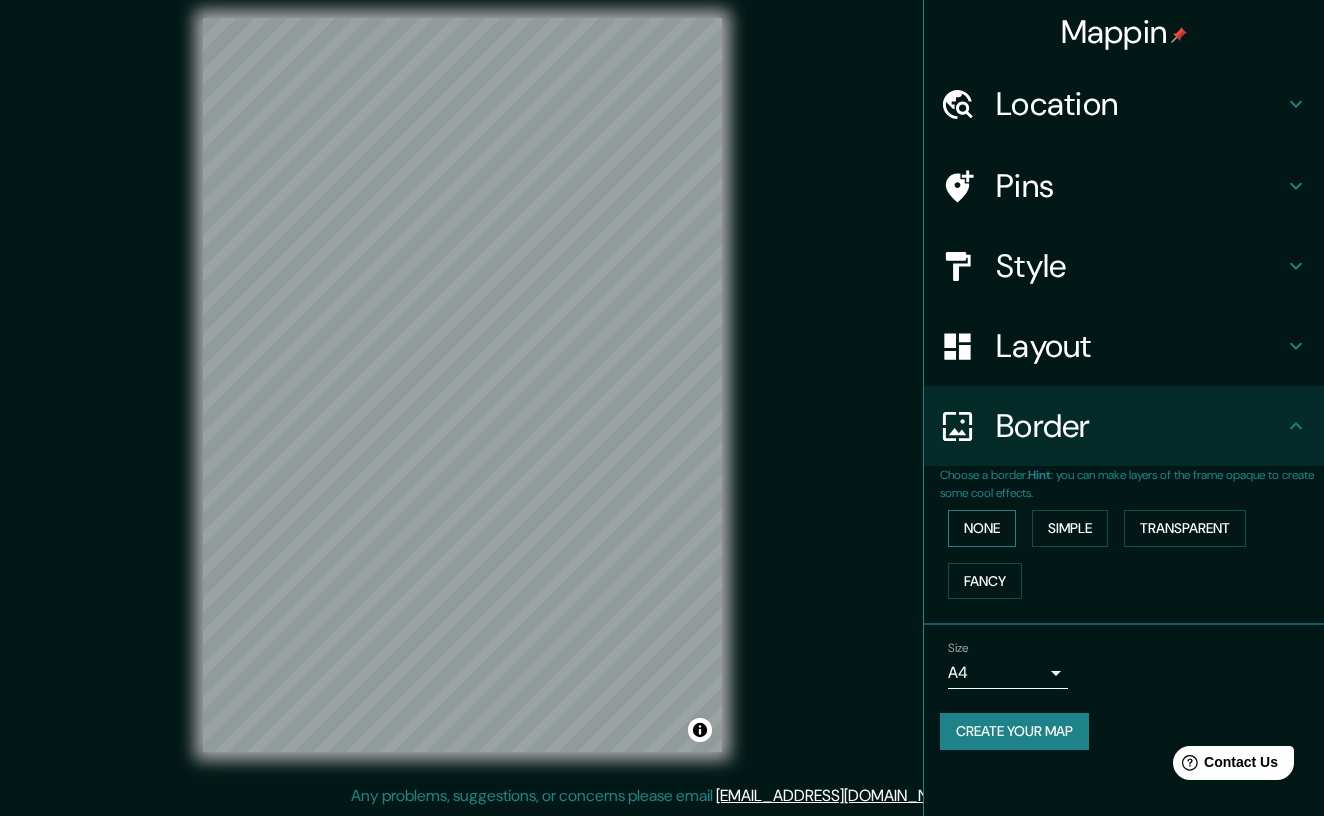 click on "None" at bounding box center (982, 528) 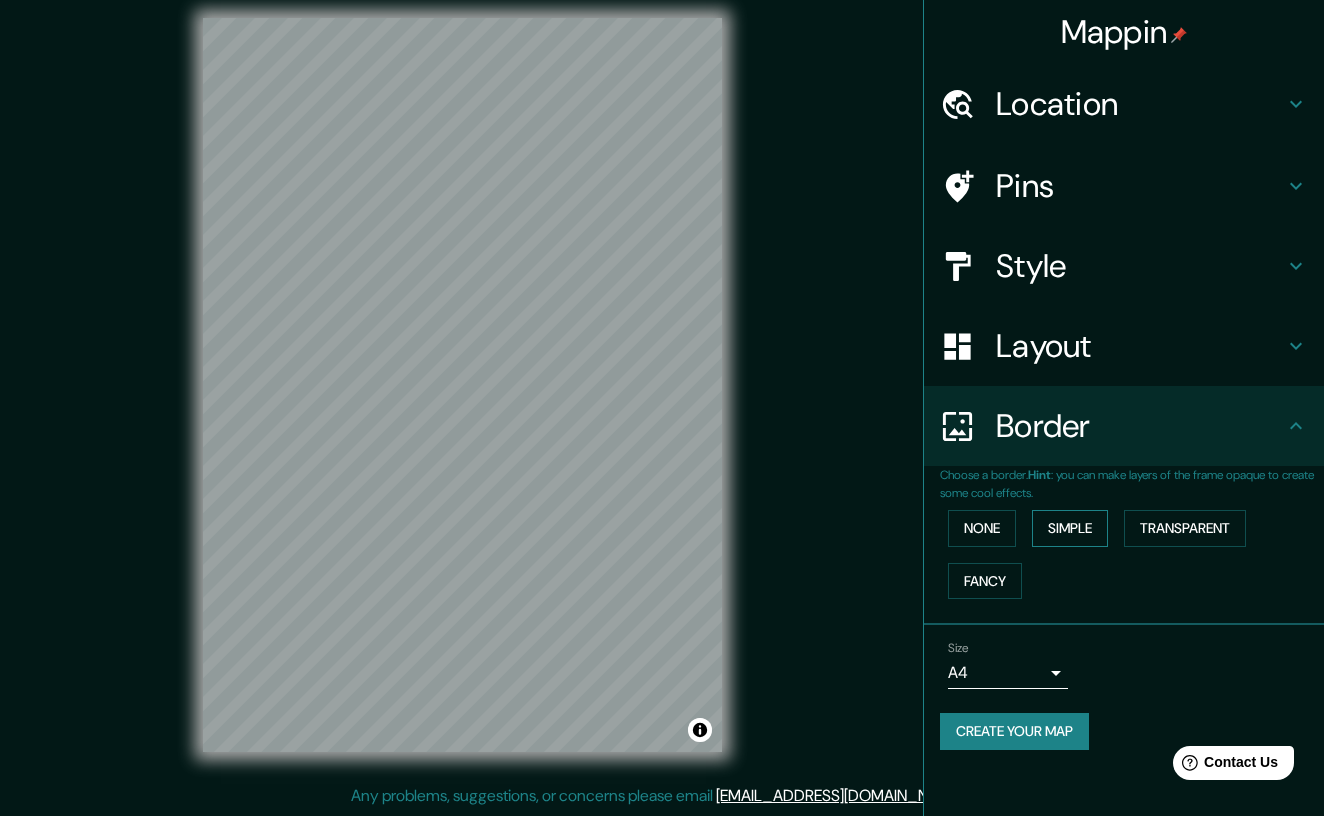 click on "Simple" at bounding box center (1070, 528) 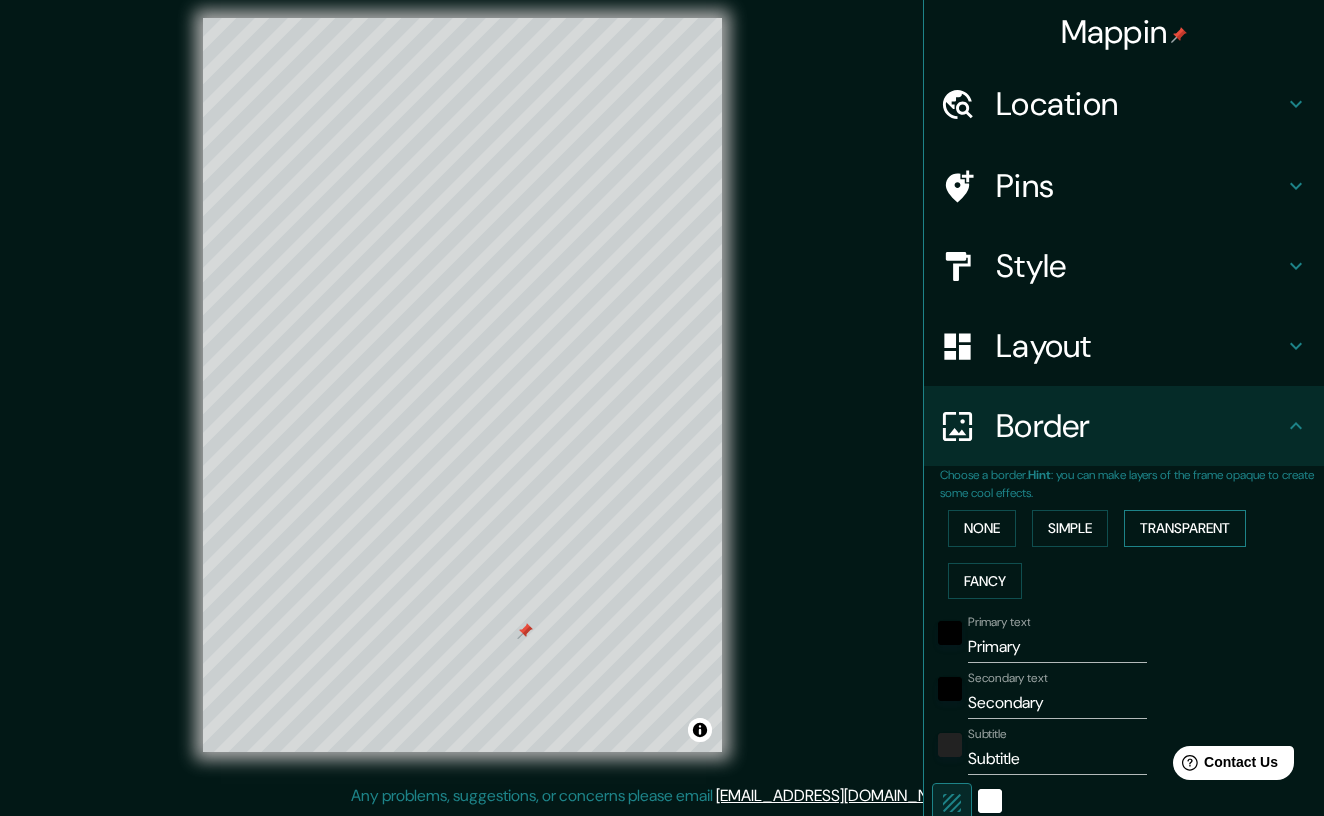 click on "Transparent" at bounding box center [1185, 528] 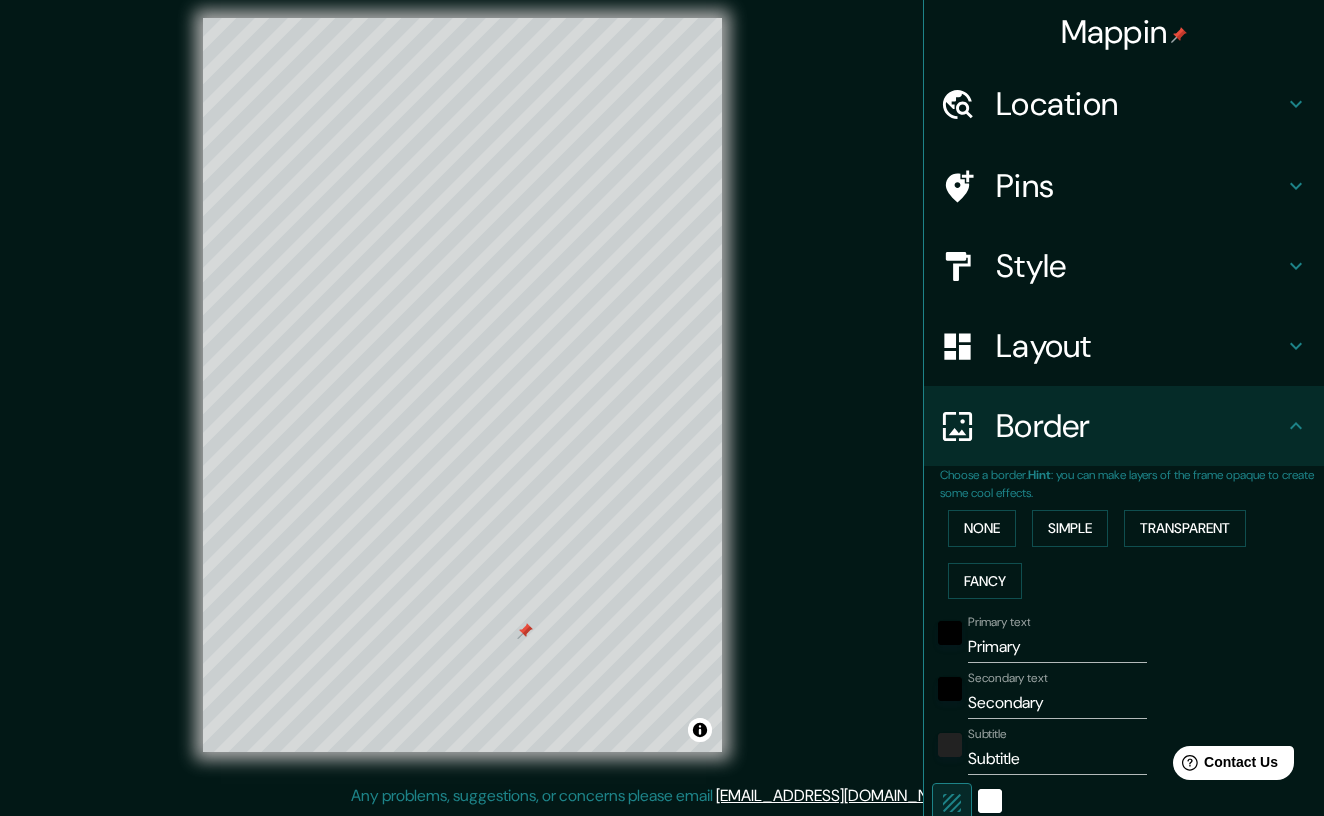 type 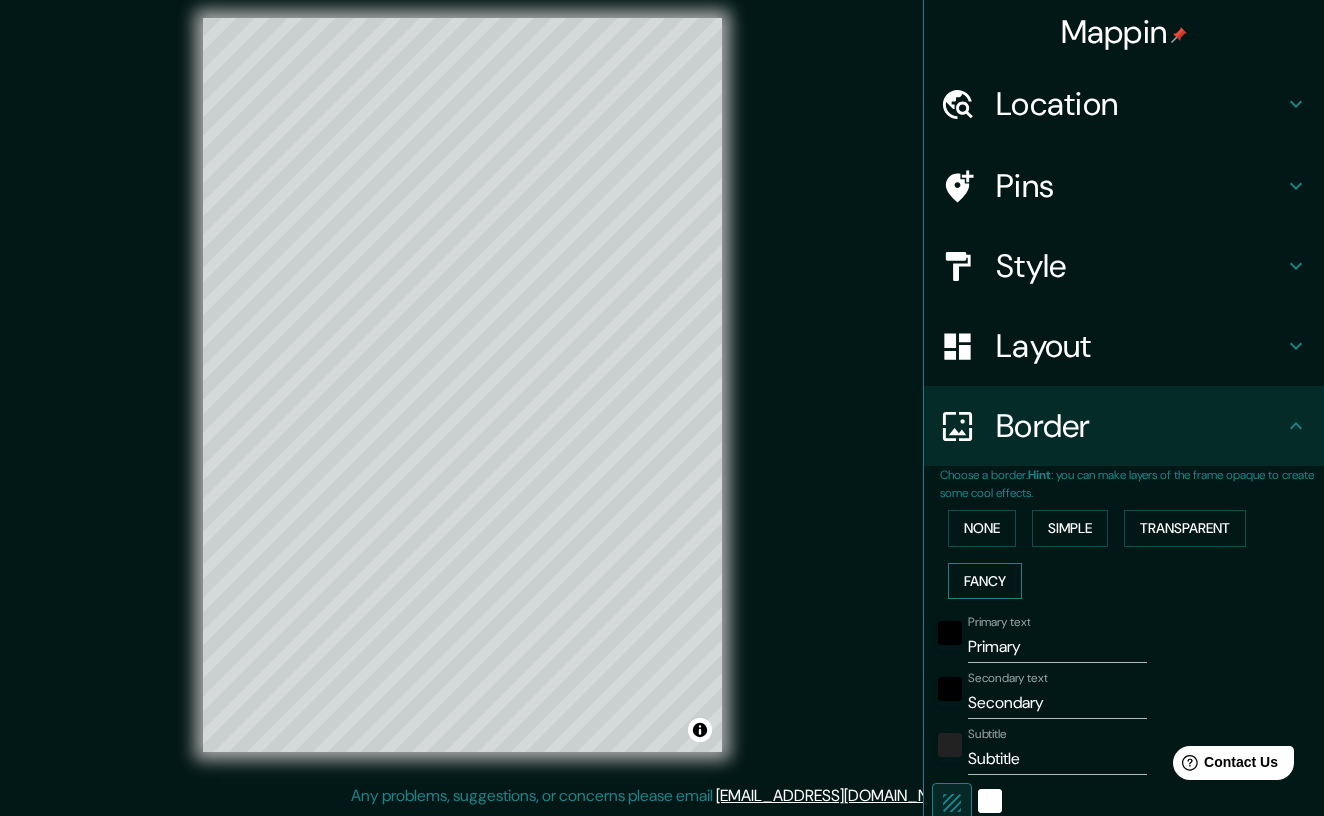 click on "Fancy" at bounding box center [985, 581] 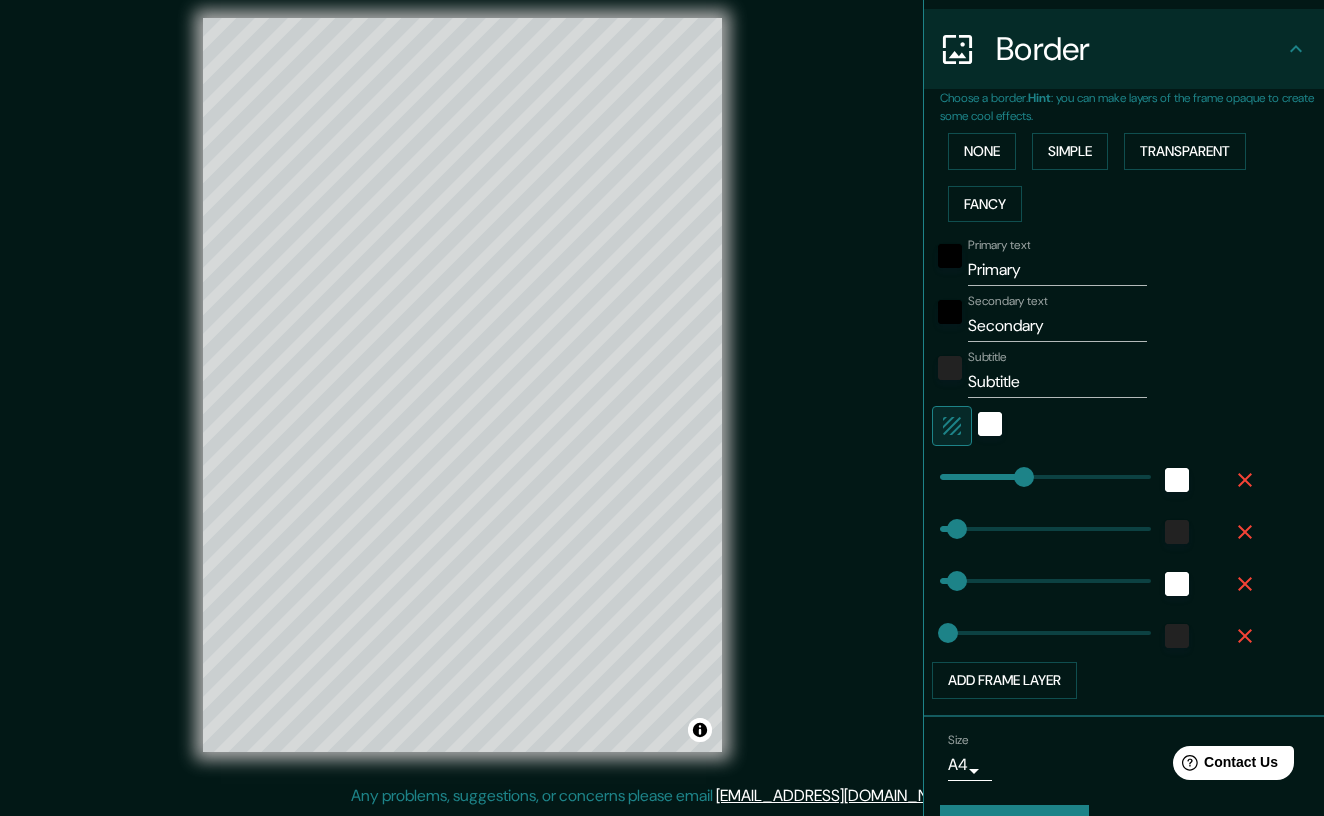 scroll, scrollTop: 382, scrollLeft: 0, axis: vertical 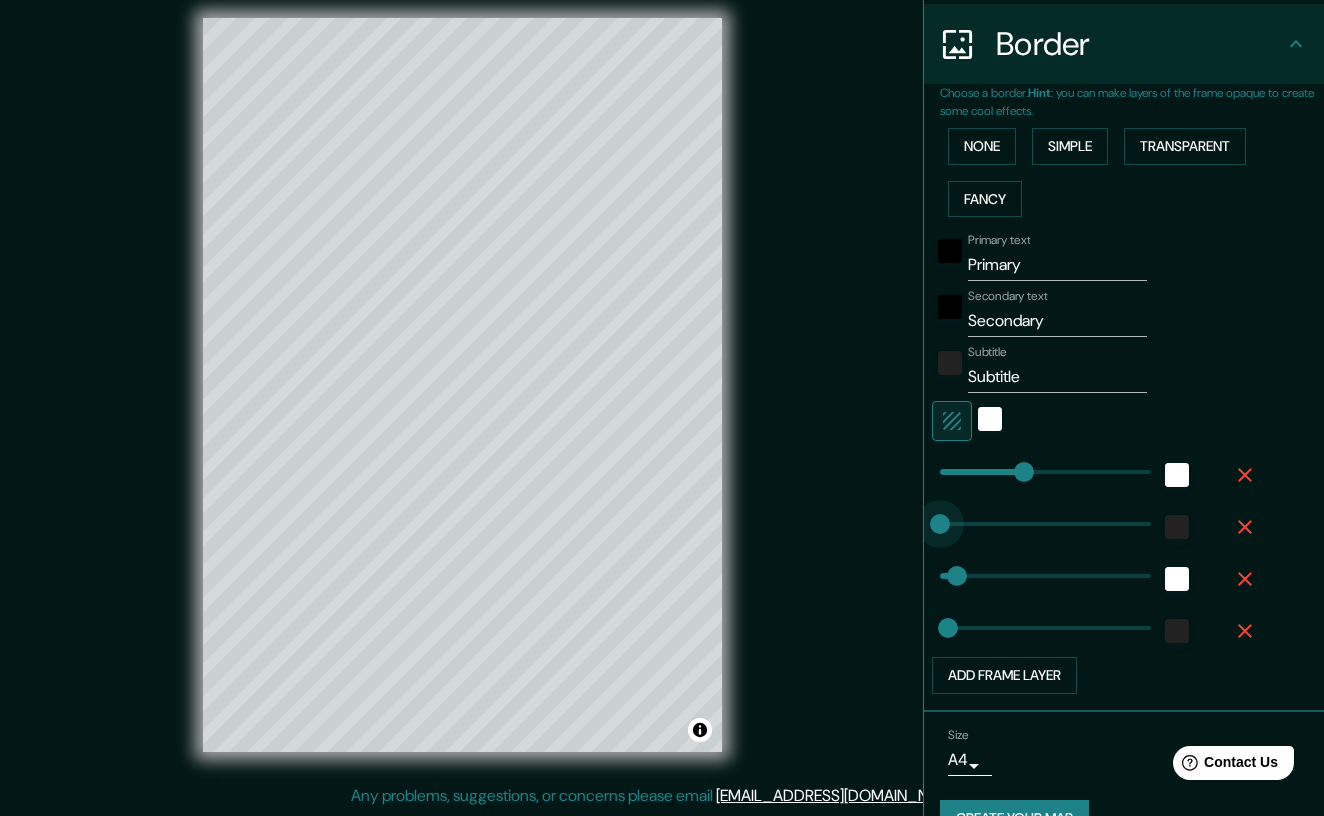 type on "519" 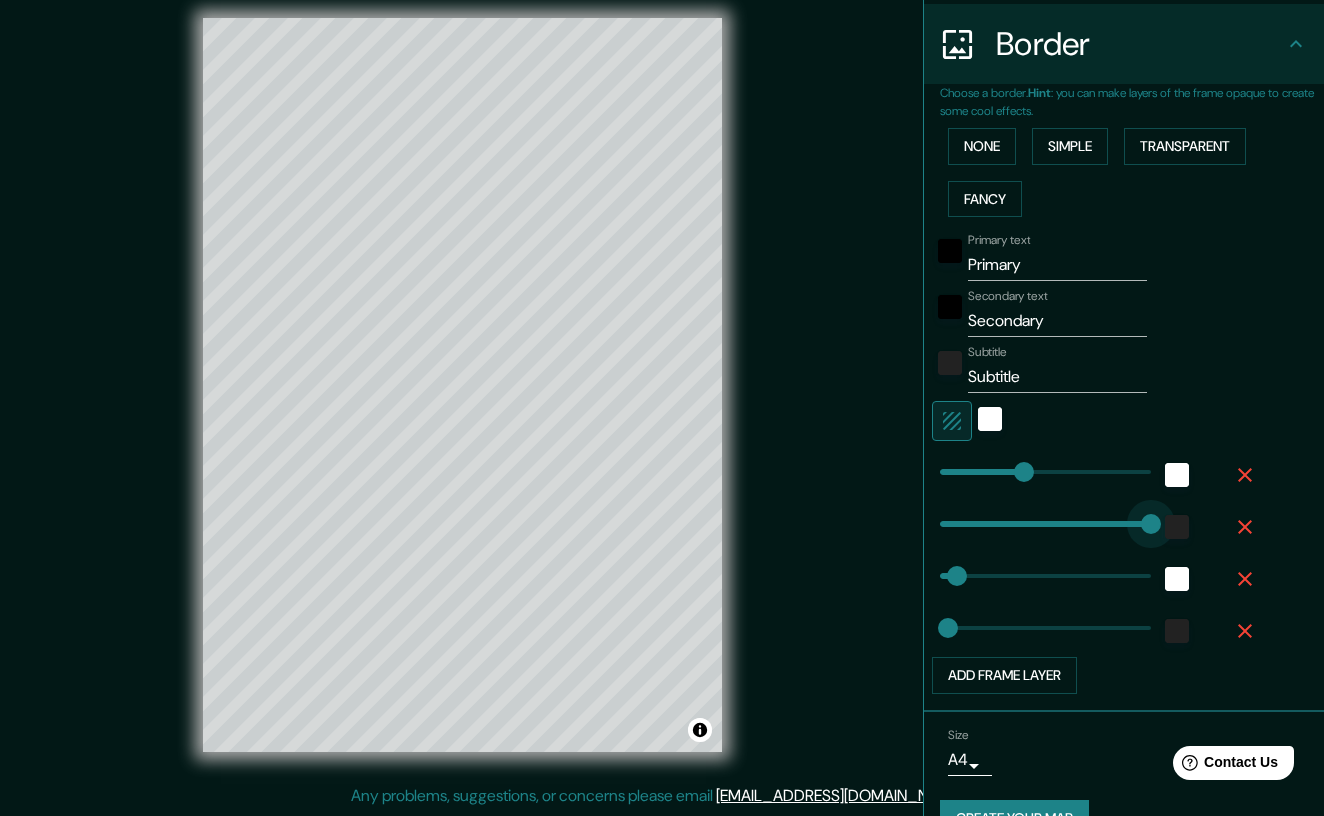 drag, startPoint x: 961, startPoint y: 518, endPoint x: 1233, endPoint y: 517, distance: 272.00183 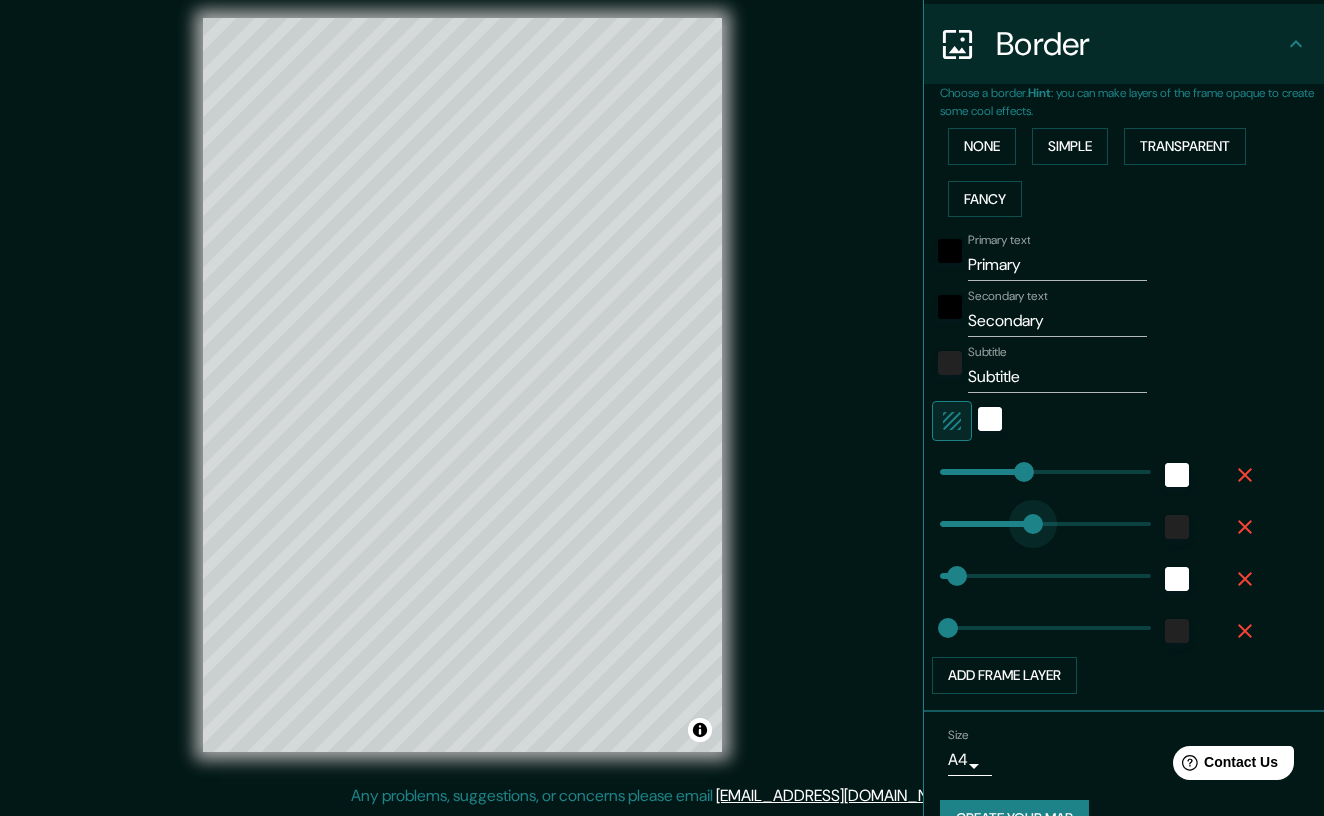 type on "86" 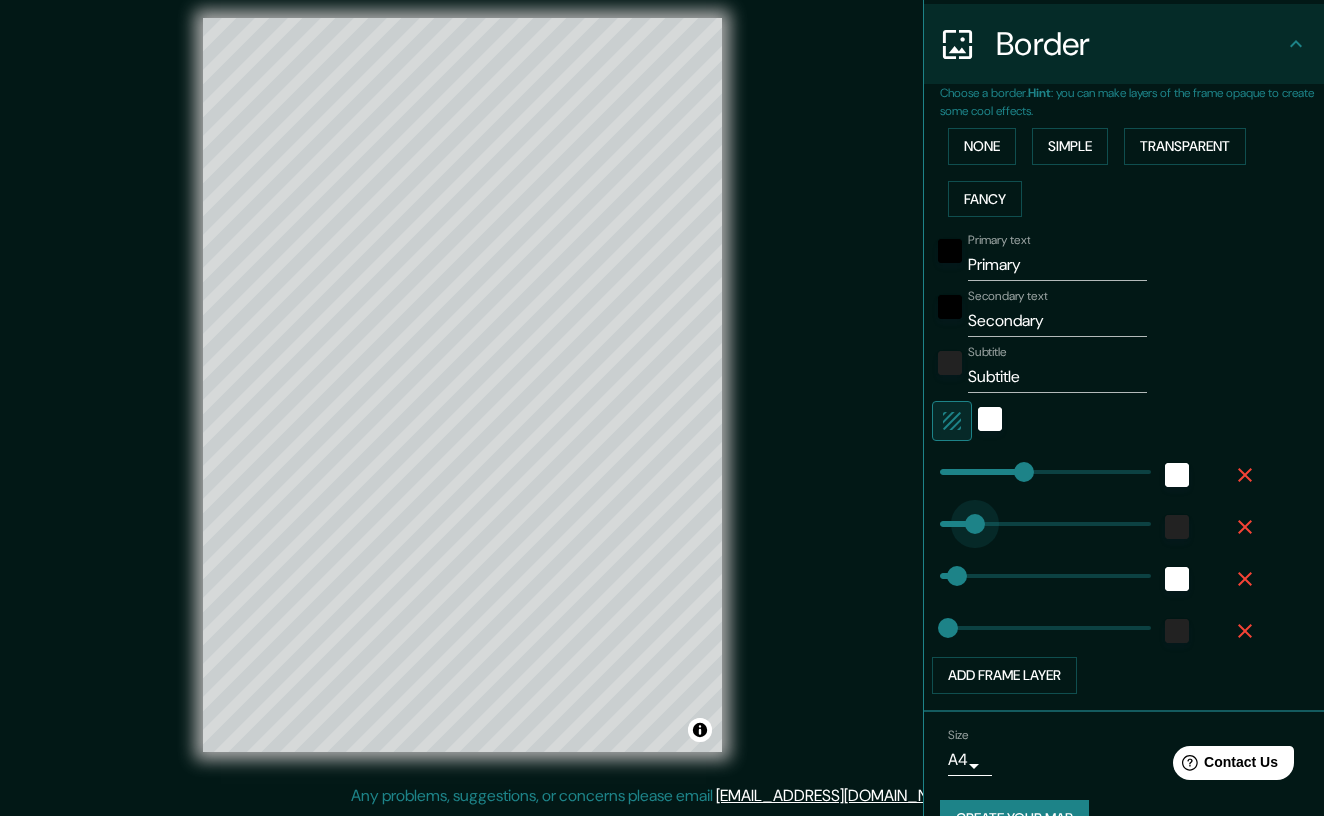 drag, startPoint x: 1141, startPoint y: 516, endPoint x: 975, endPoint y: 510, distance: 166.1084 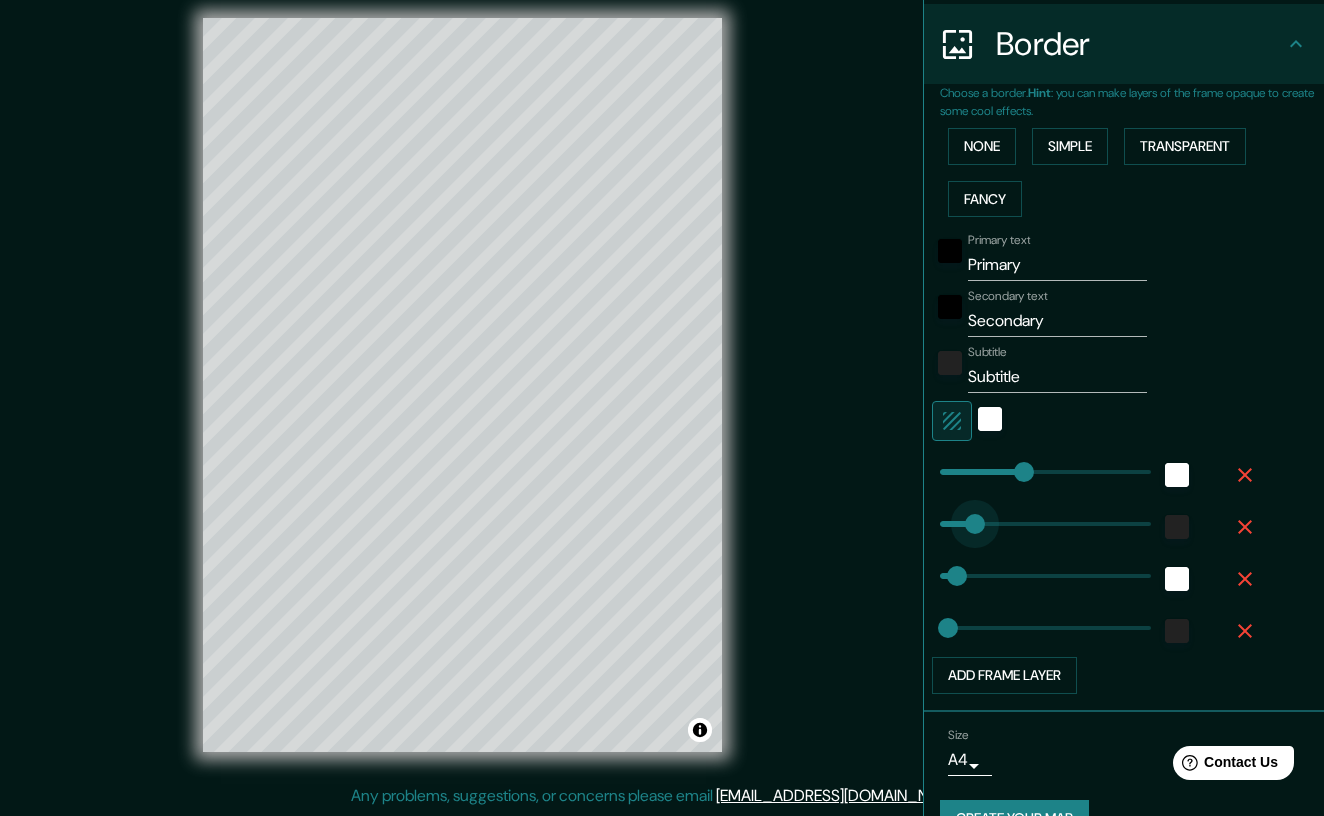 type on "138" 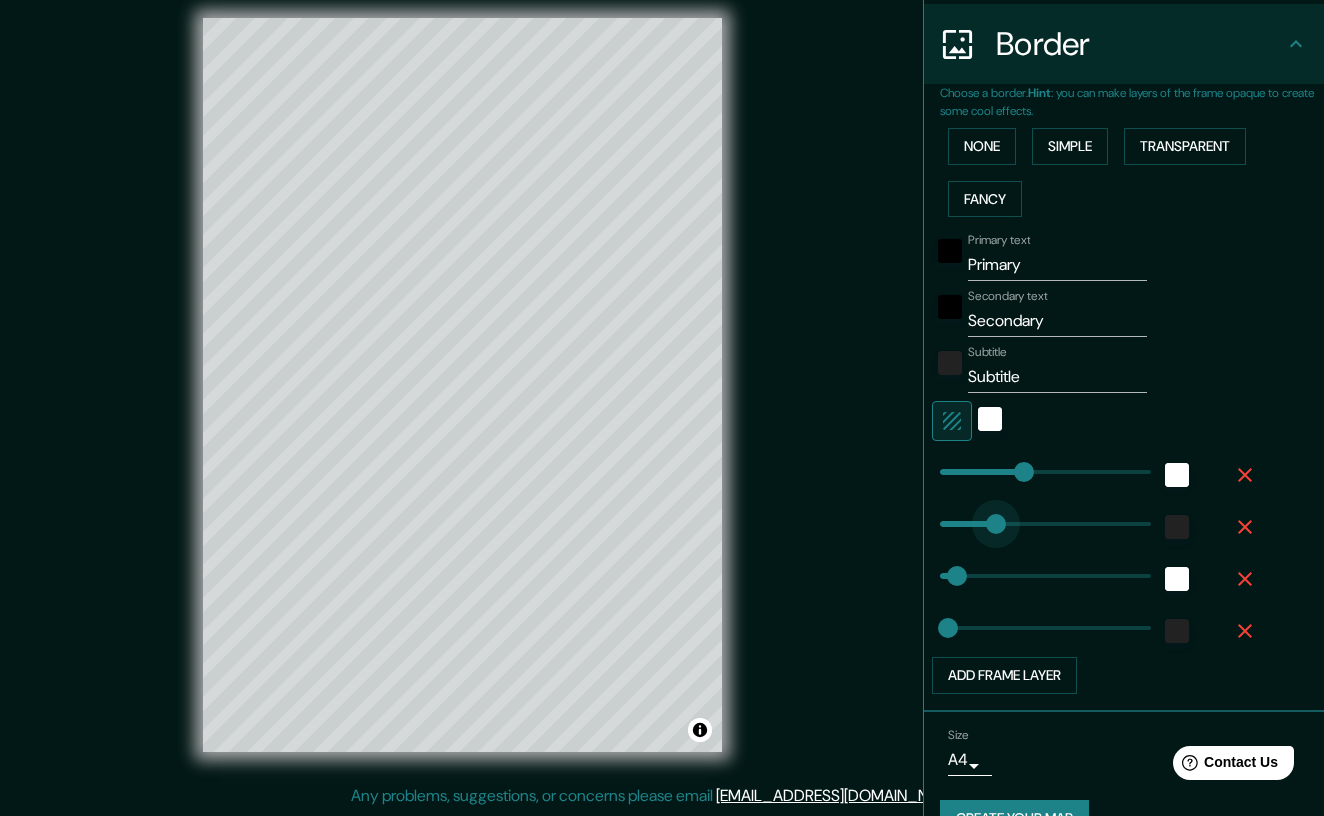 drag, startPoint x: 975, startPoint y: 510, endPoint x: 996, endPoint y: 513, distance: 21.213203 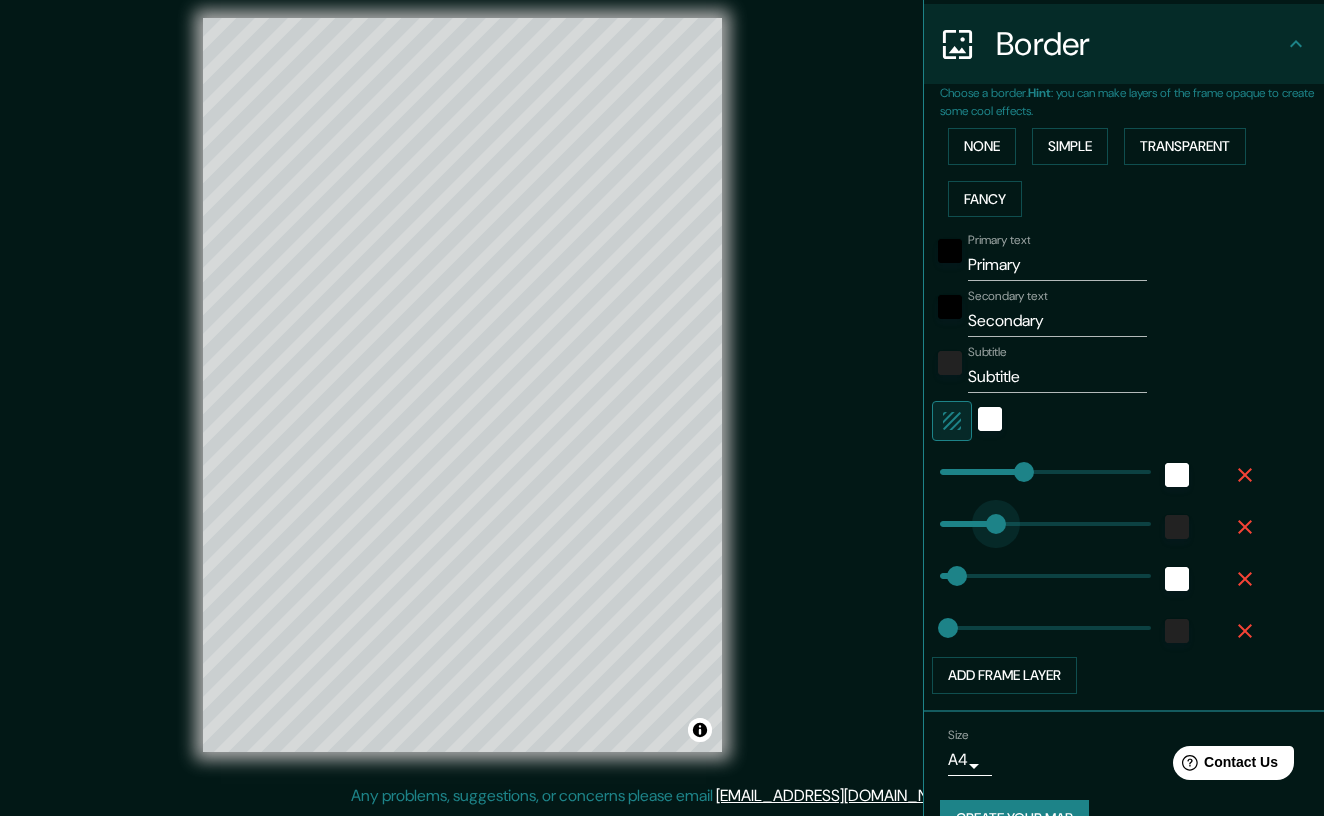 type on "172" 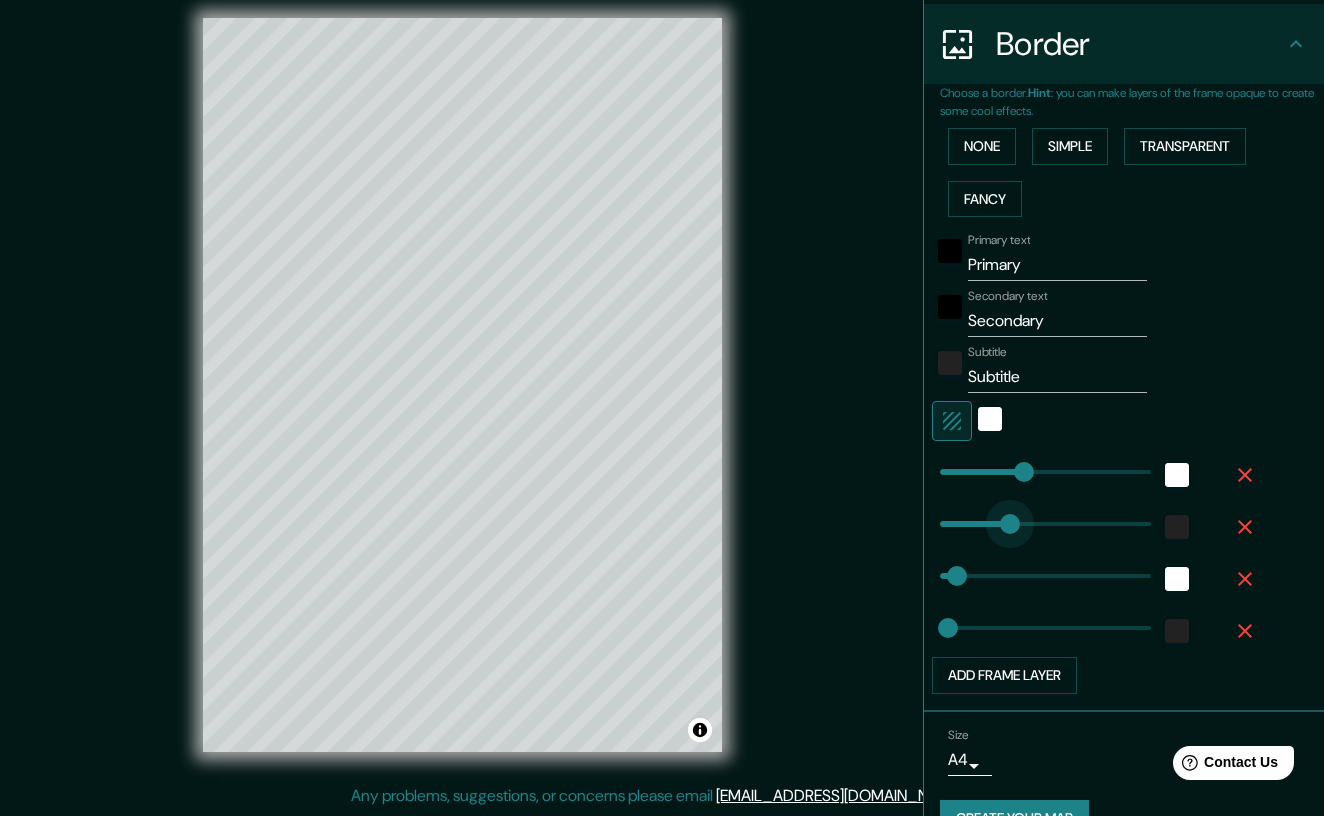 drag, startPoint x: 996, startPoint y: 513, endPoint x: 1010, endPoint y: 512, distance: 14.035668 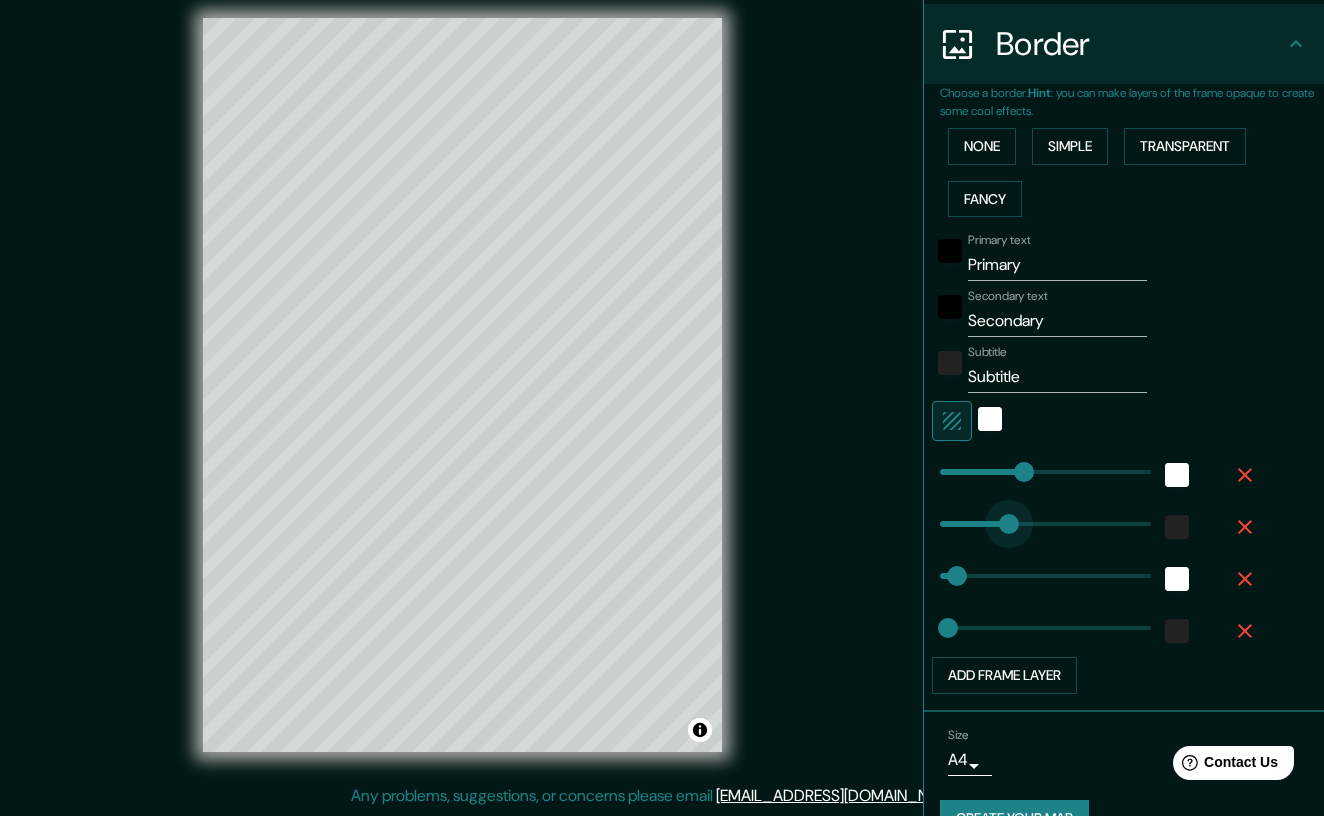 type on "219" 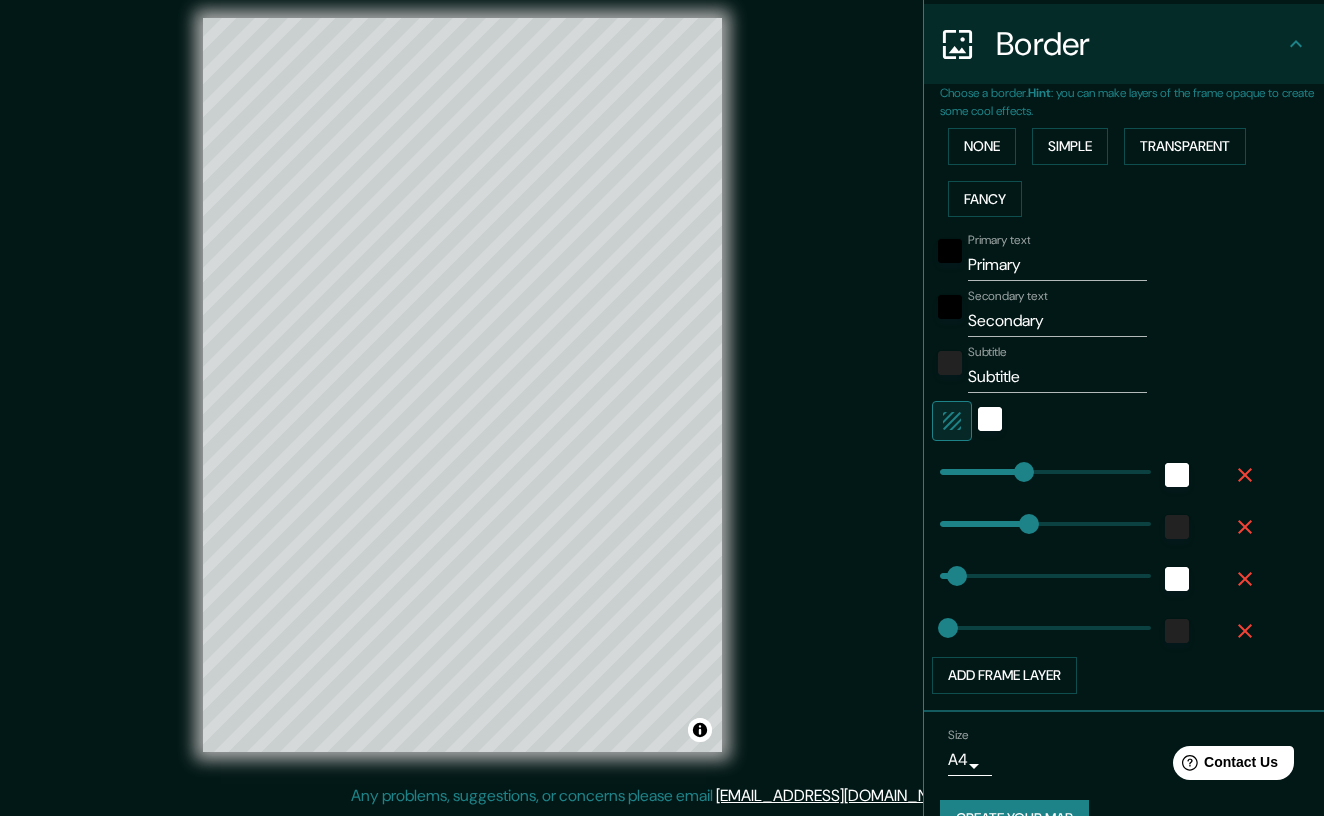 type on "208" 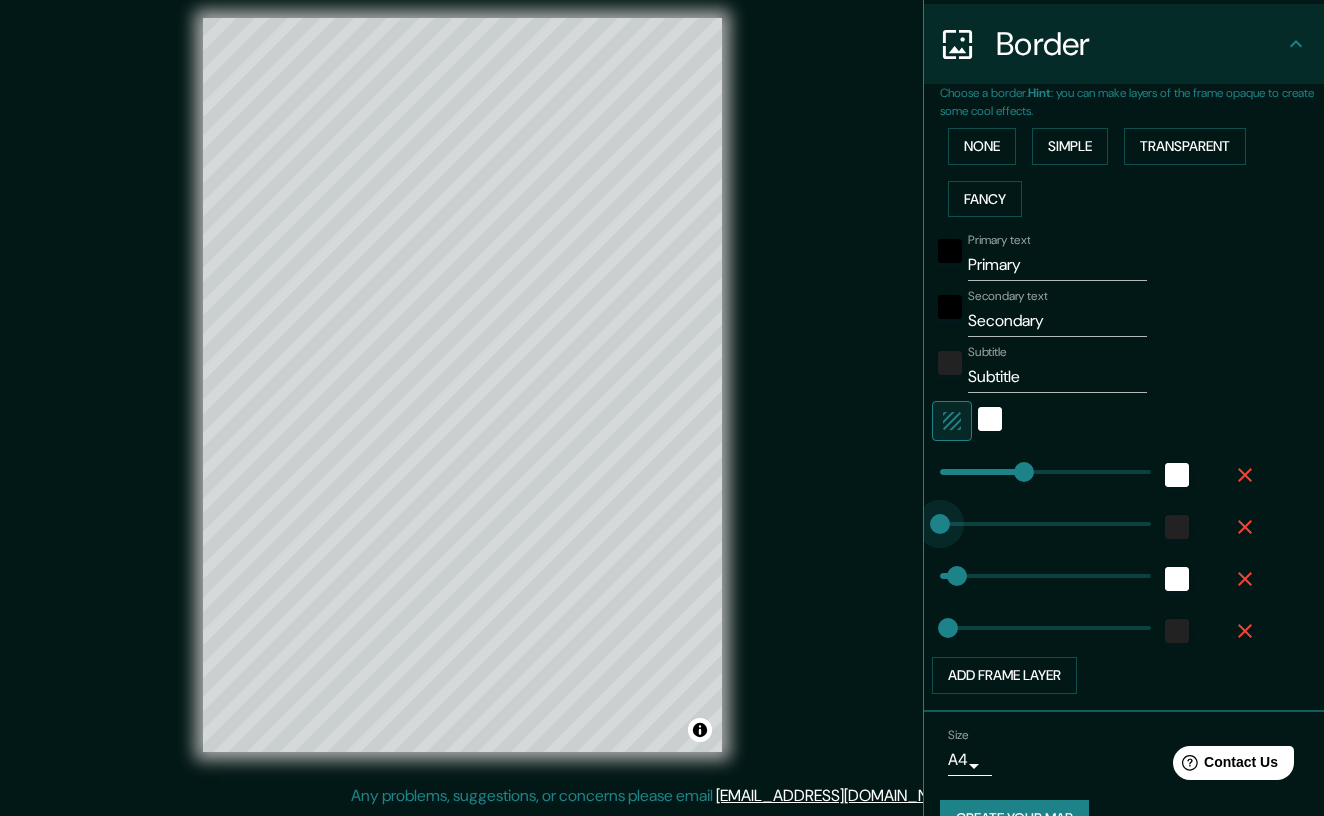 drag, startPoint x: 1029, startPoint y: 511, endPoint x: 889, endPoint y: 510, distance: 140.00357 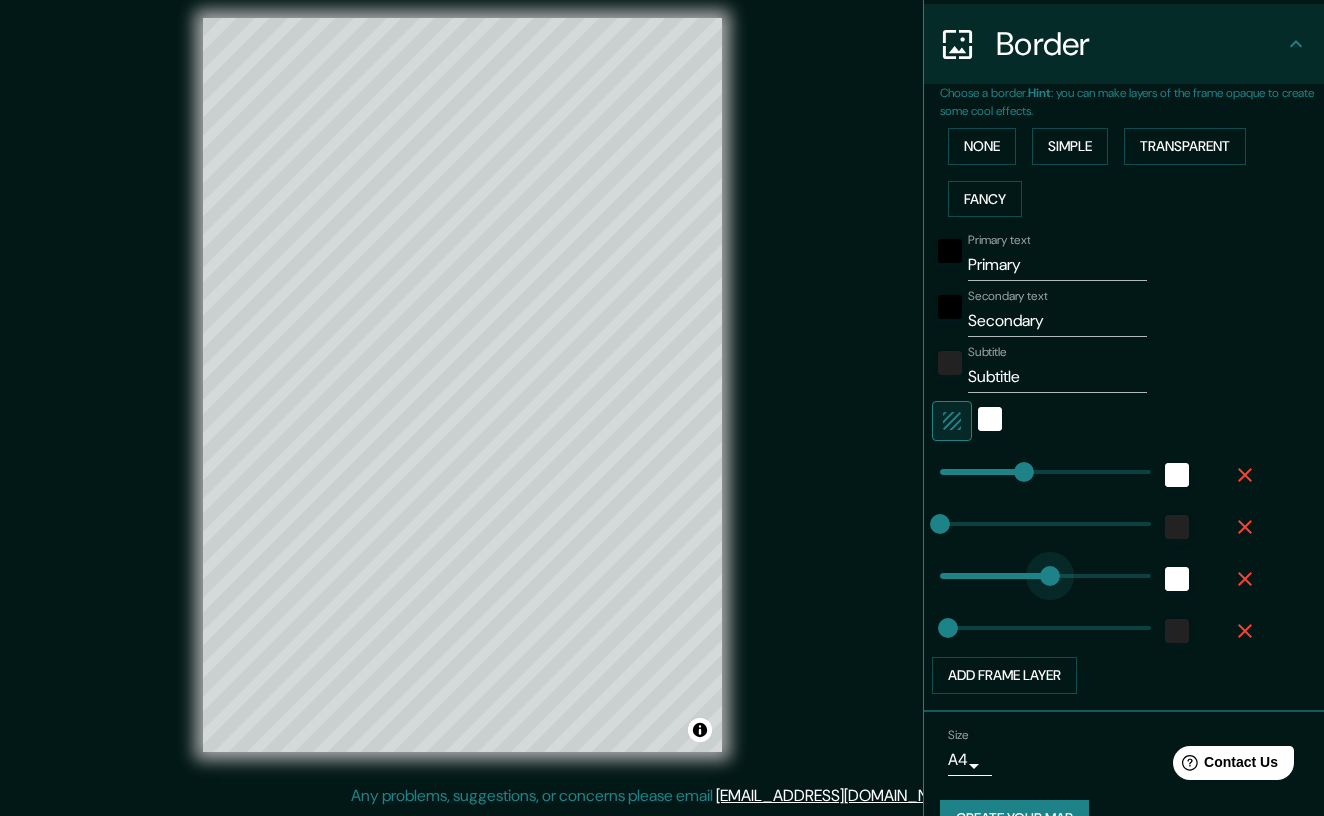 type on "394" 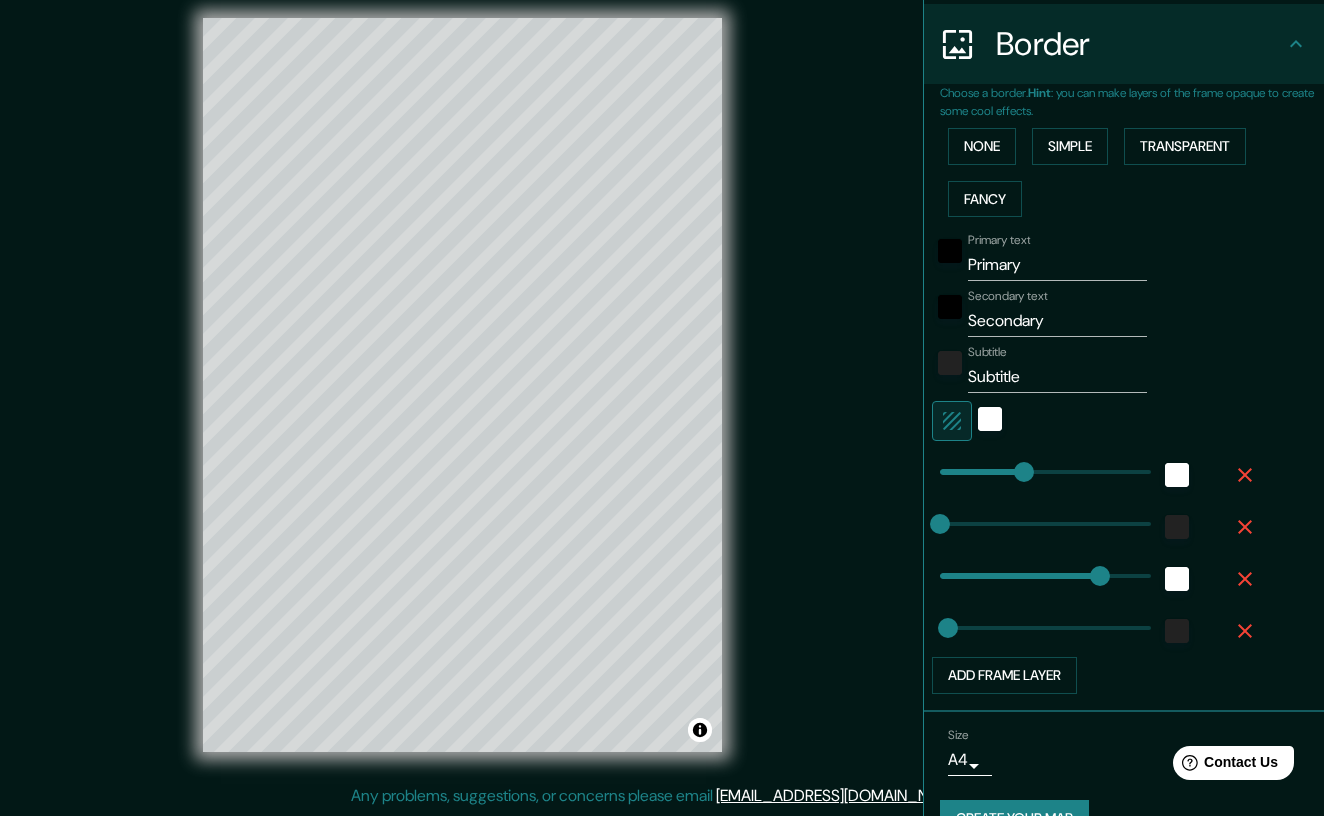 type on "163" 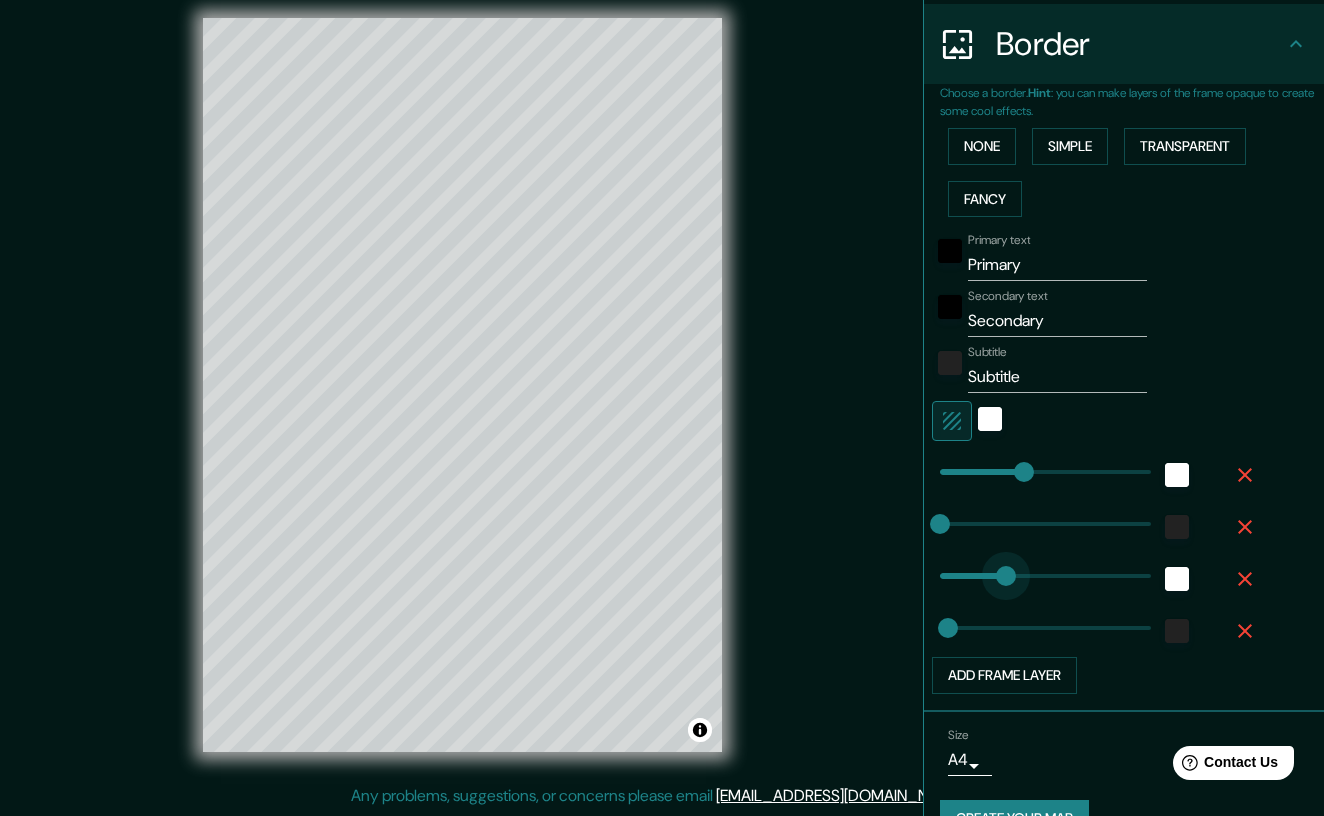 drag, startPoint x: 1096, startPoint y: 564, endPoint x: 1006, endPoint y: 564, distance: 90 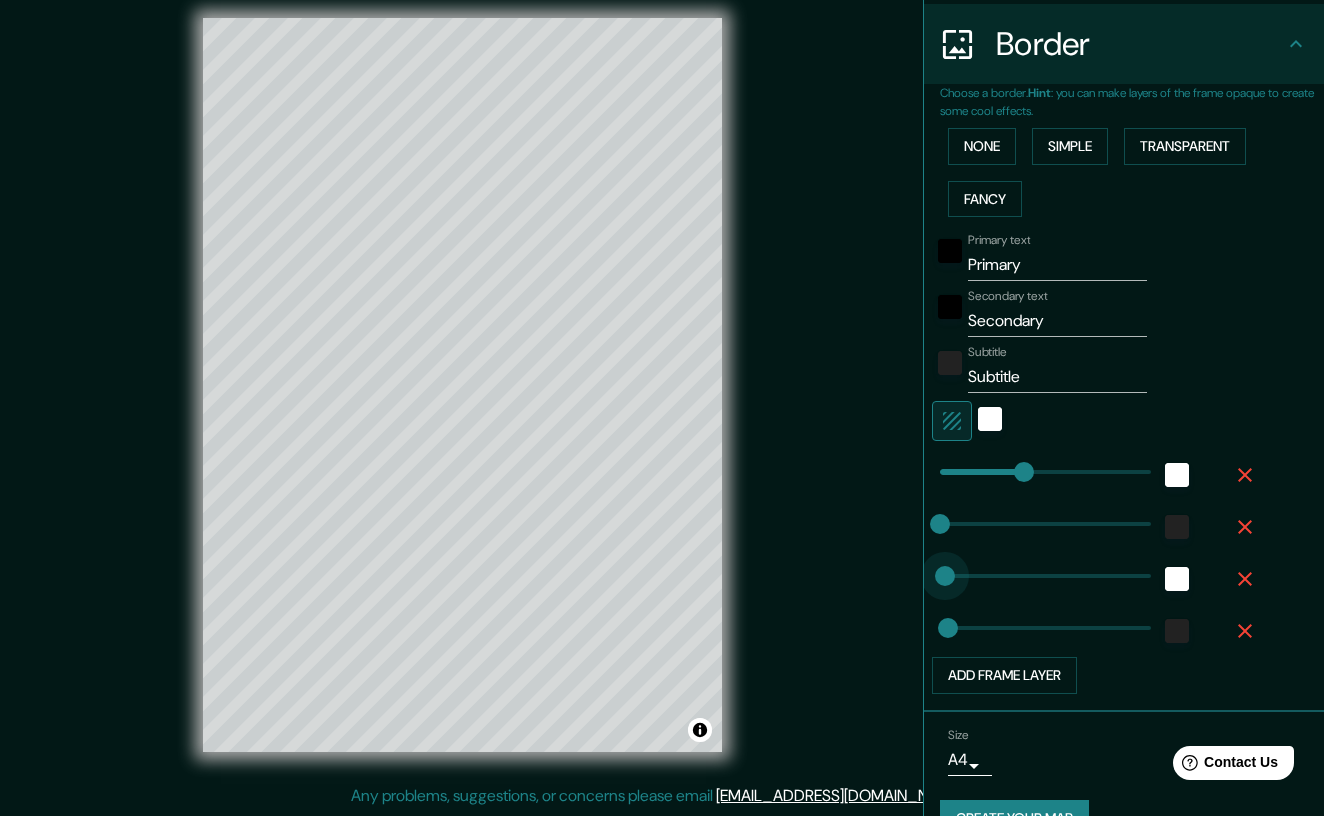 type on "0" 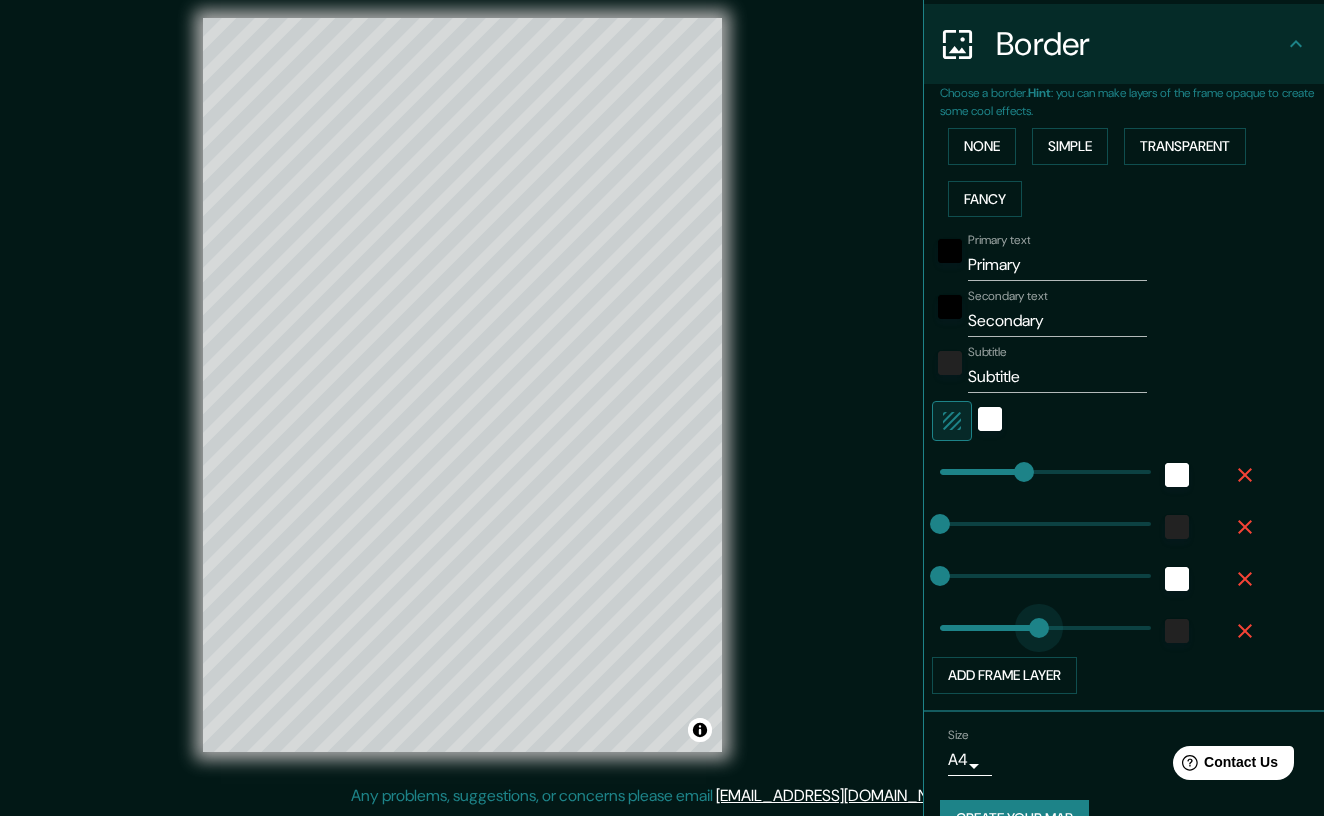 type on "256" 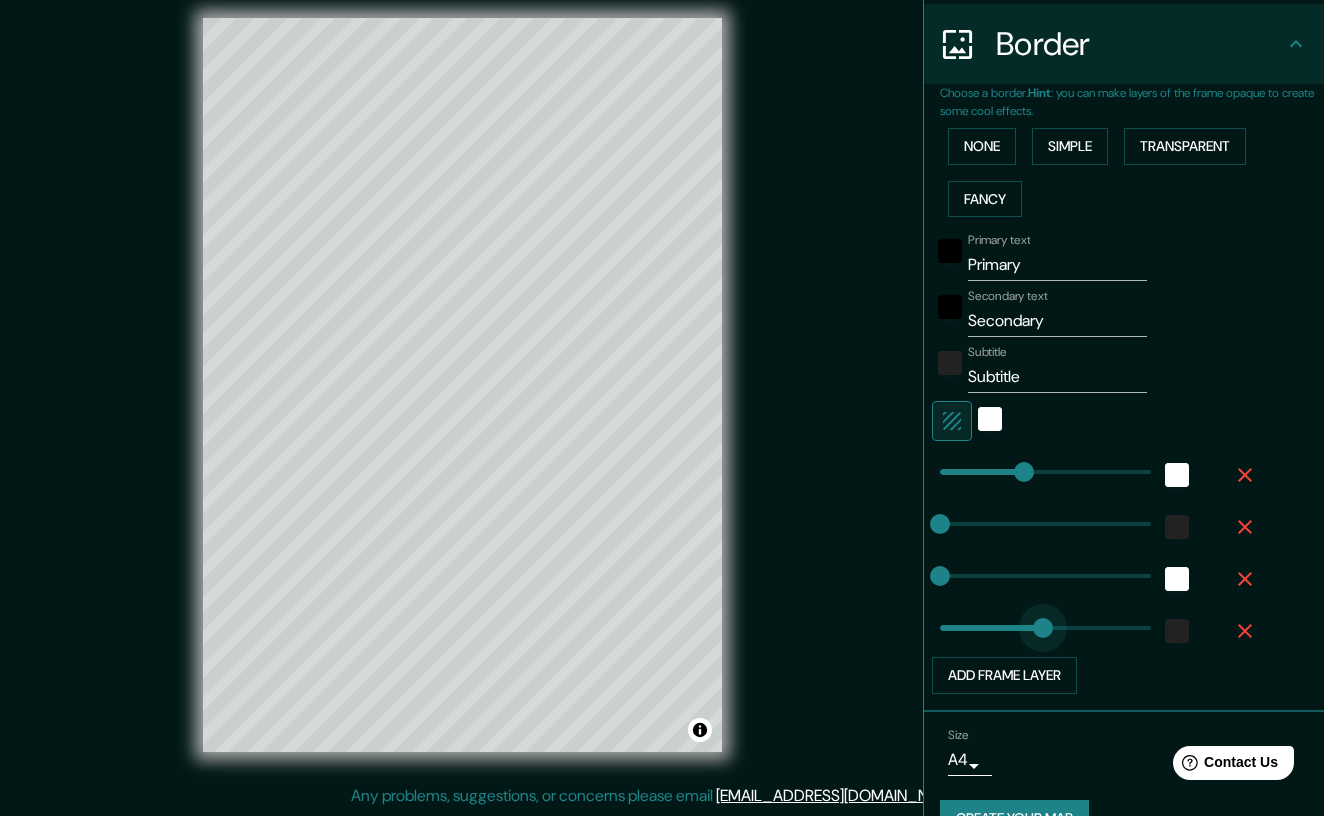 type on "0" 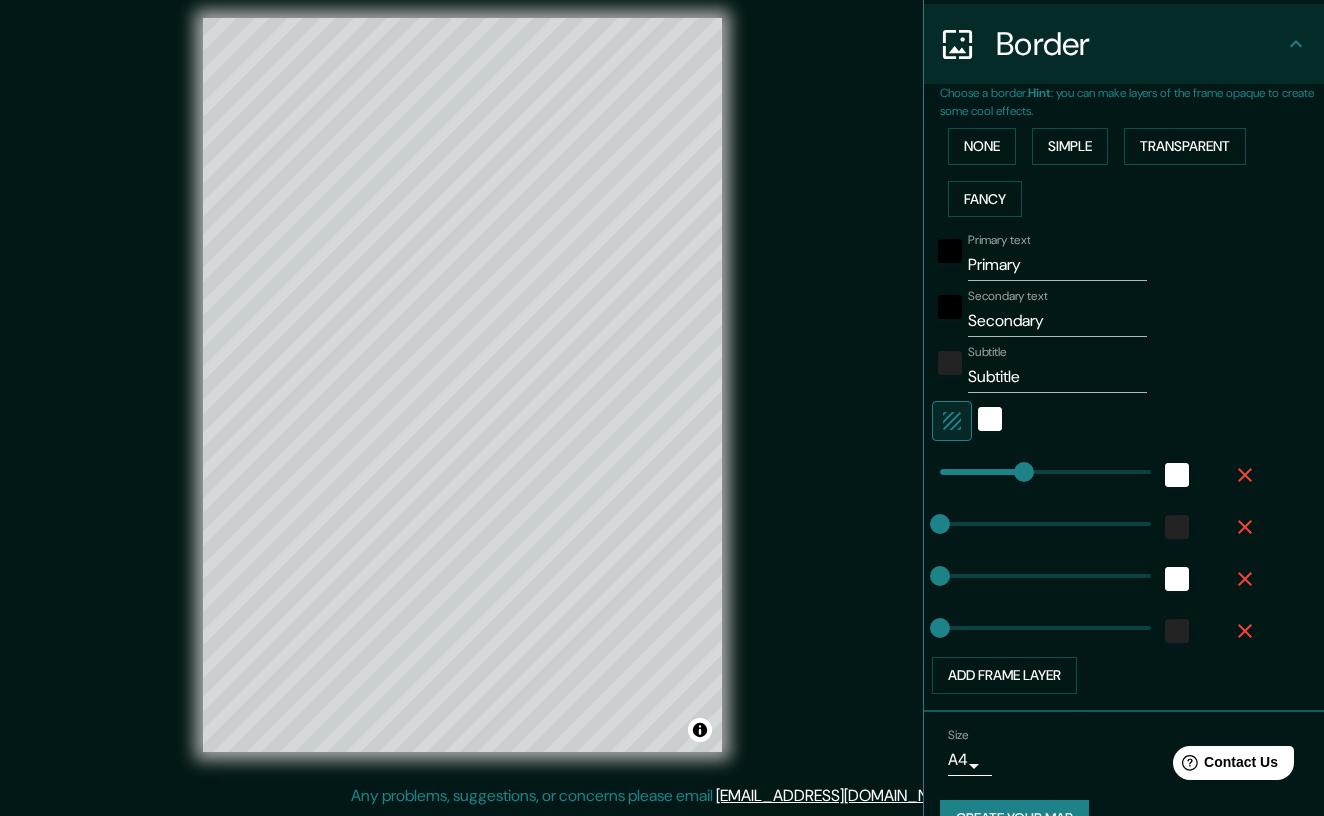 type on "76" 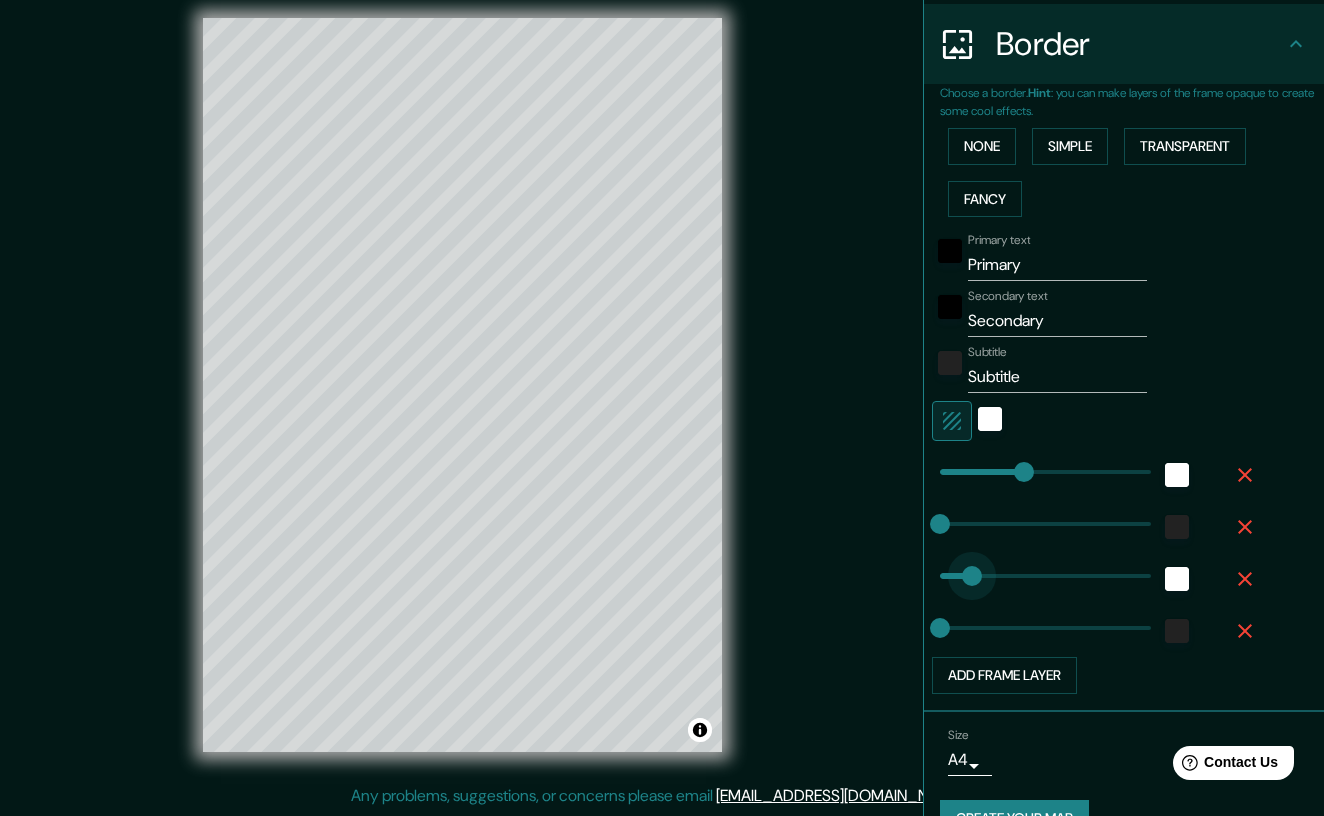 drag, startPoint x: 949, startPoint y: 567, endPoint x: 972, endPoint y: 567, distance: 23 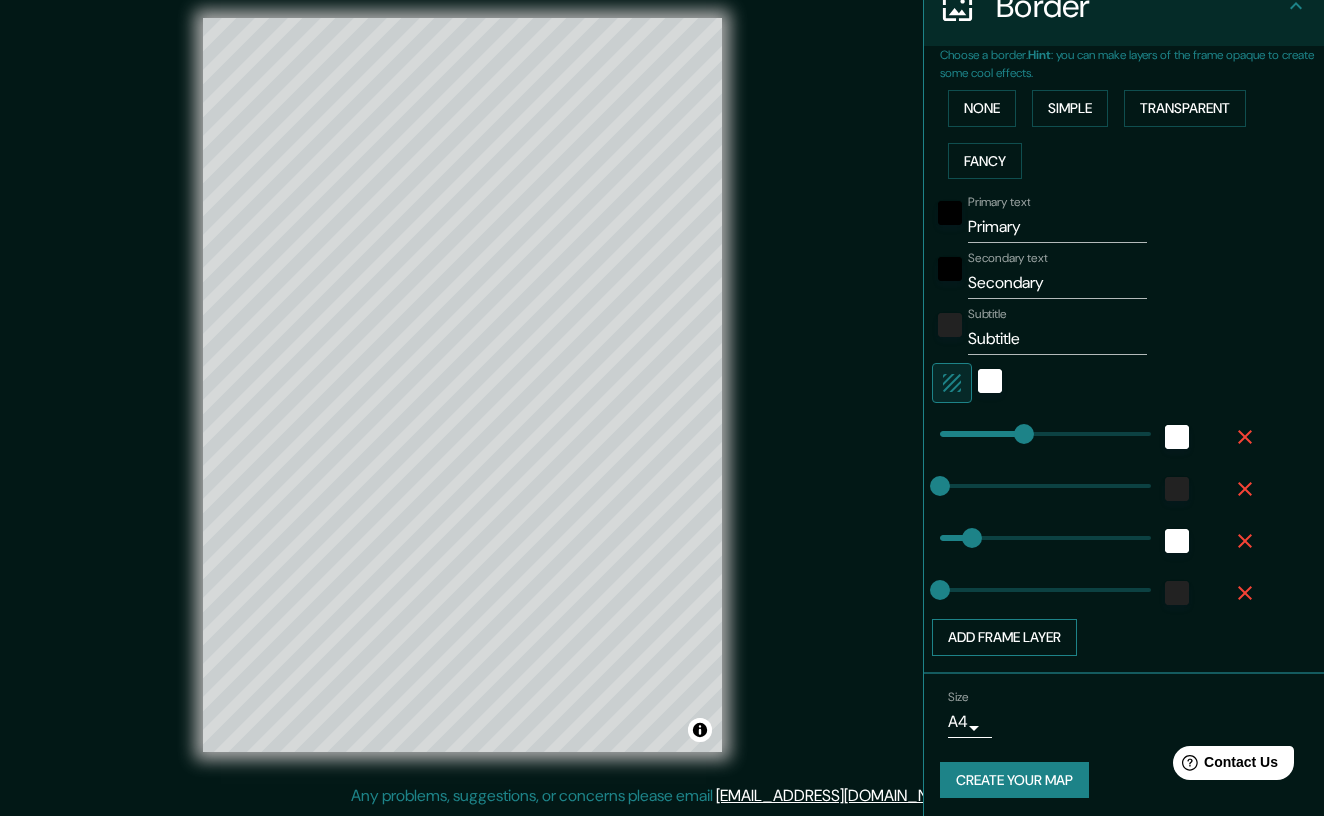 scroll, scrollTop: 419, scrollLeft: 0, axis: vertical 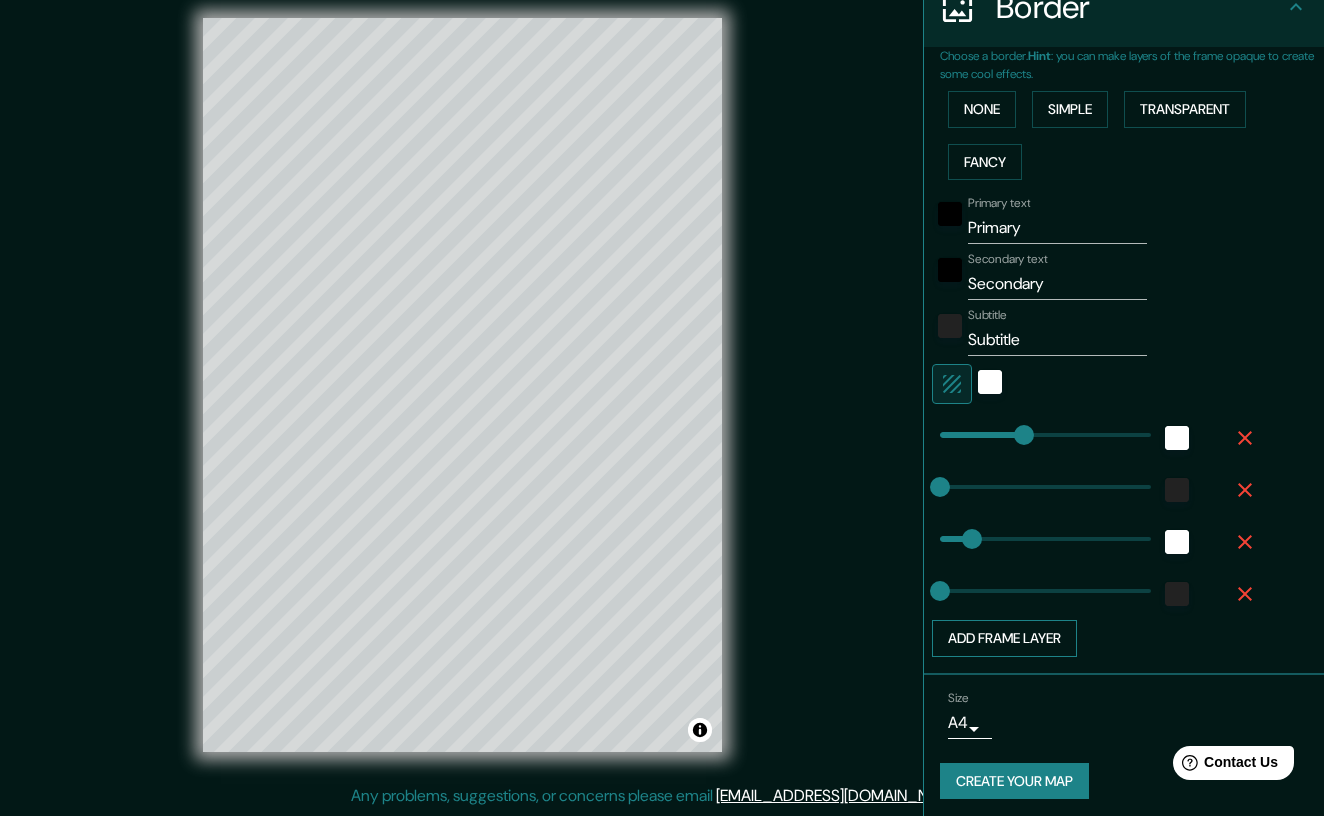 click on "Add frame layer" at bounding box center (1004, 638) 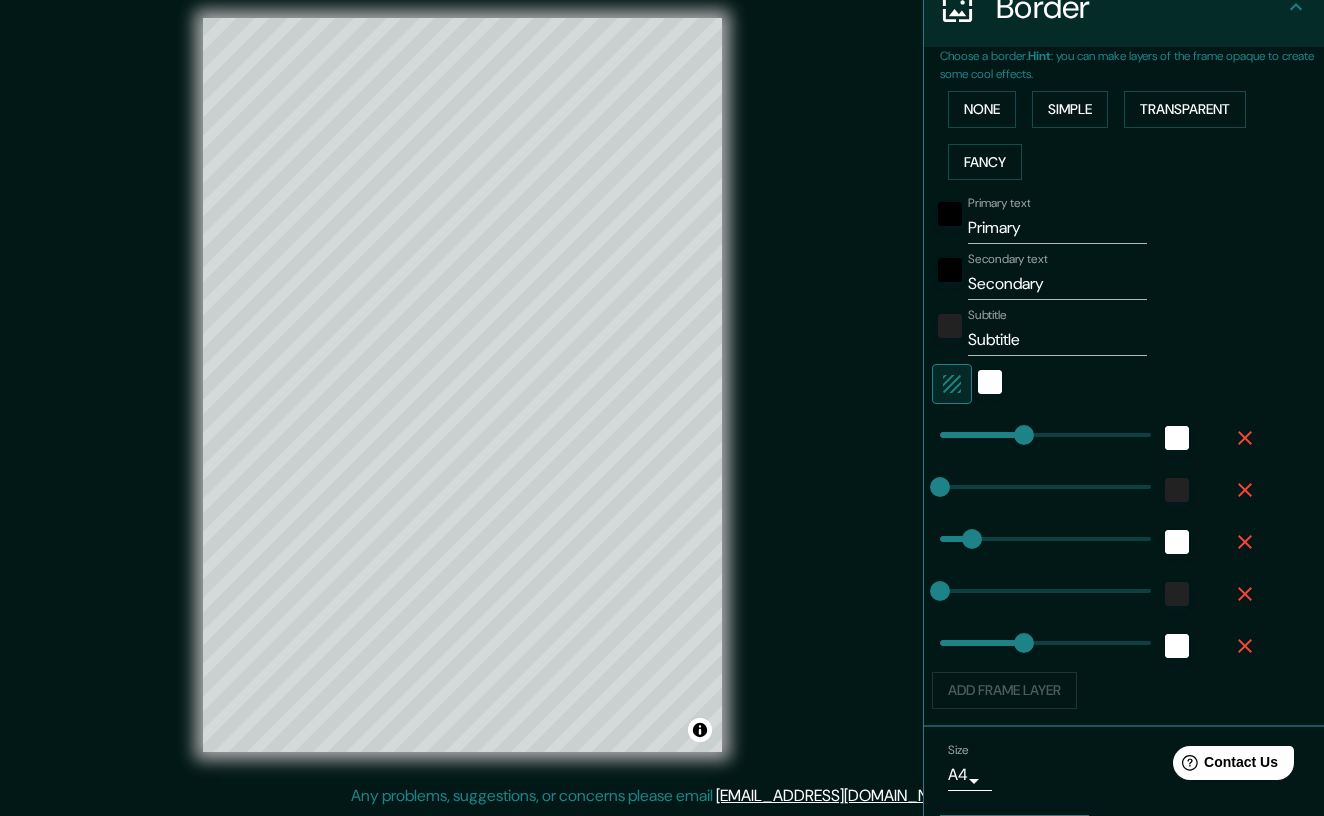 type on "208" 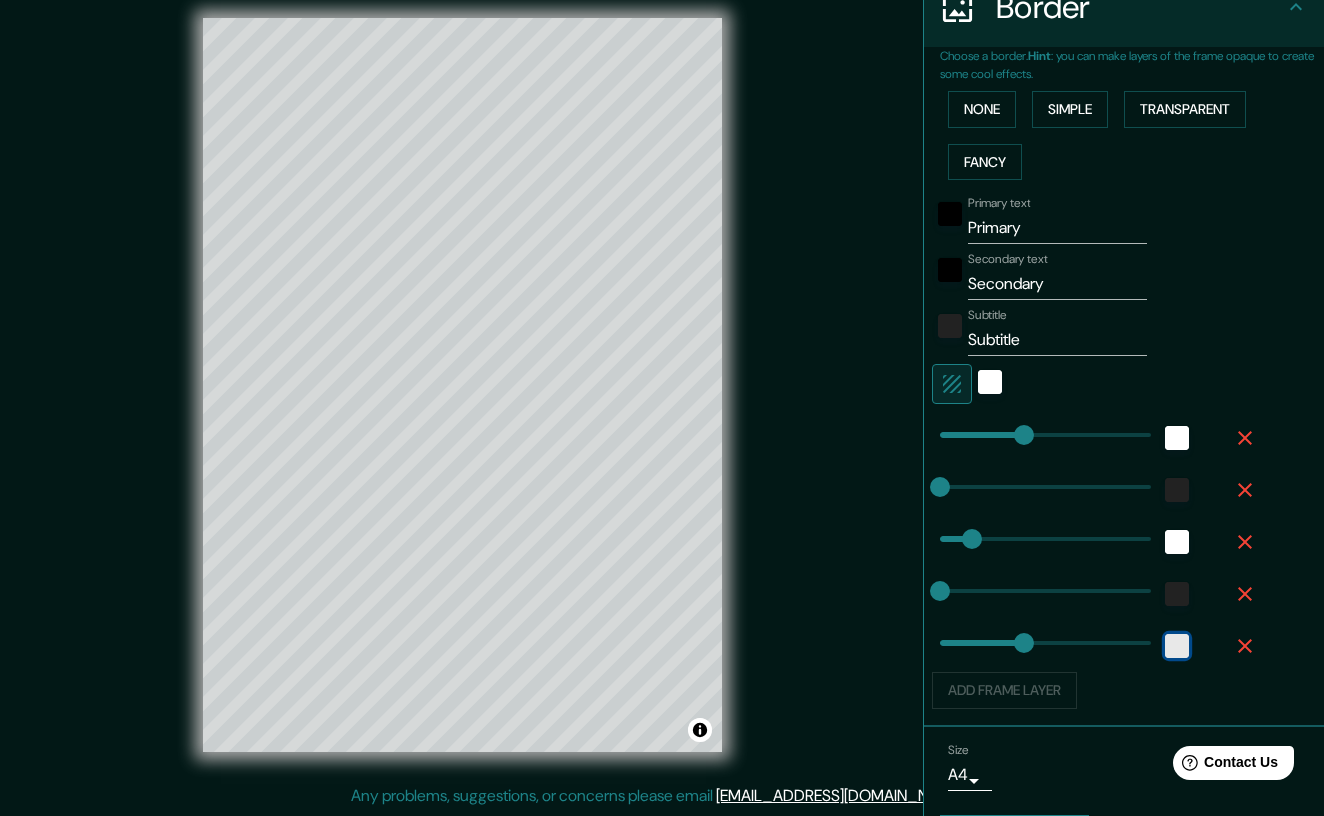 click at bounding box center (1177, 646) 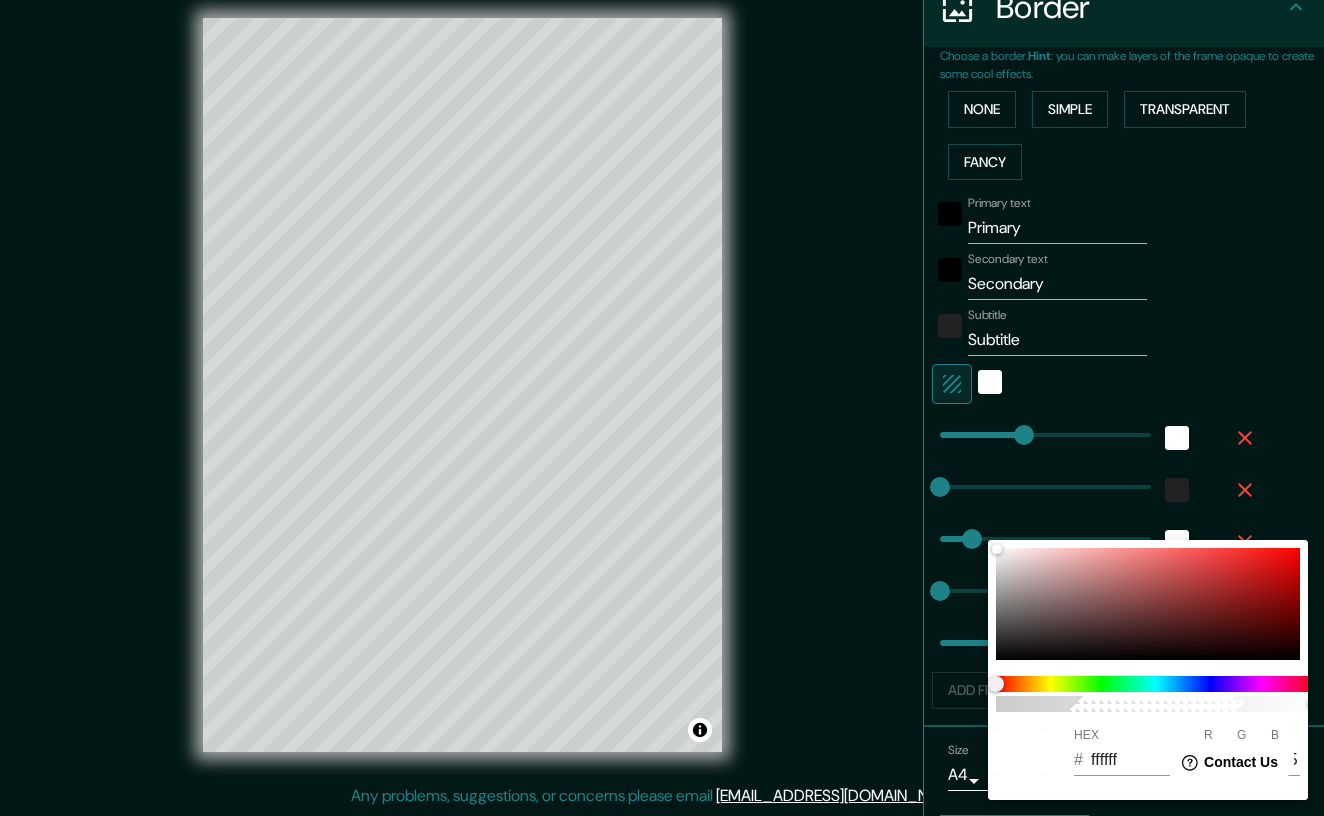 click on "ffffff" at bounding box center (1130, 760) 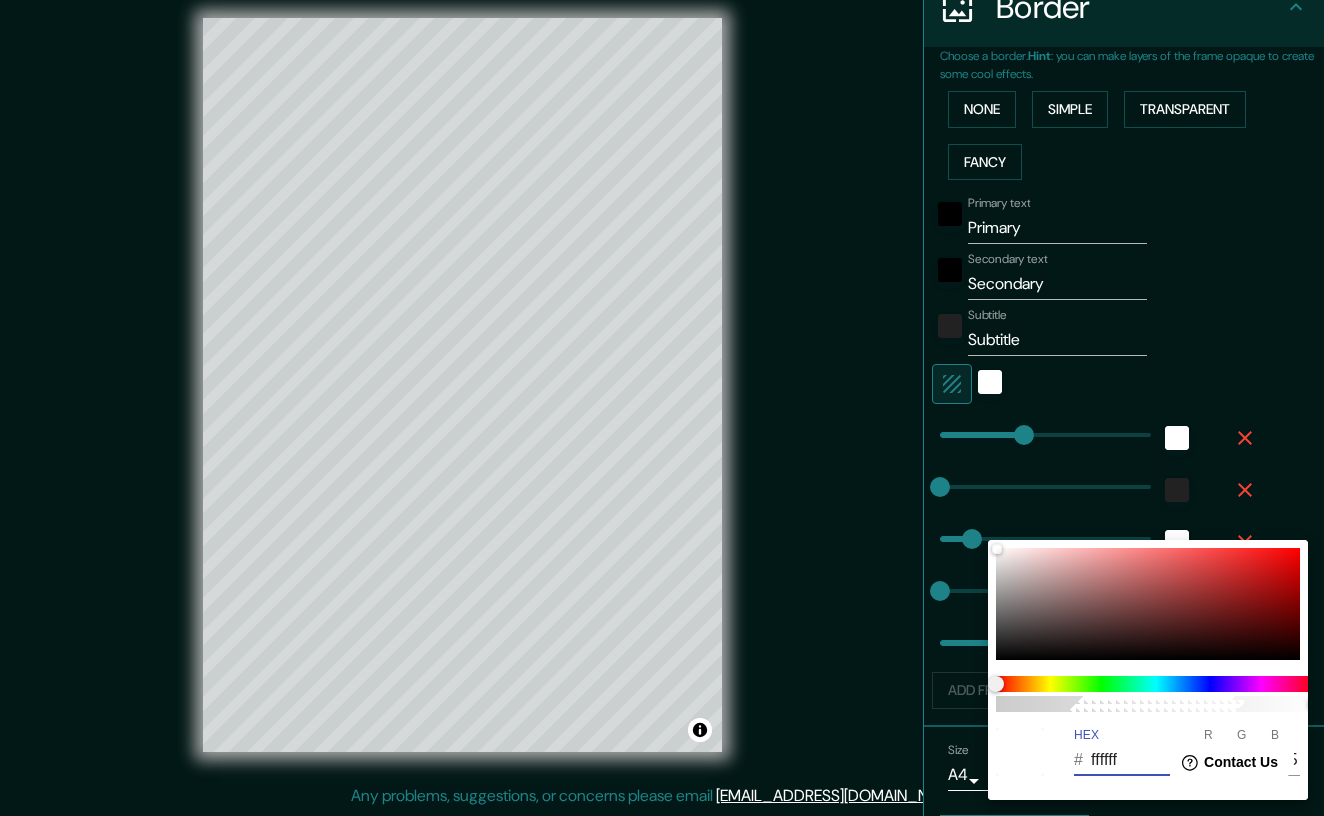 click on "ffffff" at bounding box center (1130, 760) 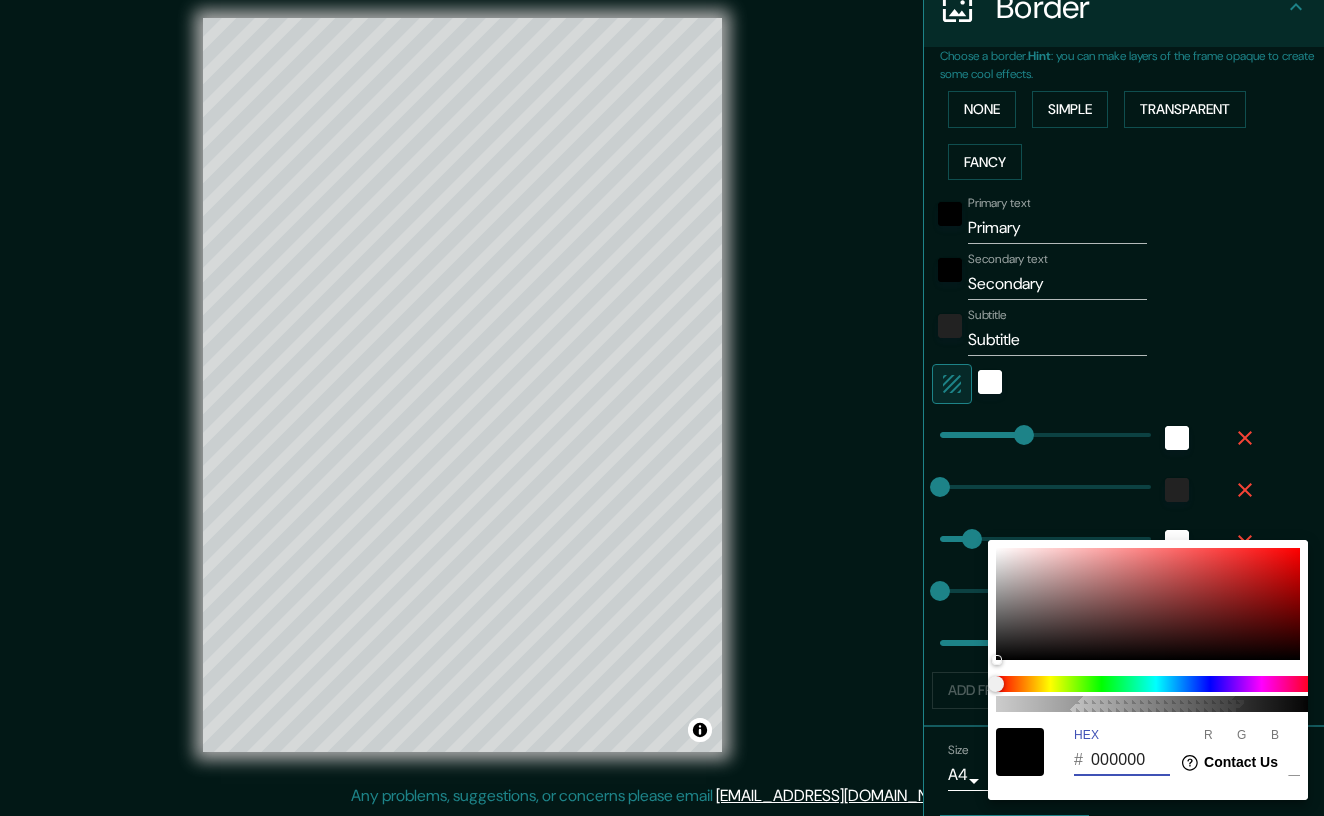 type on "208" 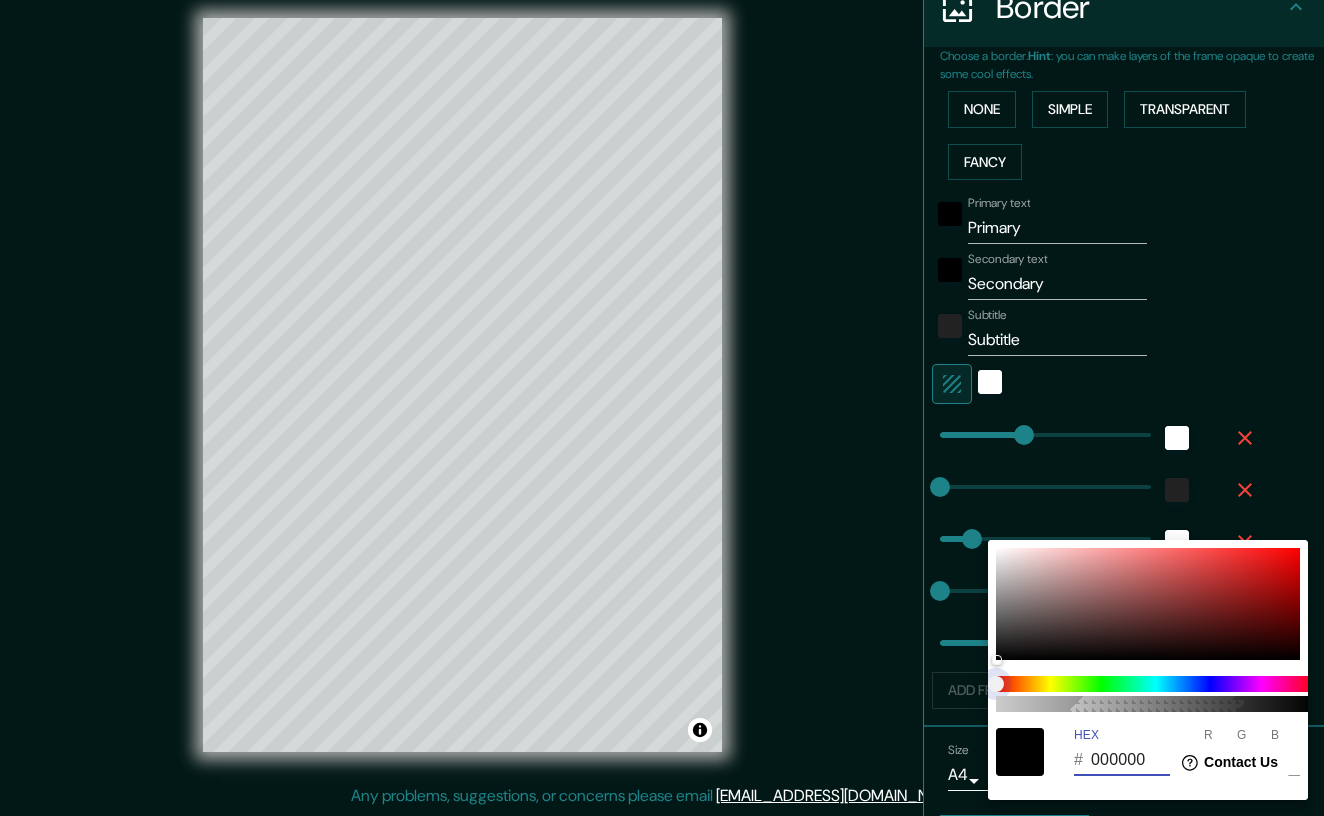 type on "208" 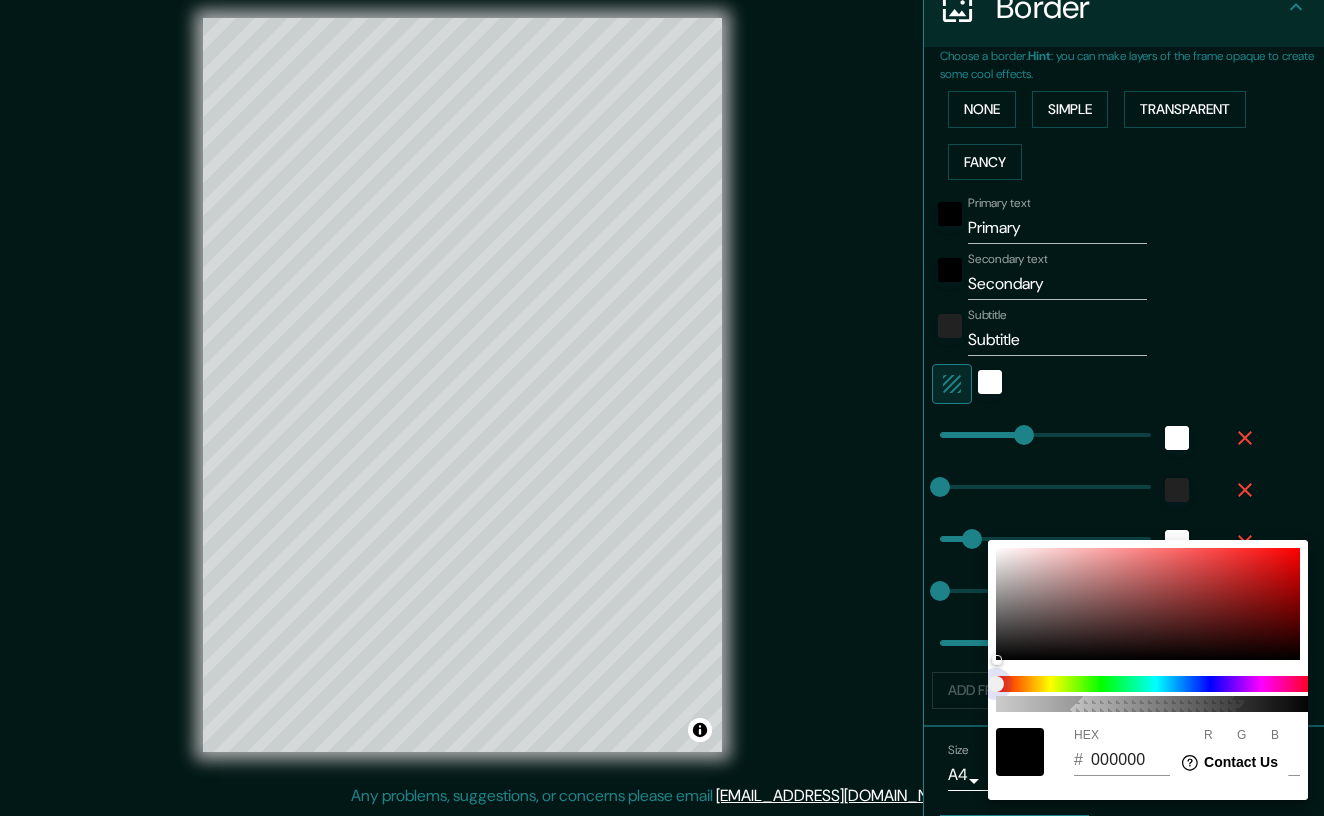 type on "208" 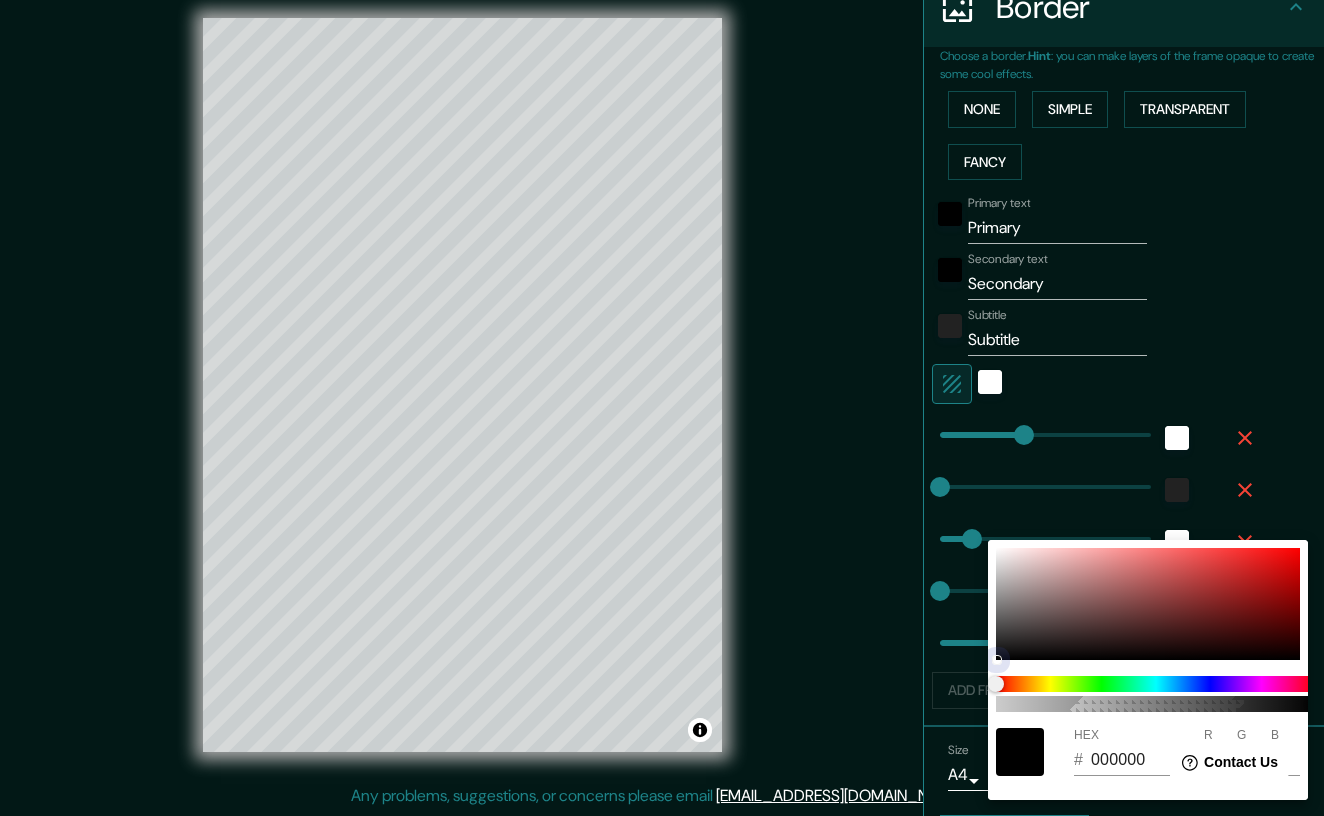 type on "208" 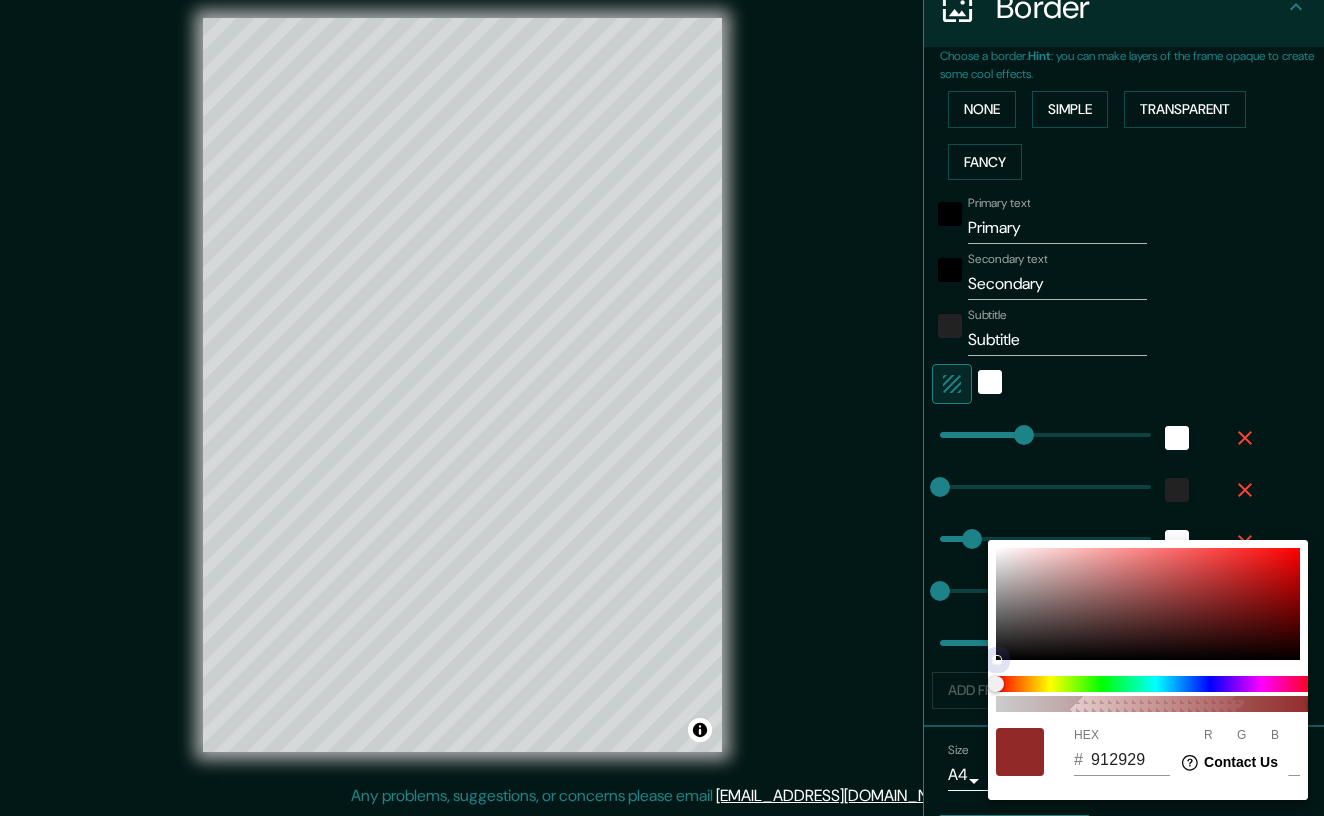 type on "208" 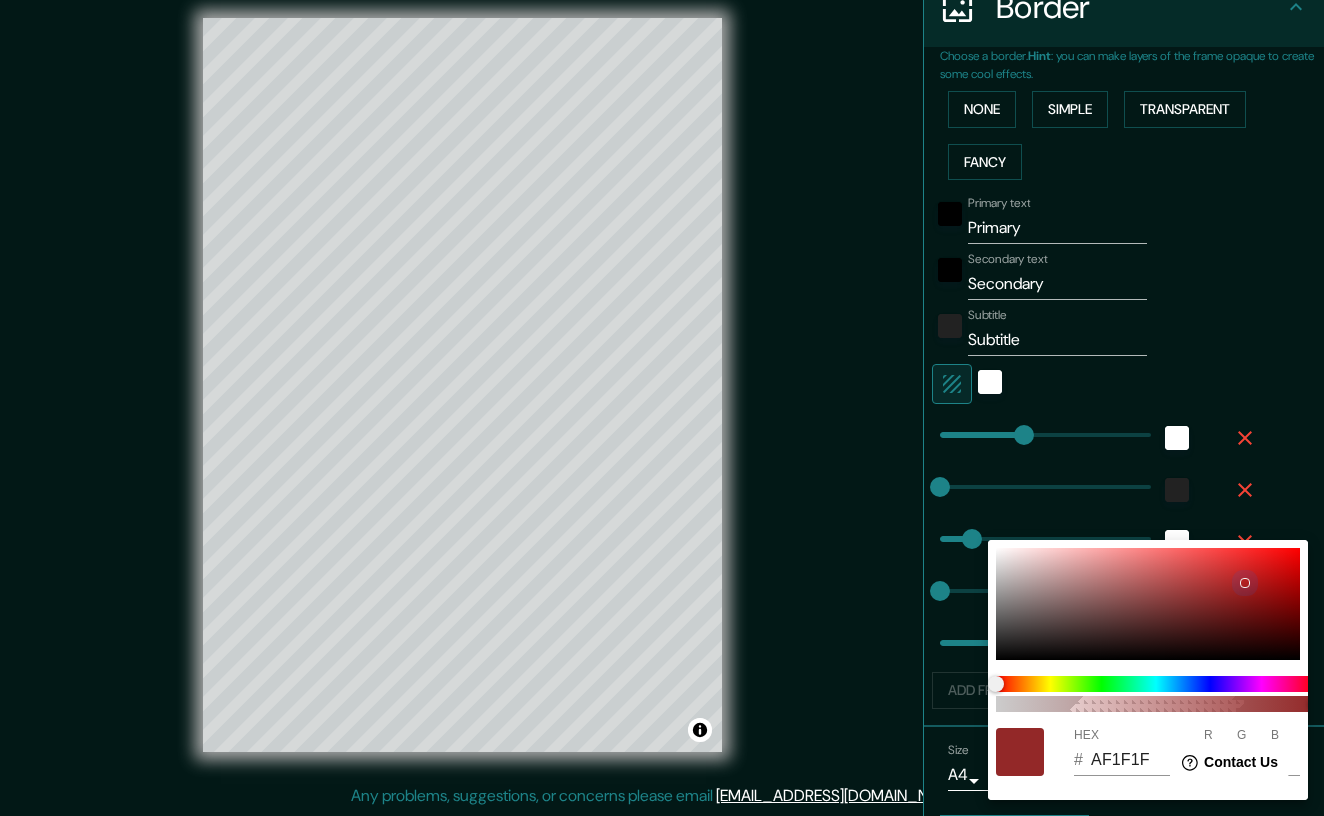 type on "208" 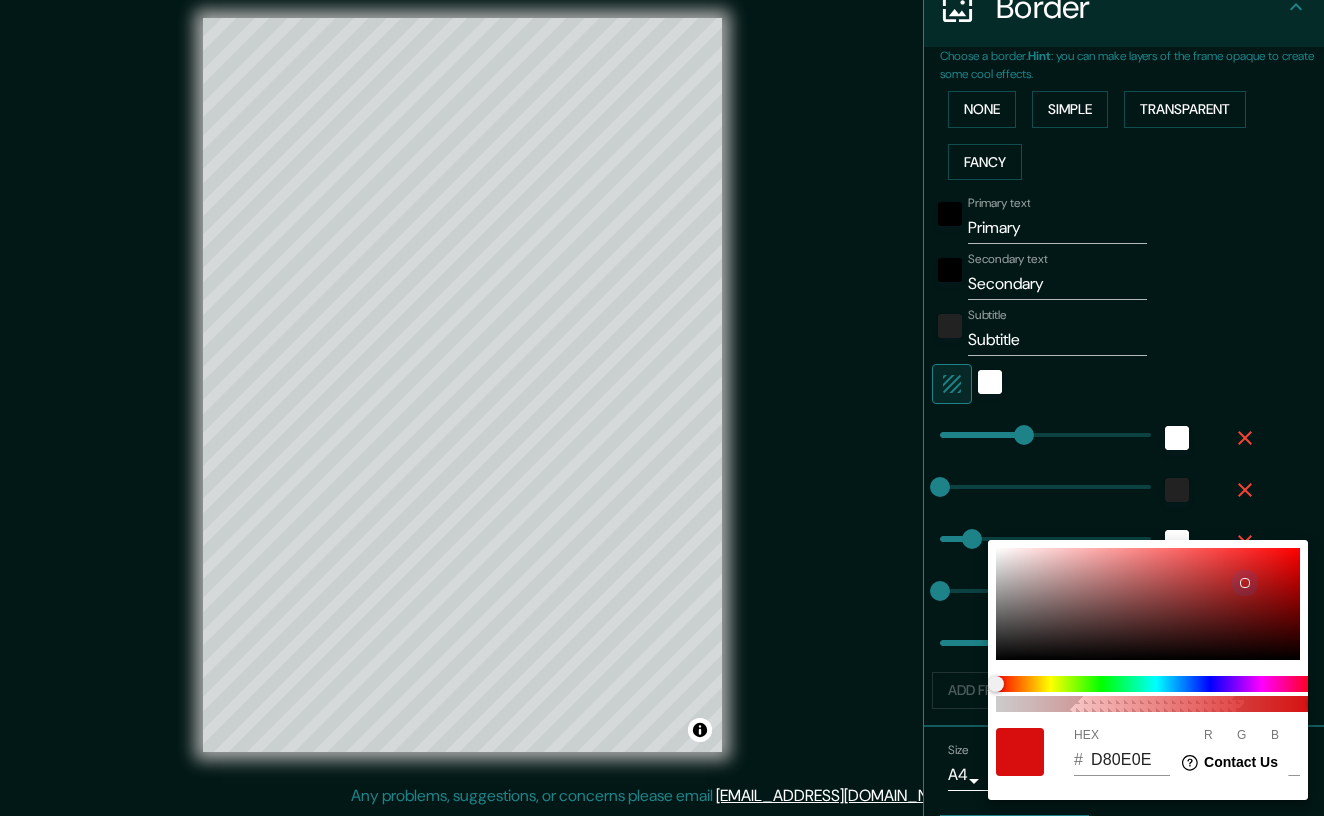 drag, startPoint x: 1213, startPoint y: 596, endPoint x: 1280, endPoint y: 565, distance: 73.82411 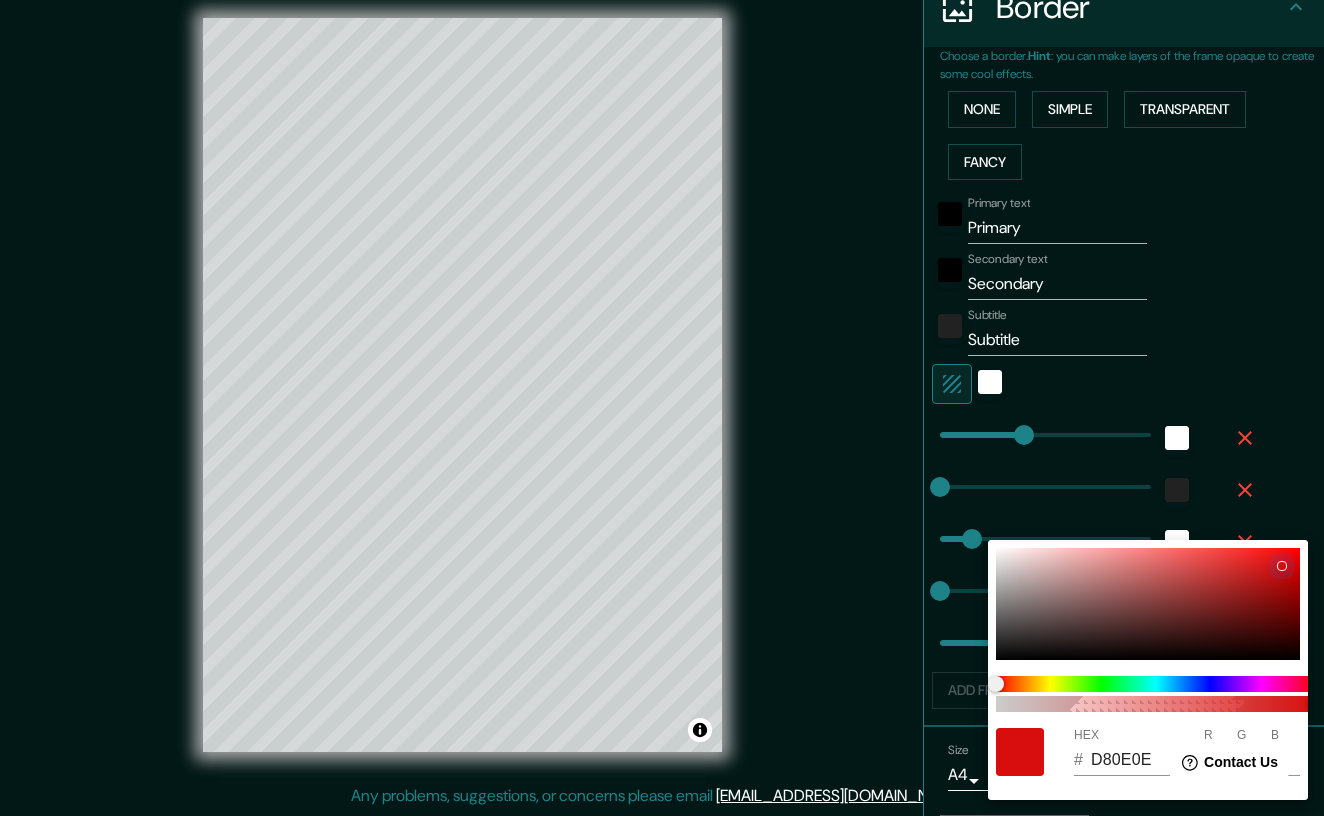 type on "208" 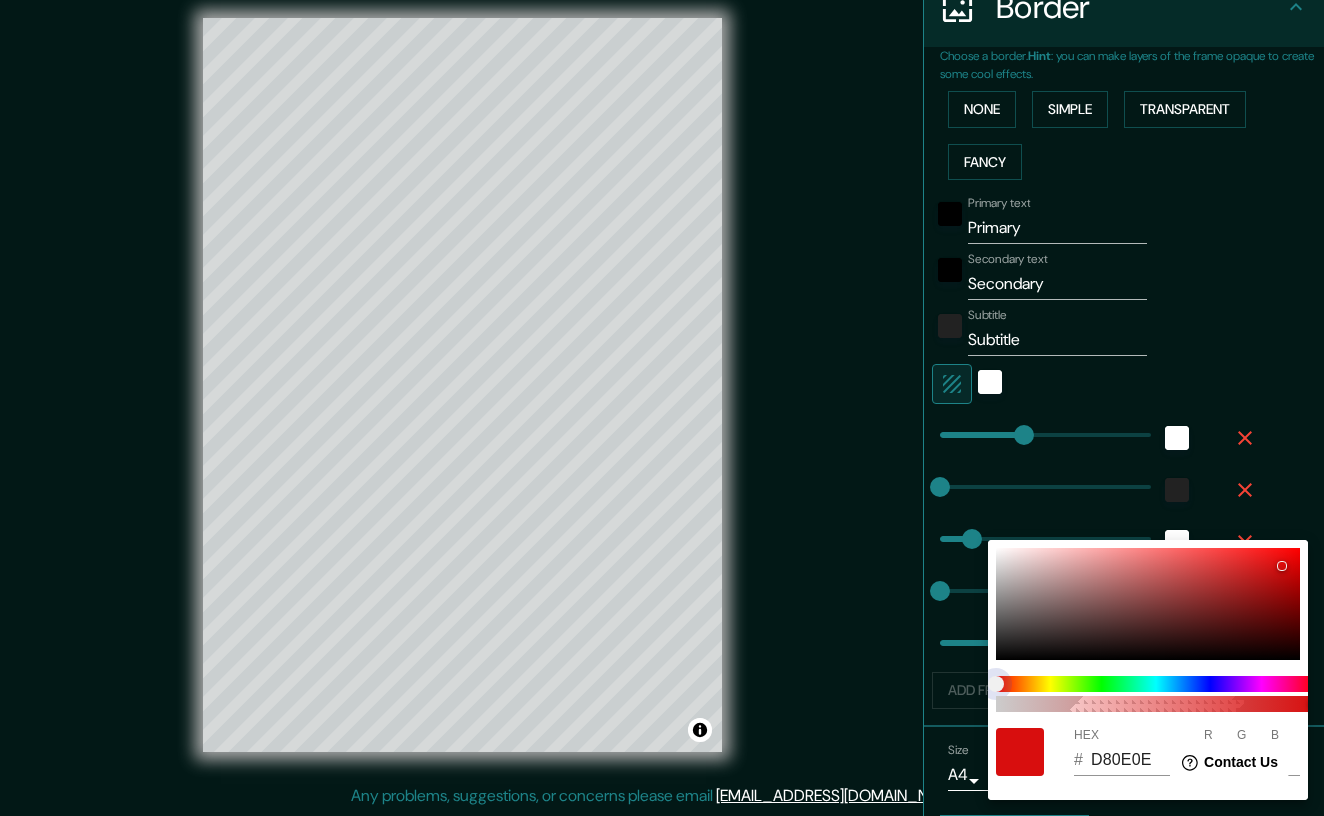 type on "208" 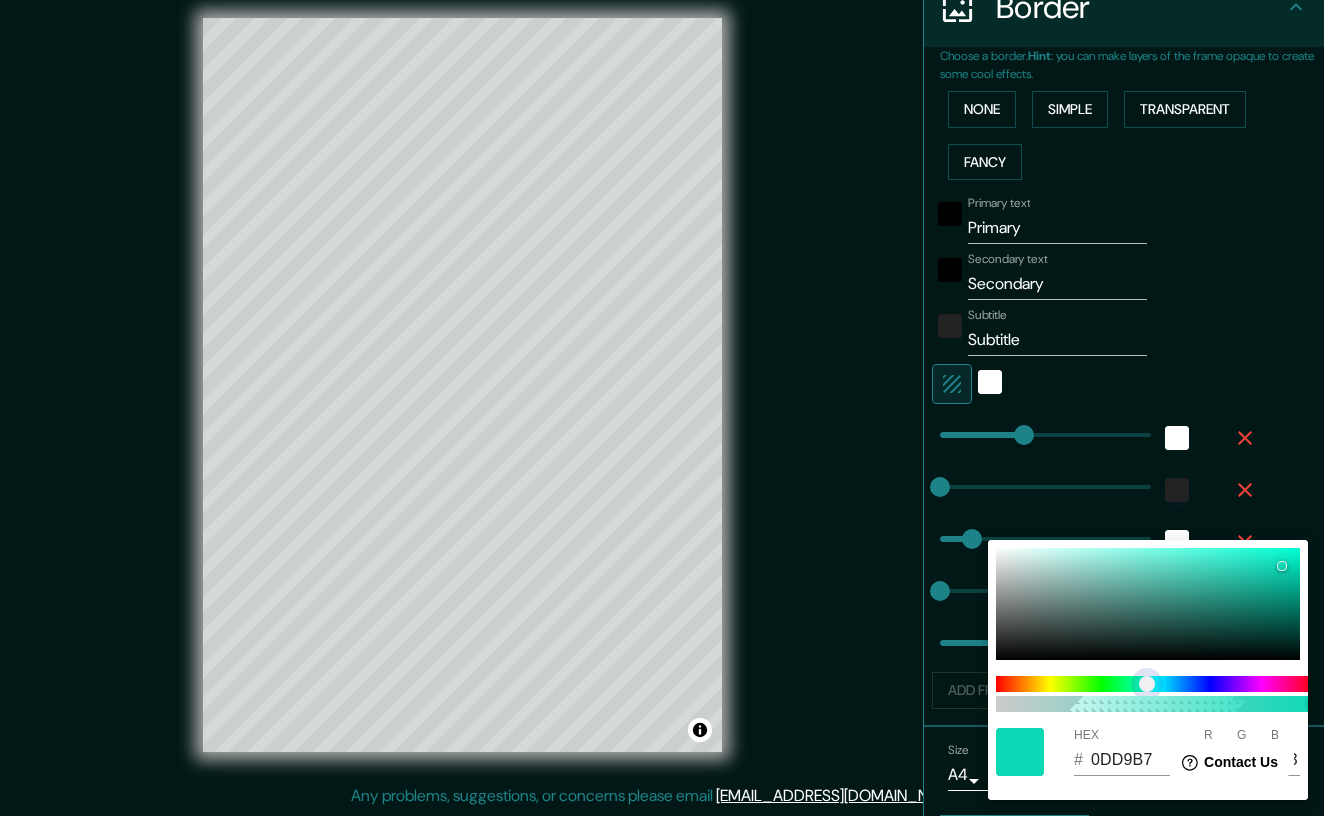 type on "208" 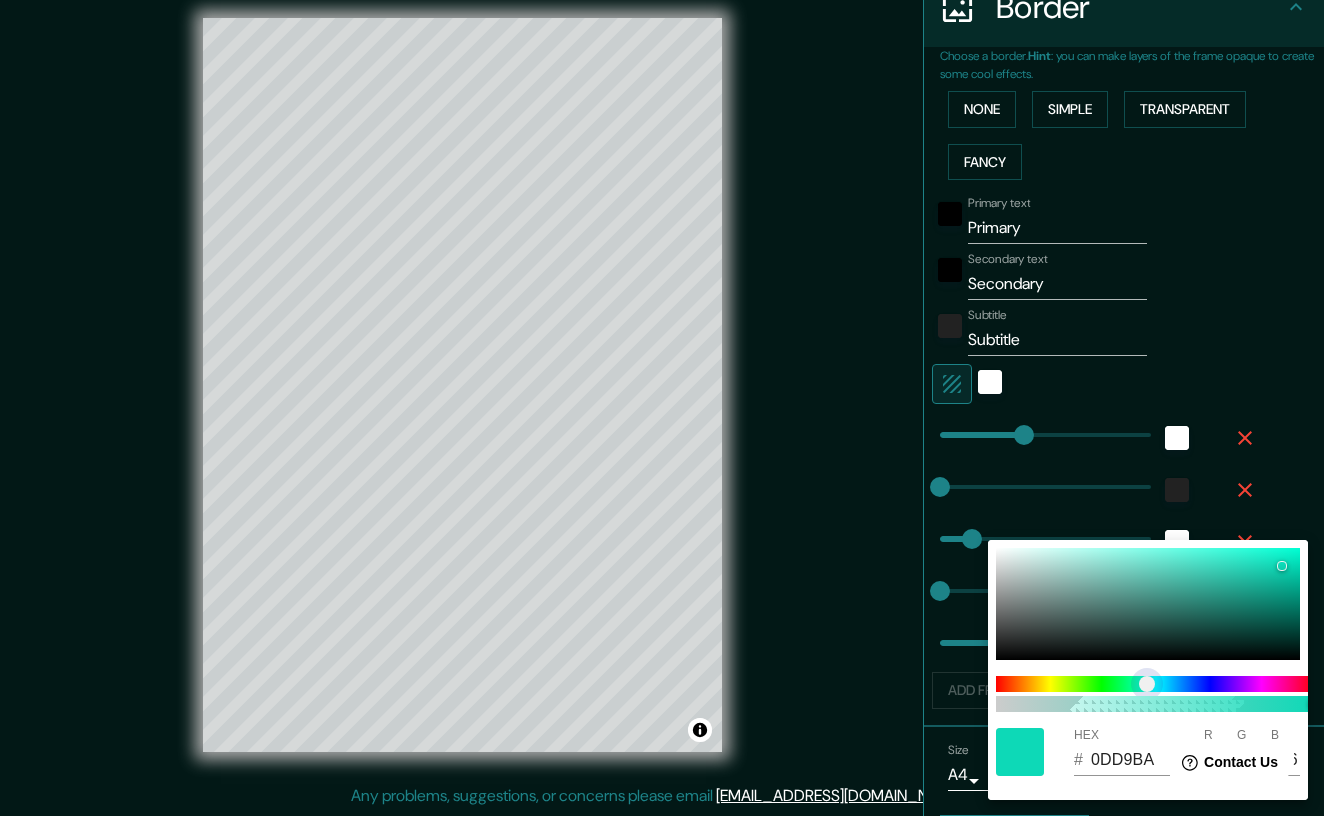 type on "208" 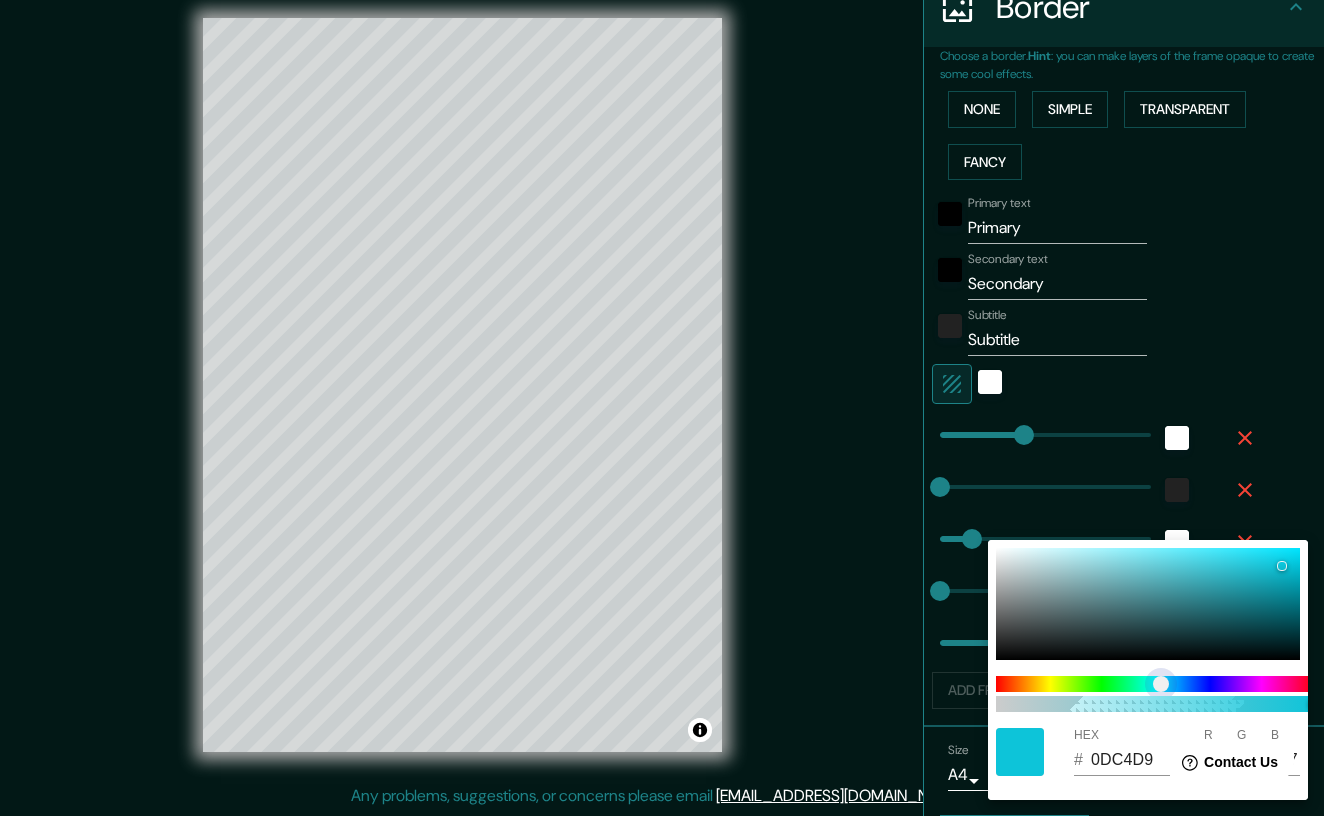 type on "208" 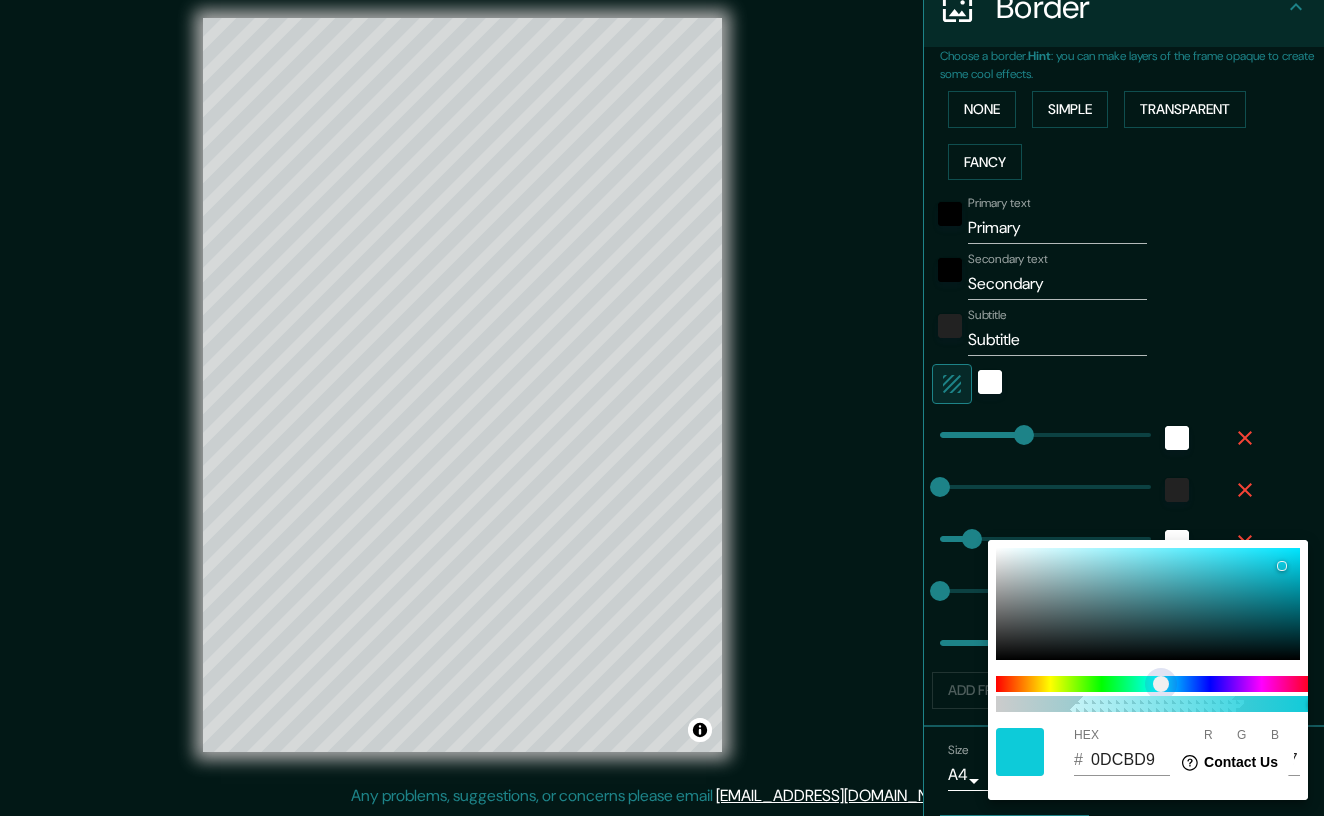 type on "208" 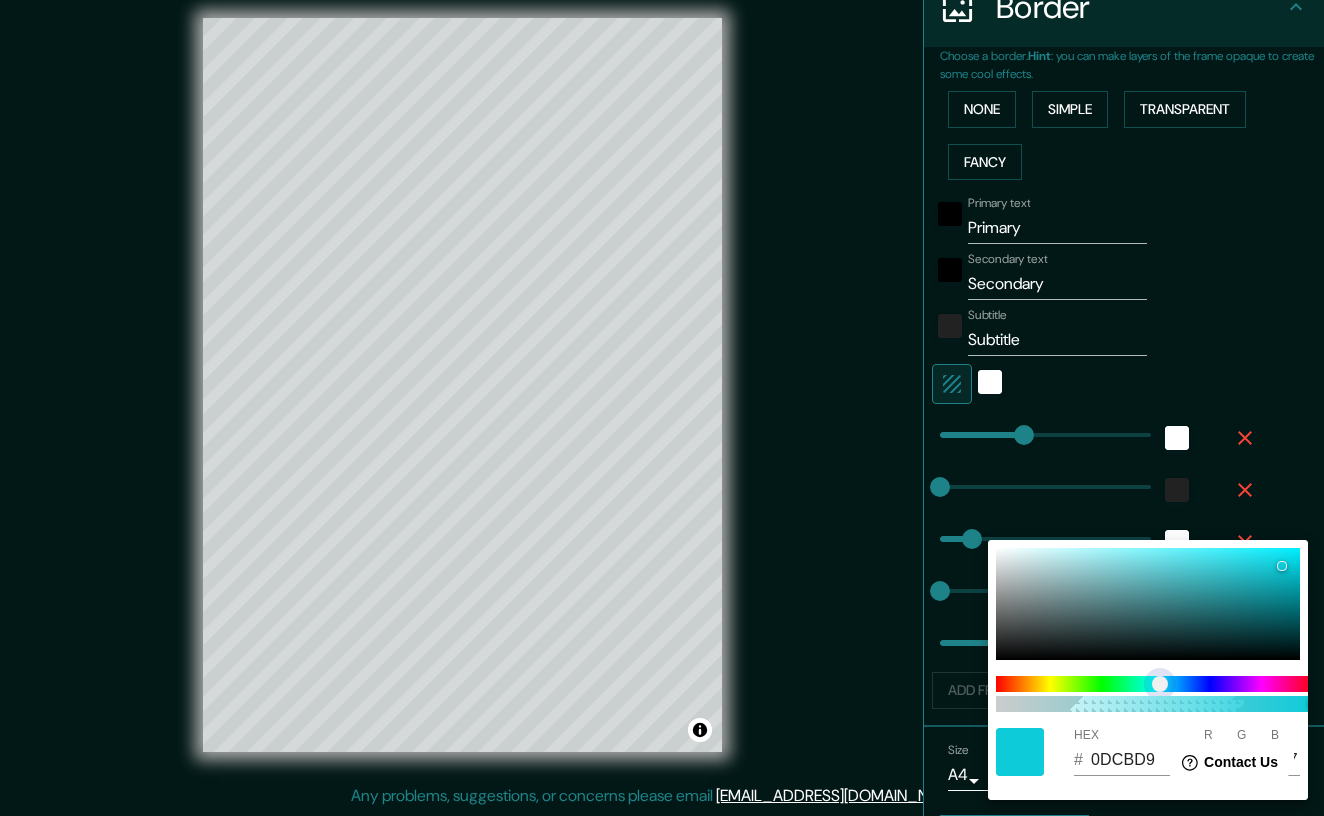 drag, startPoint x: 1147, startPoint y: 687, endPoint x: 1160, endPoint y: 685, distance: 13.152946 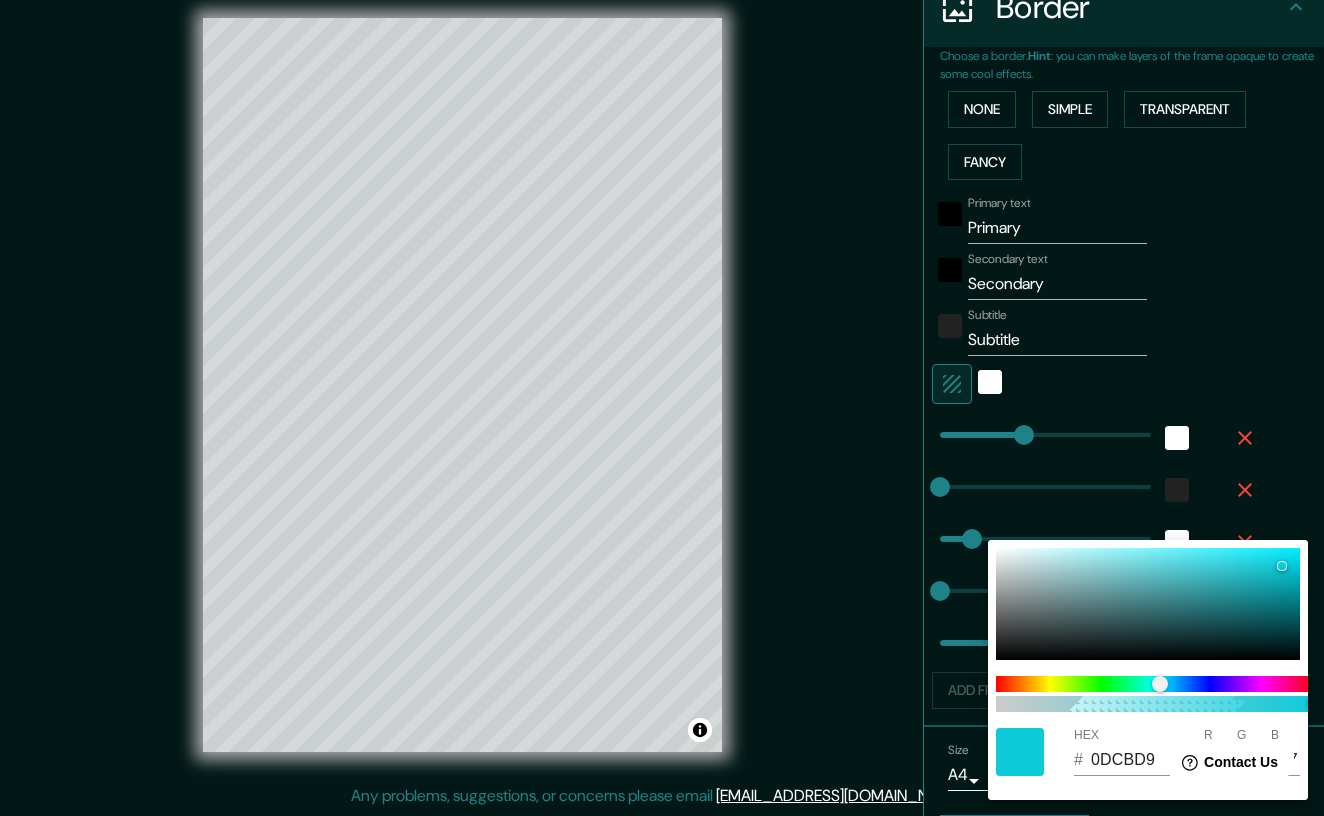 click on "0DCBD9" at bounding box center (1130, 760) 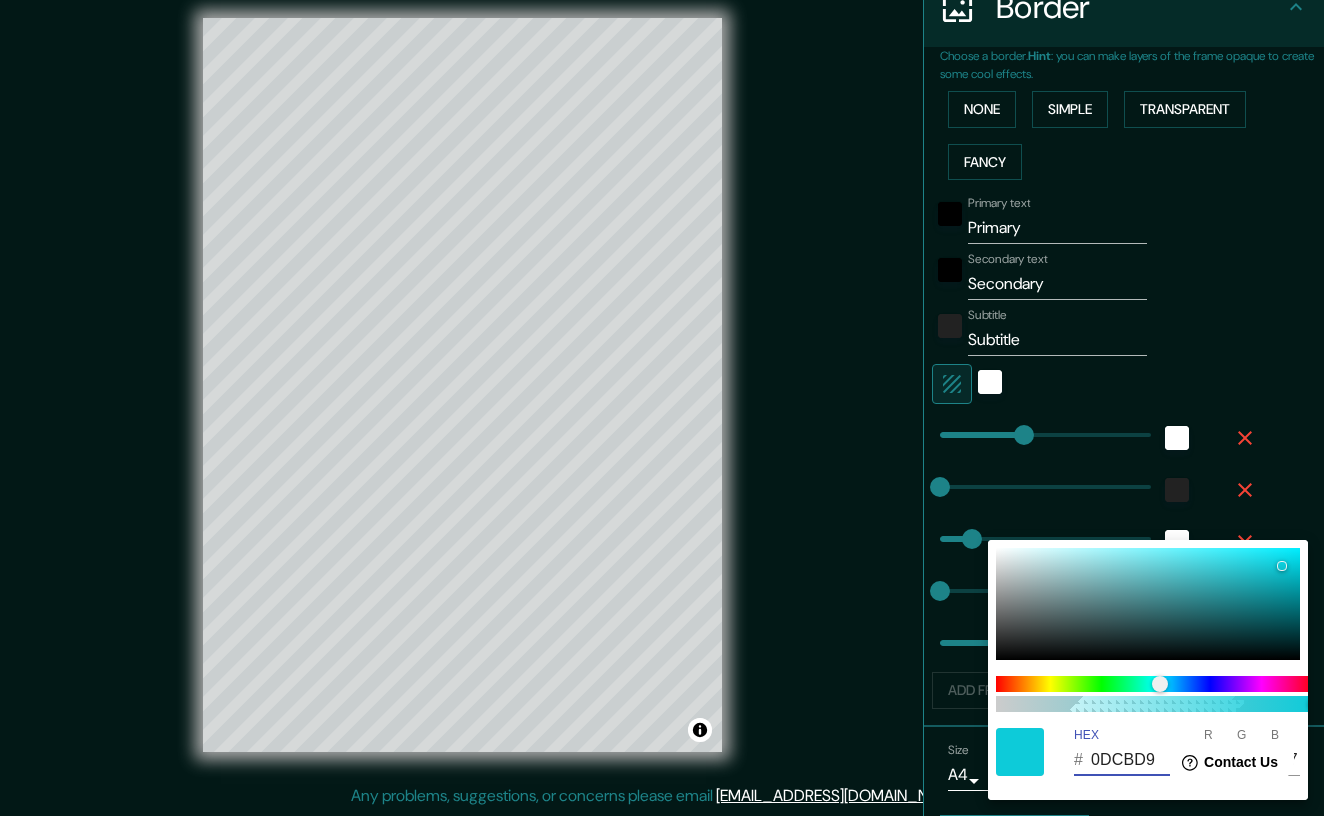 click on "0DCBD9" at bounding box center [1130, 760] 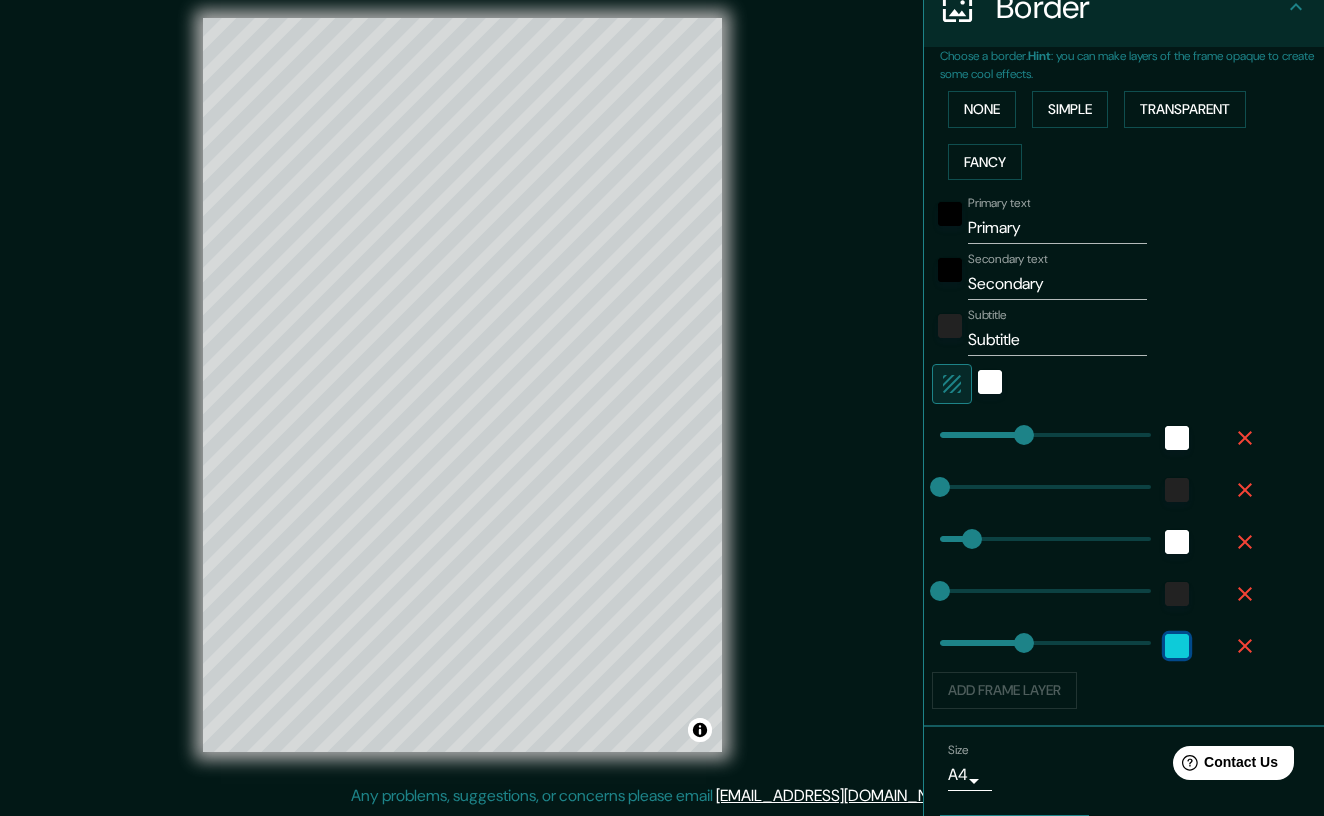 type 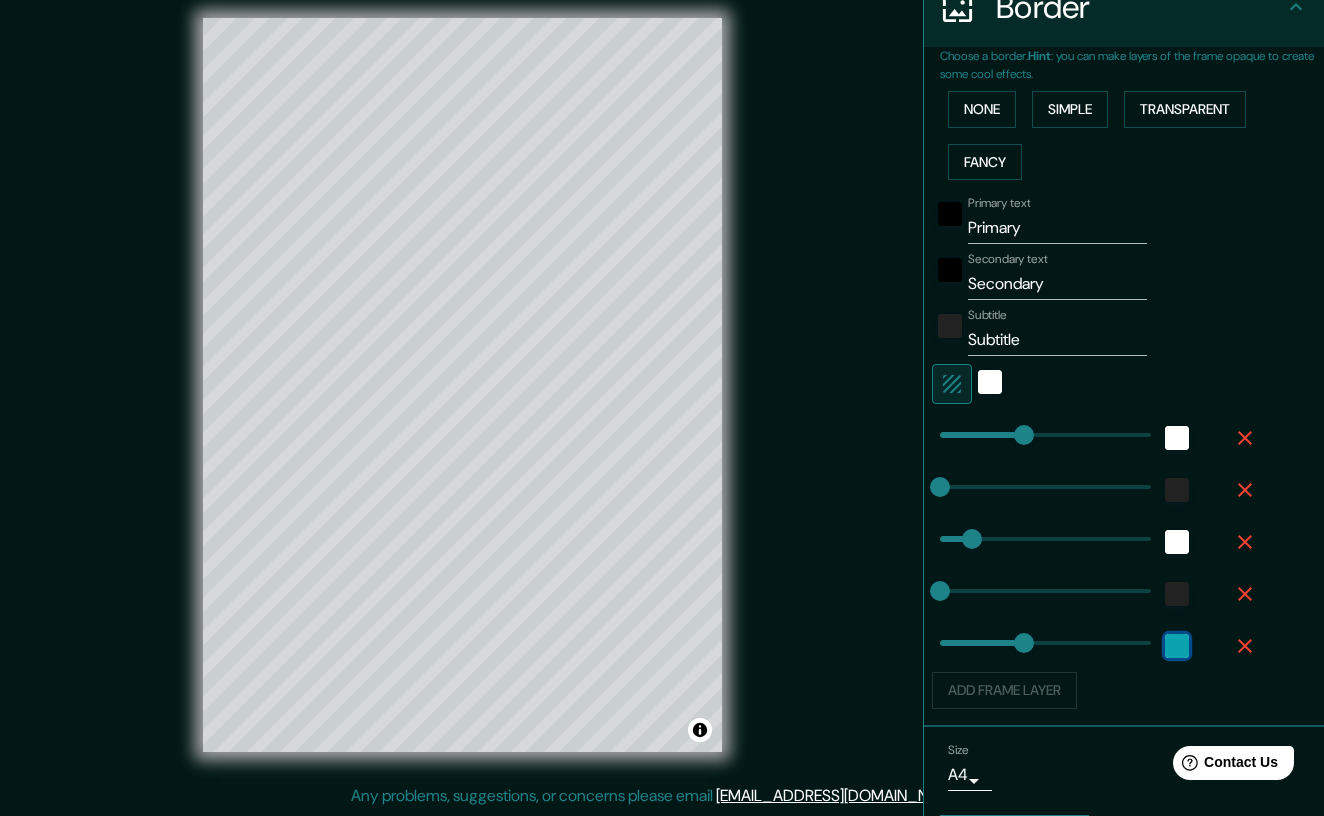 click at bounding box center [1177, 646] 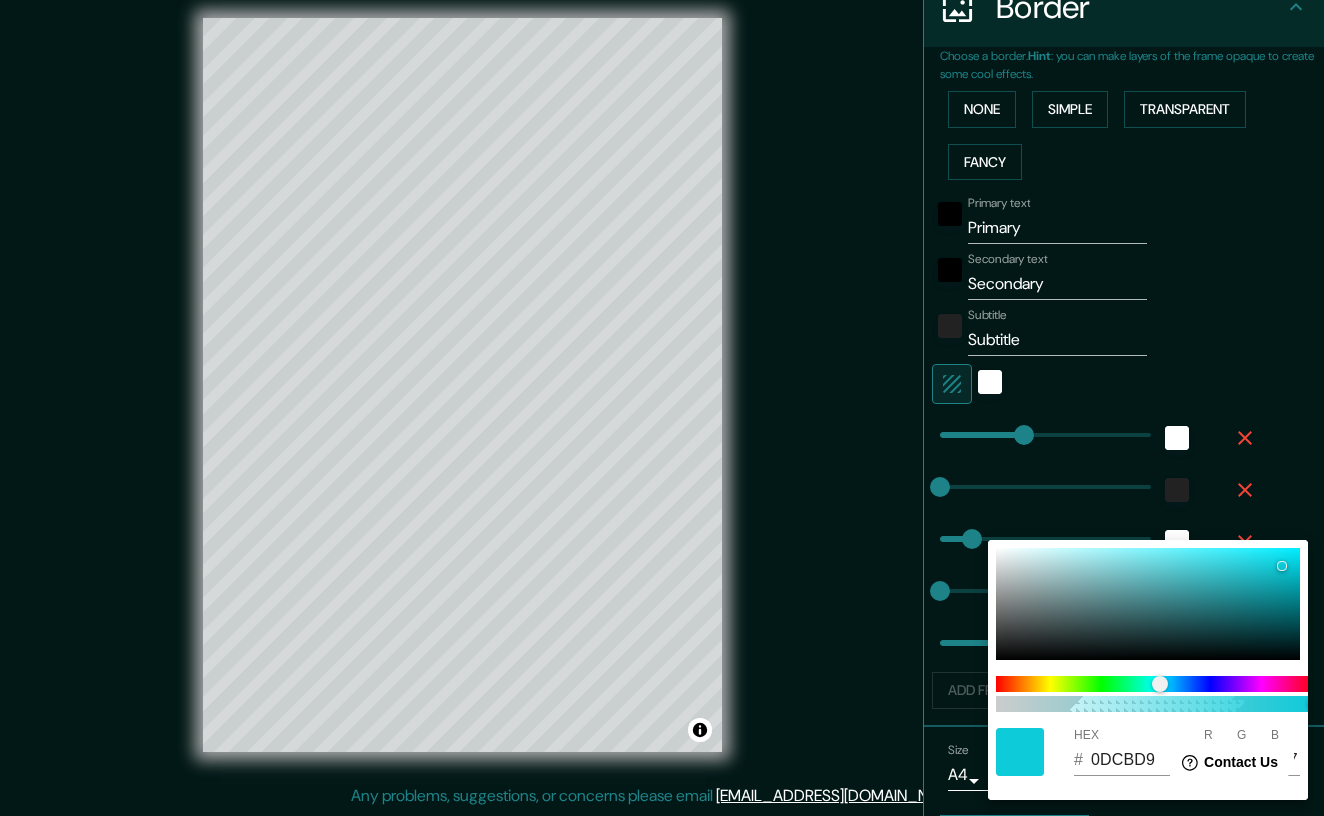 click on "0DCBD9" at bounding box center [1130, 760] 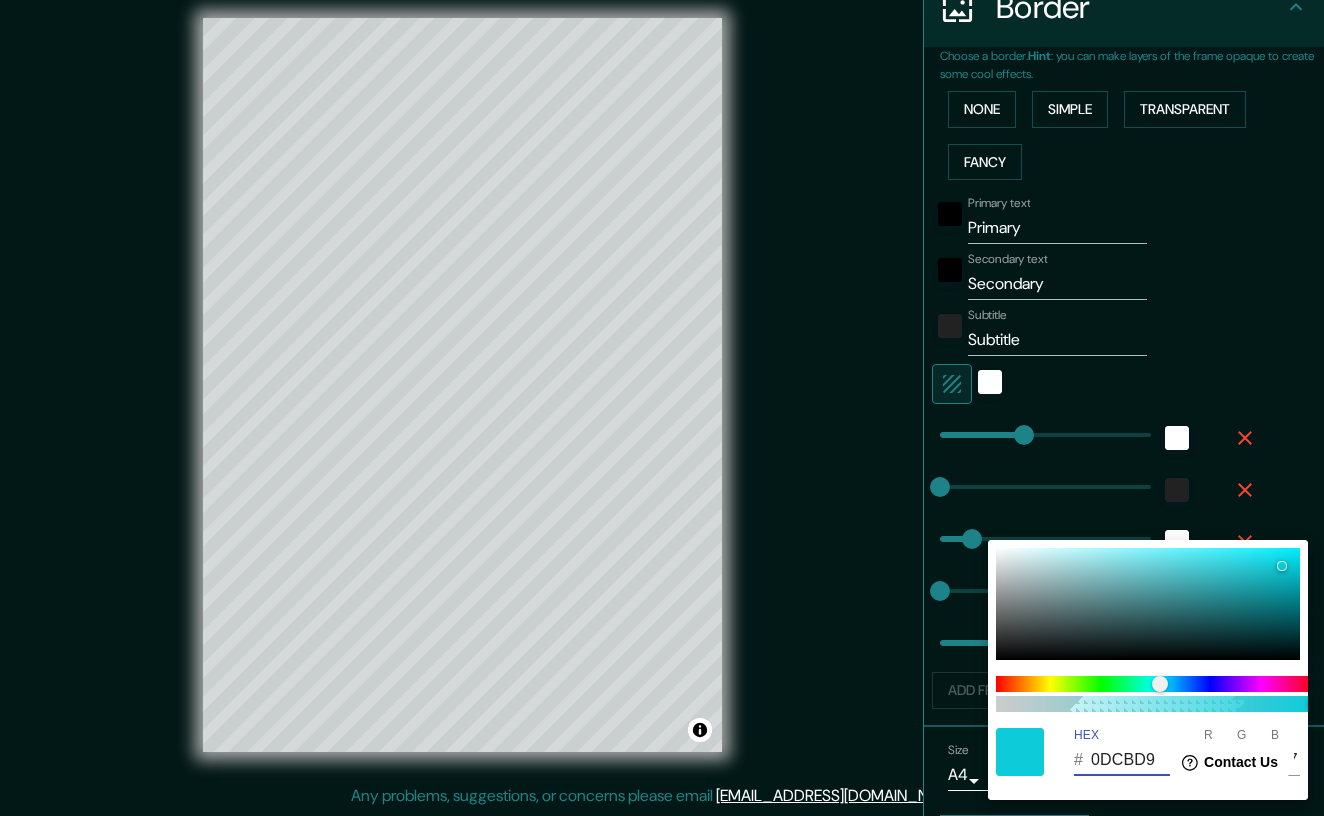 click on "0DCBD9" at bounding box center (1130, 760) 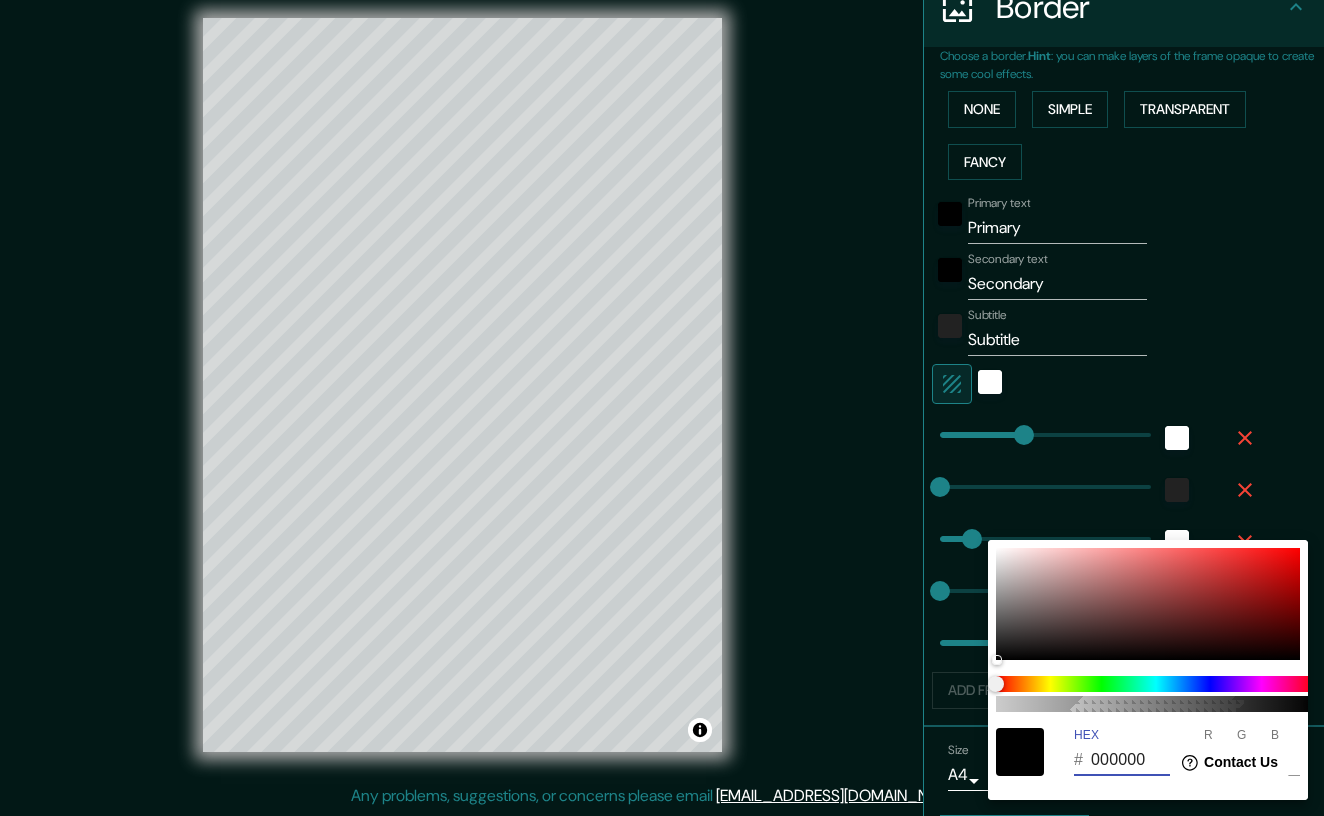 type on "208" 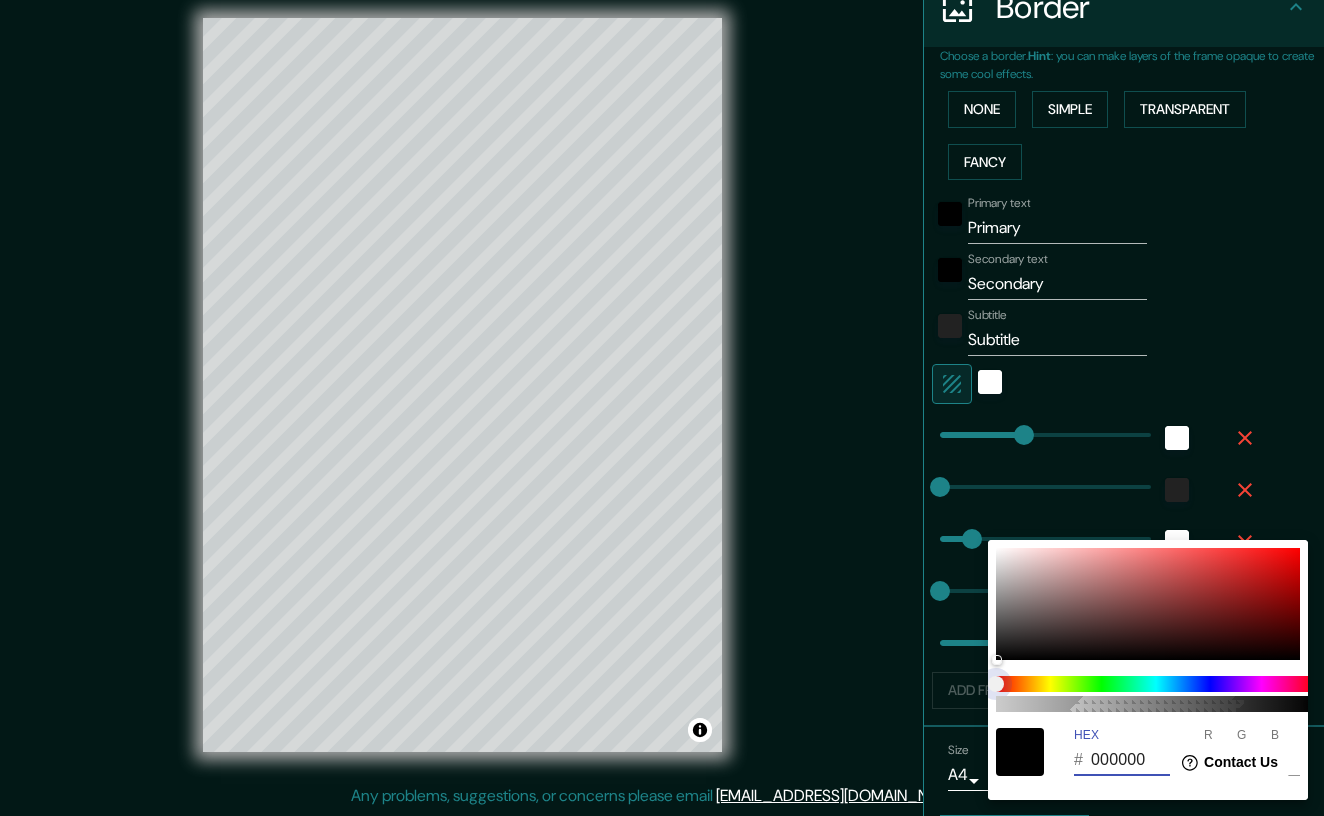 click at bounding box center [1156, 684] 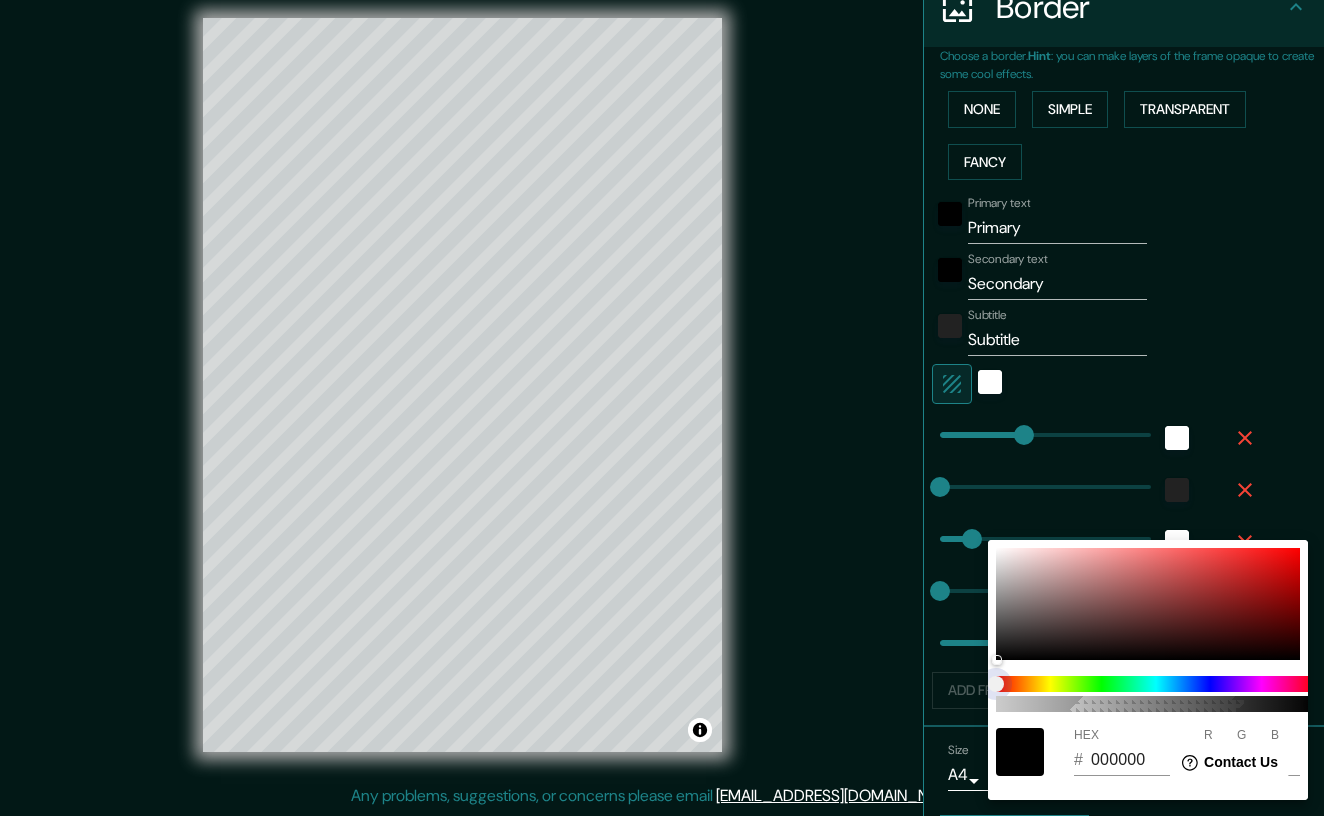 type on "208" 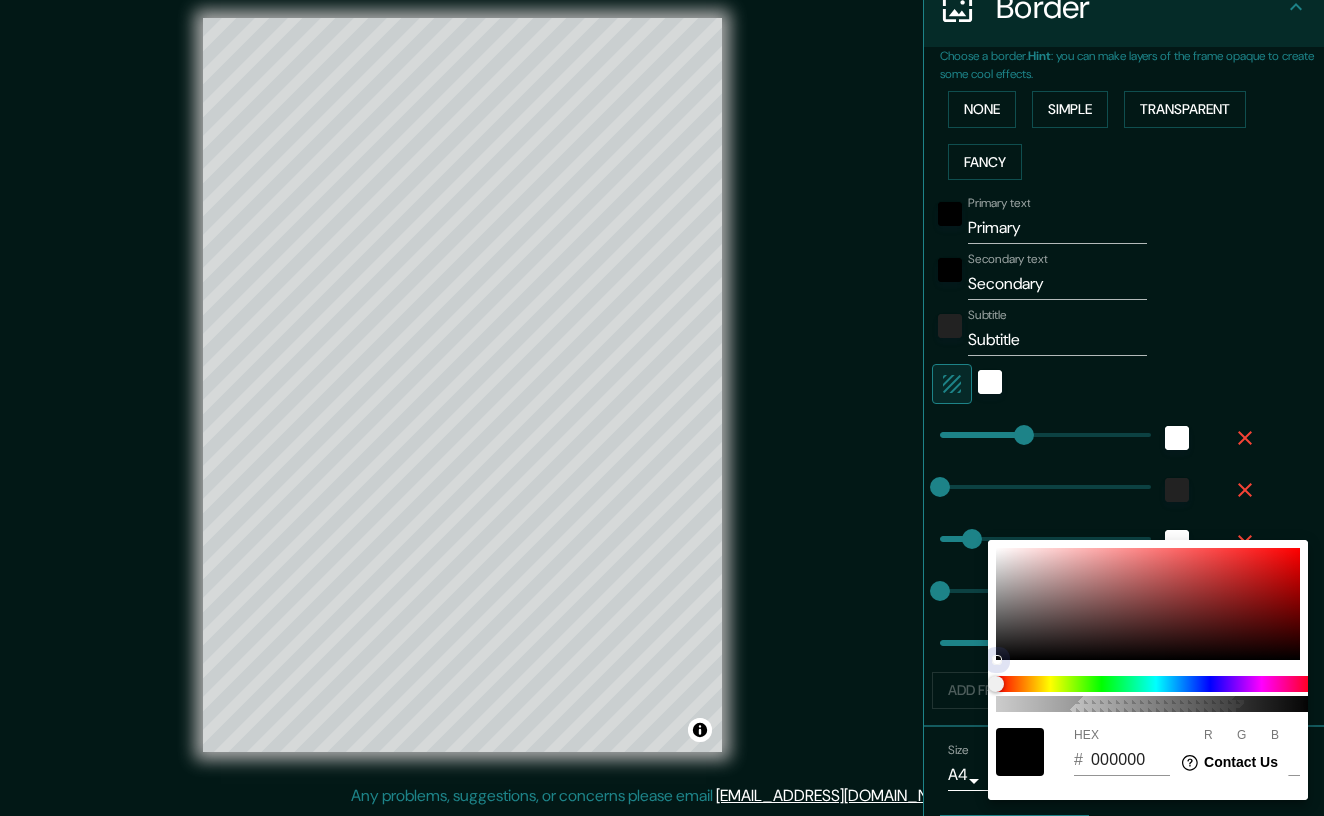 type on "208" 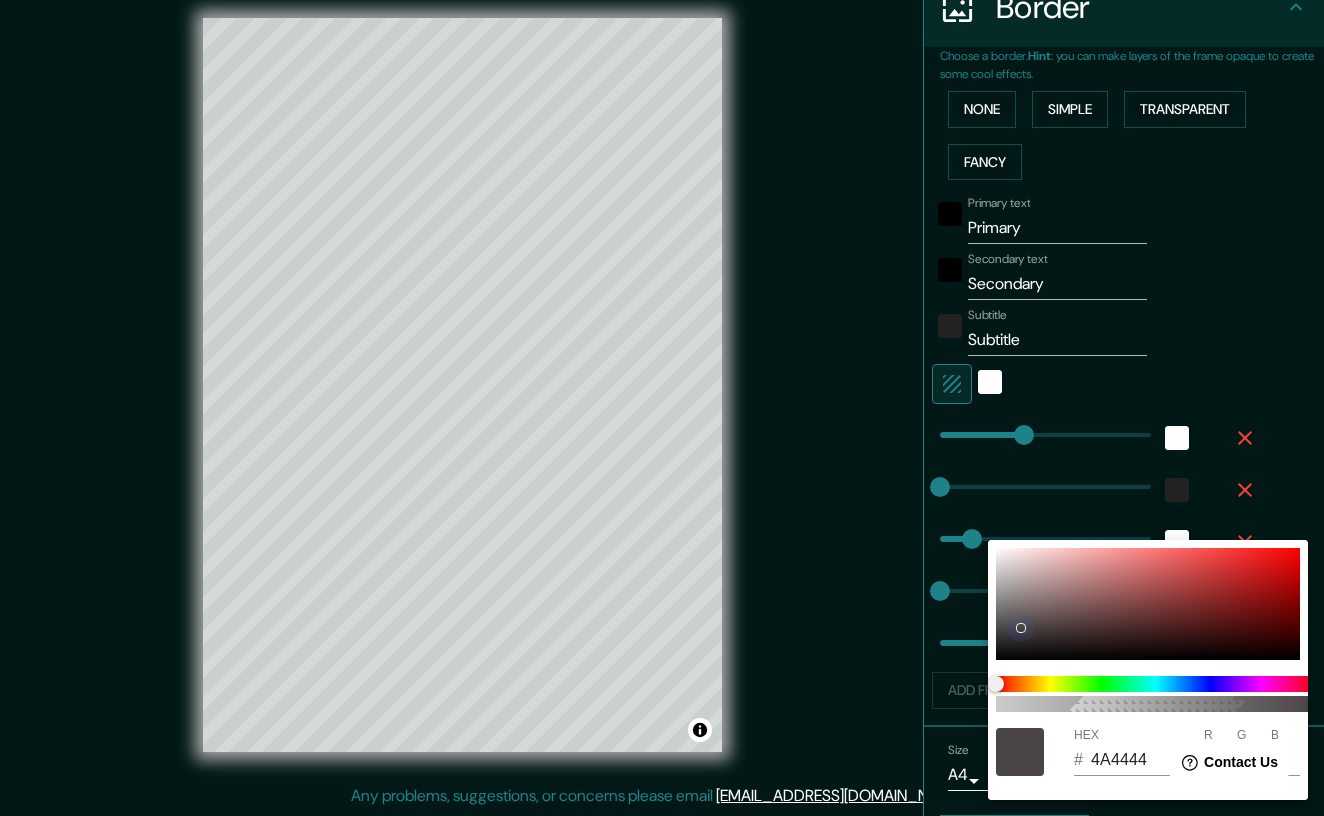 type on "208" 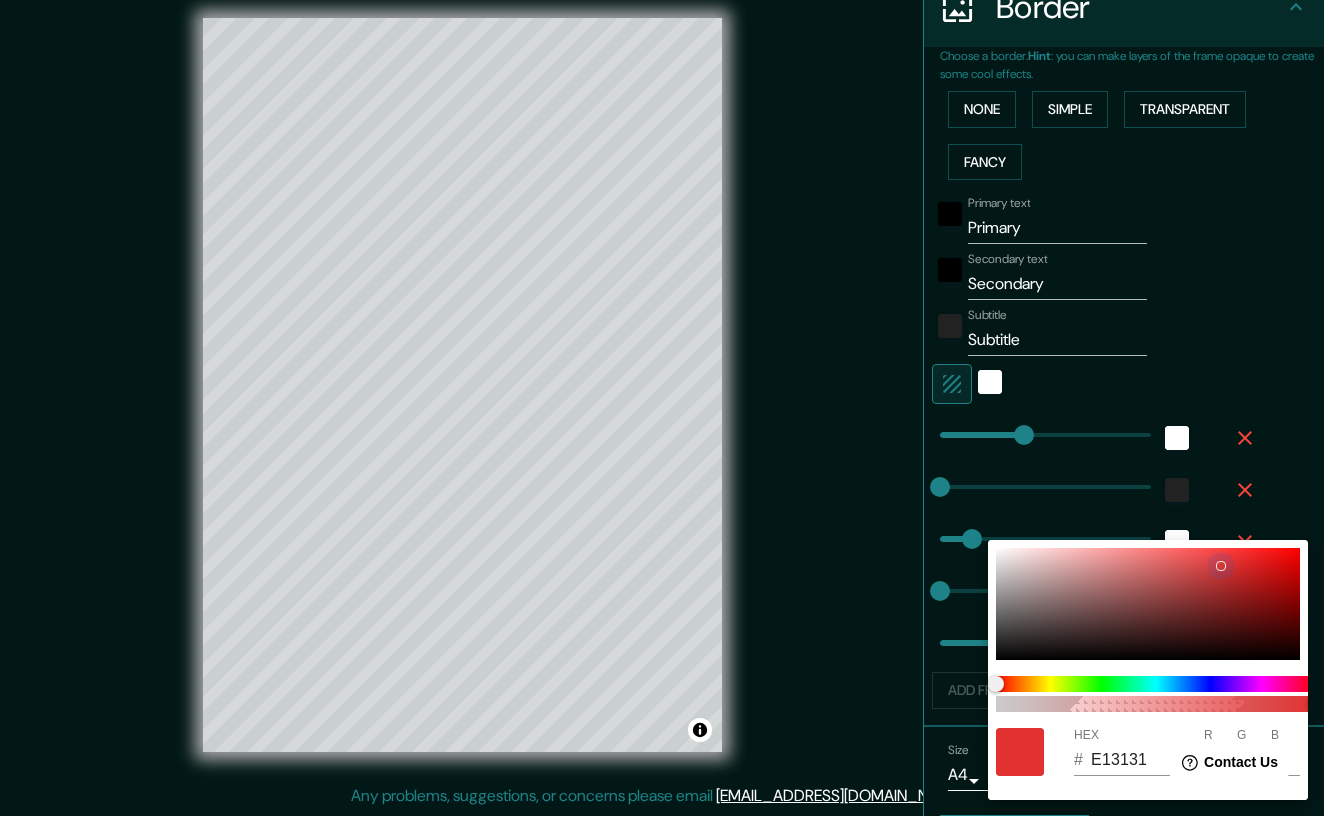 drag, startPoint x: 1020, startPoint y: 627, endPoint x: 1299, endPoint y: 540, distance: 292.24988 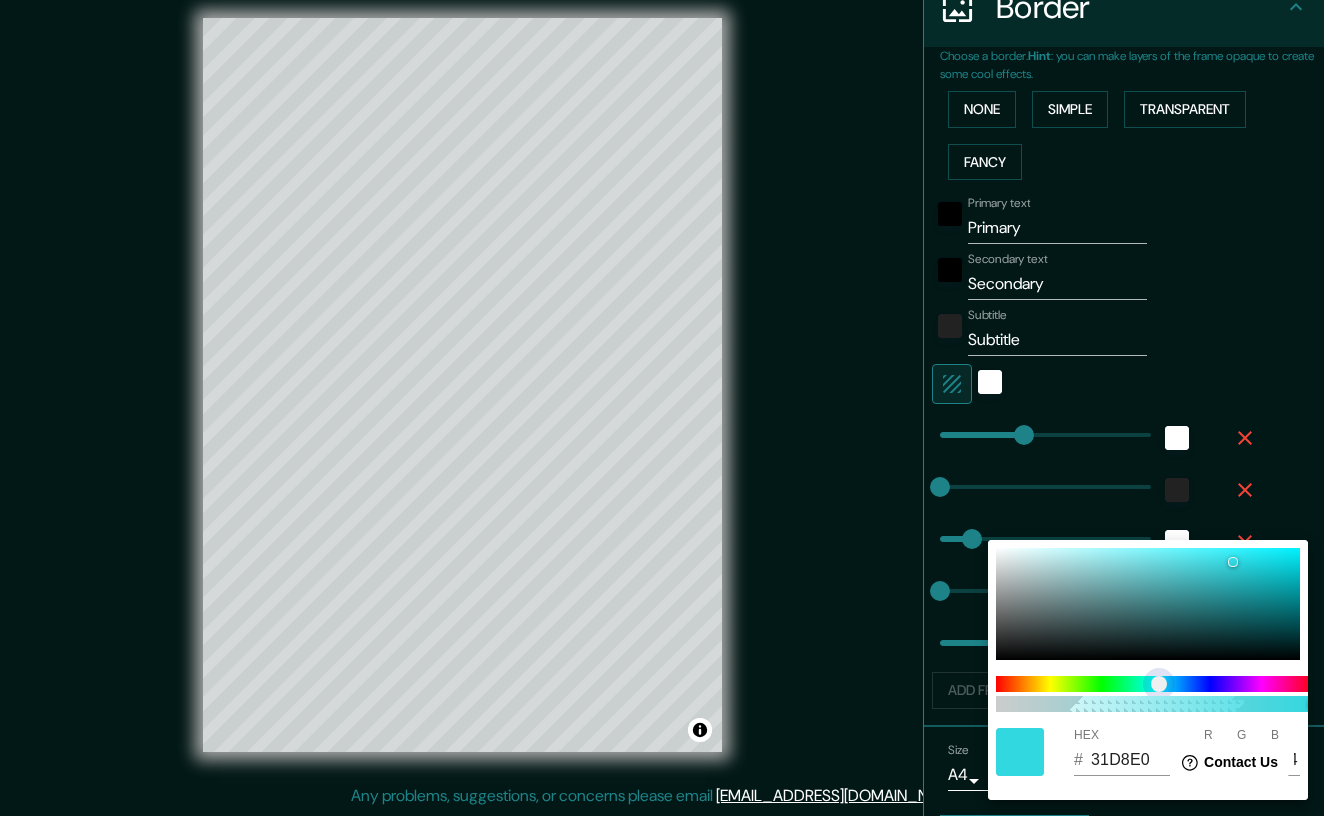 drag, startPoint x: 1135, startPoint y: 686, endPoint x: 1158, endPoint y: 683, distance: 23.194826 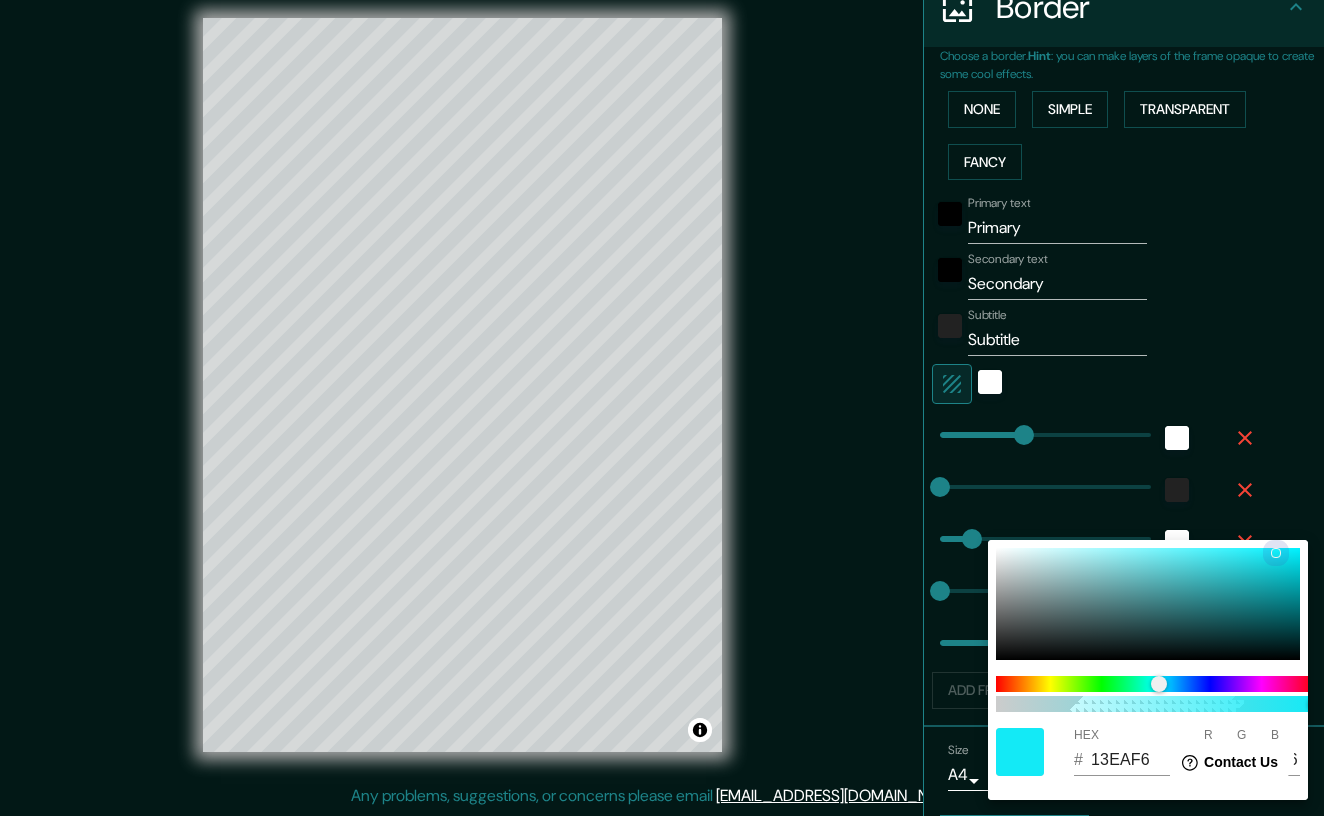 drag, startPoint x: 1251, startPoint y: 568, endPoint x: 1342, endPoint y: 522, distance: 101.96568 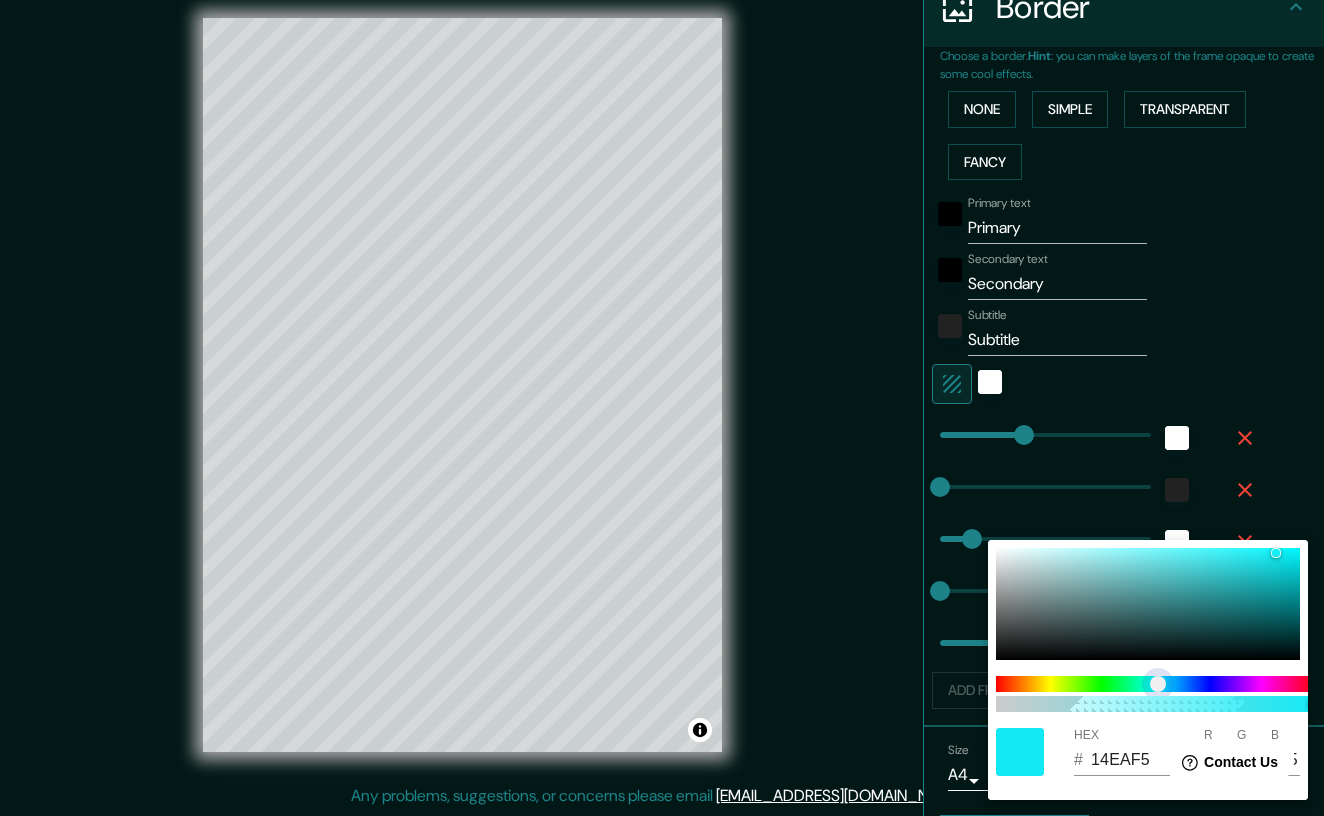 click at bounding box center (1158, 684) 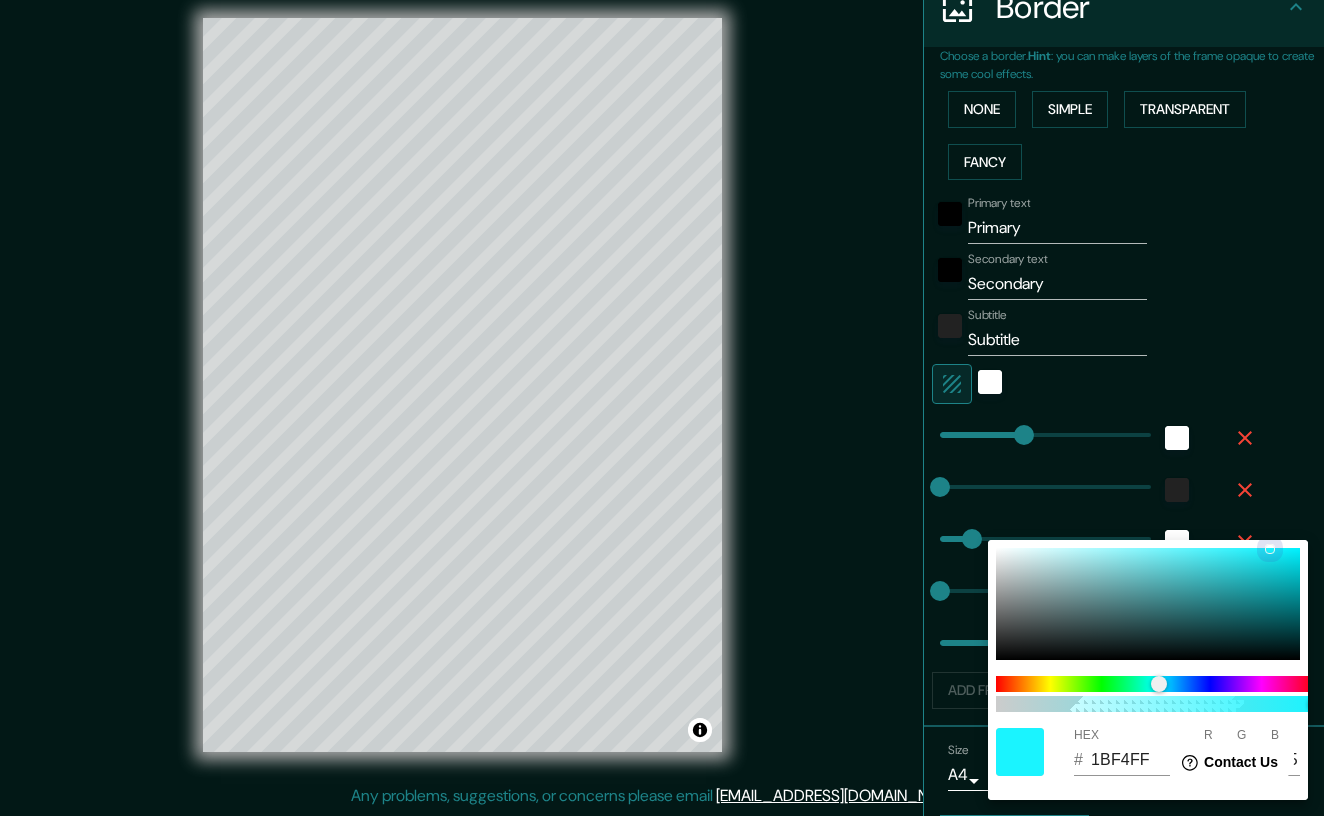 drag, startPoint x: 1275, startPoint y: 559, endPoint x: 1267, endPoint y: 546, distance: 15.264338 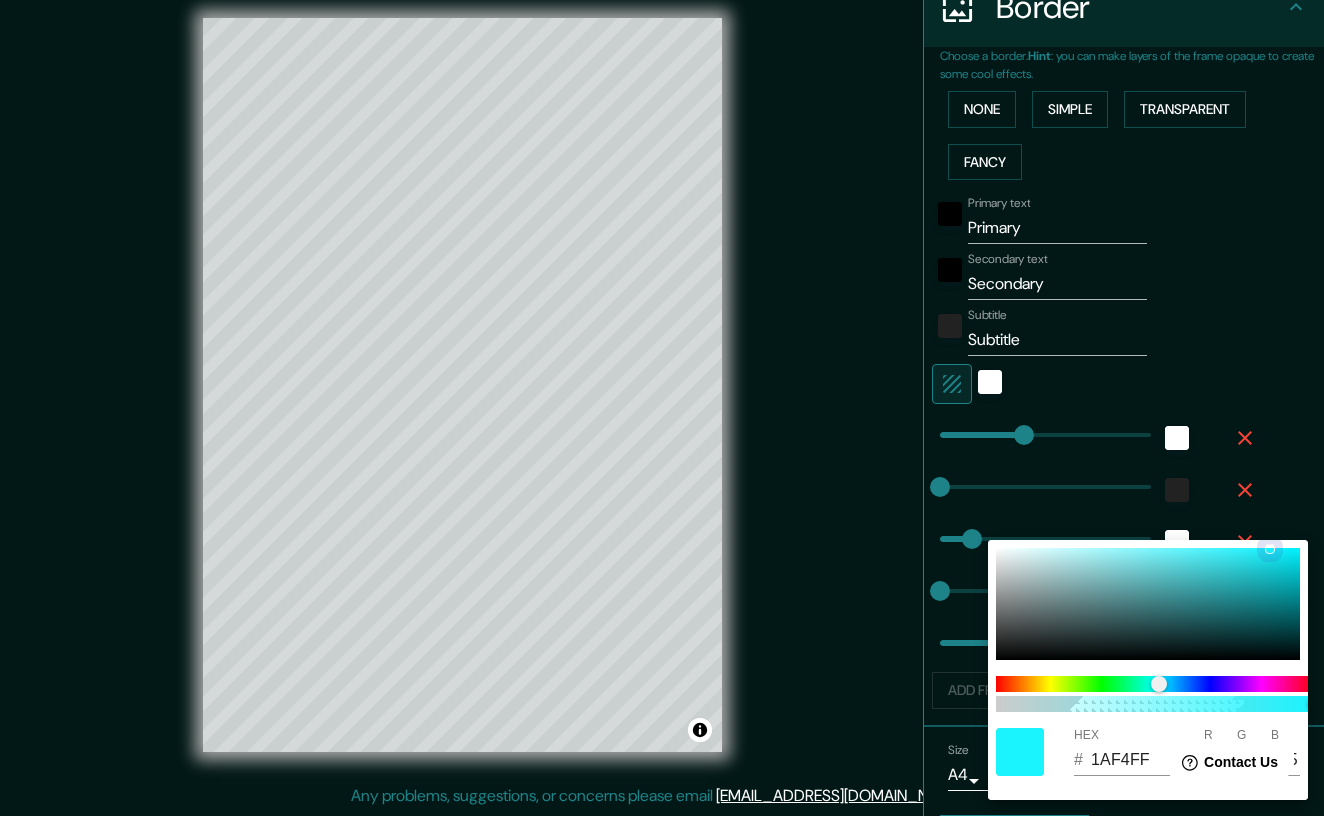 click on "100 HEX # 1AF4FF R 26 G 244 B 255" at bounding box center (1148, 670) 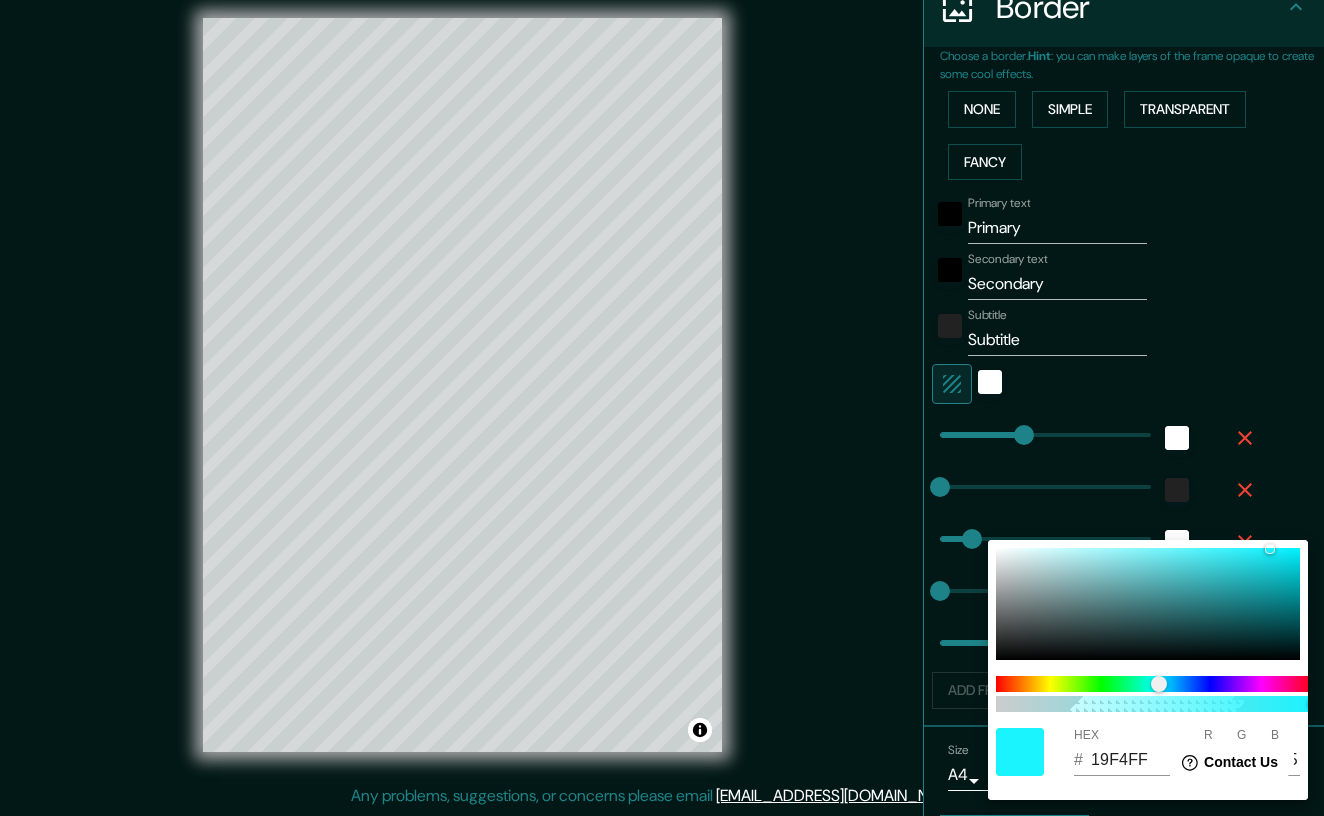 click at bounding box center (662, 408) 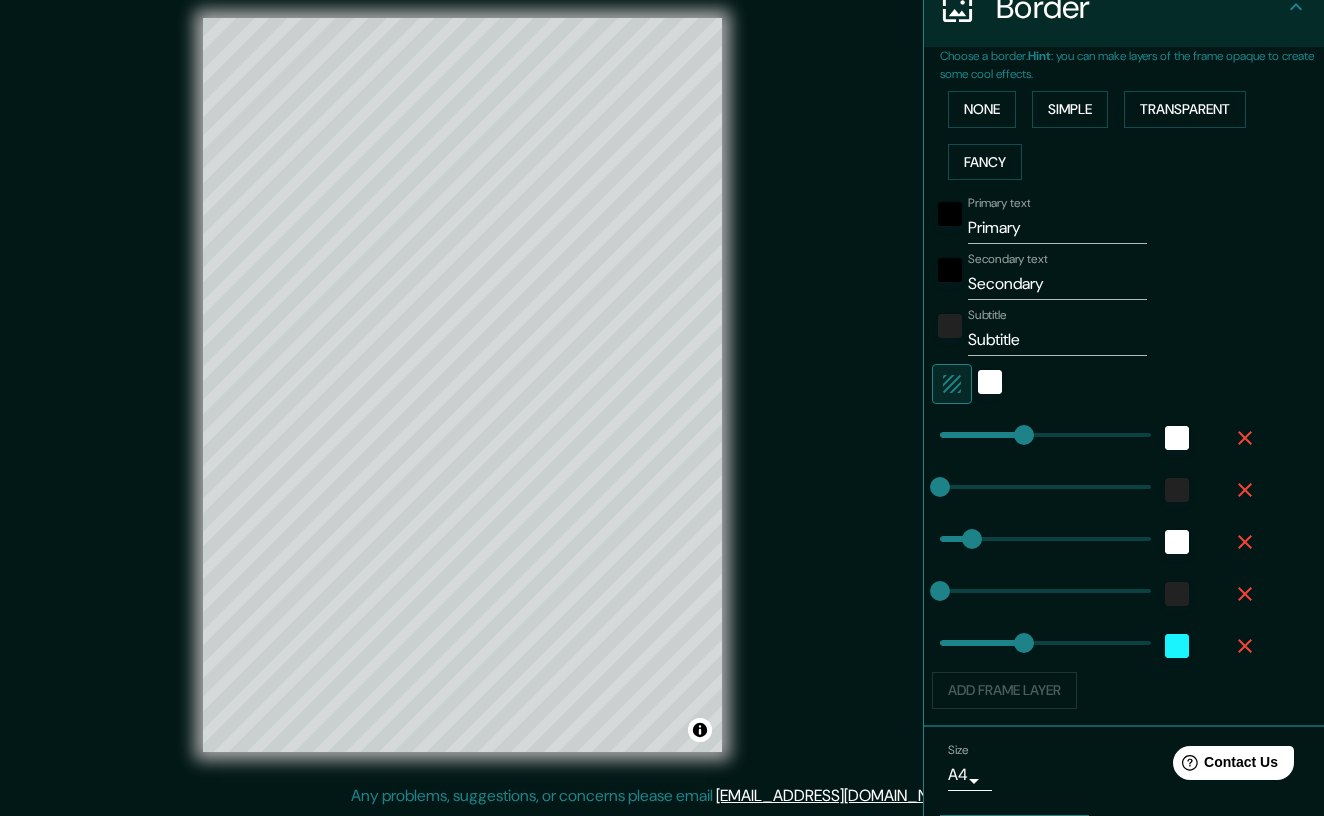 click on "100 HEX # 19F4FF R 25 G 244 B 255" at bounding box center [662, 408] 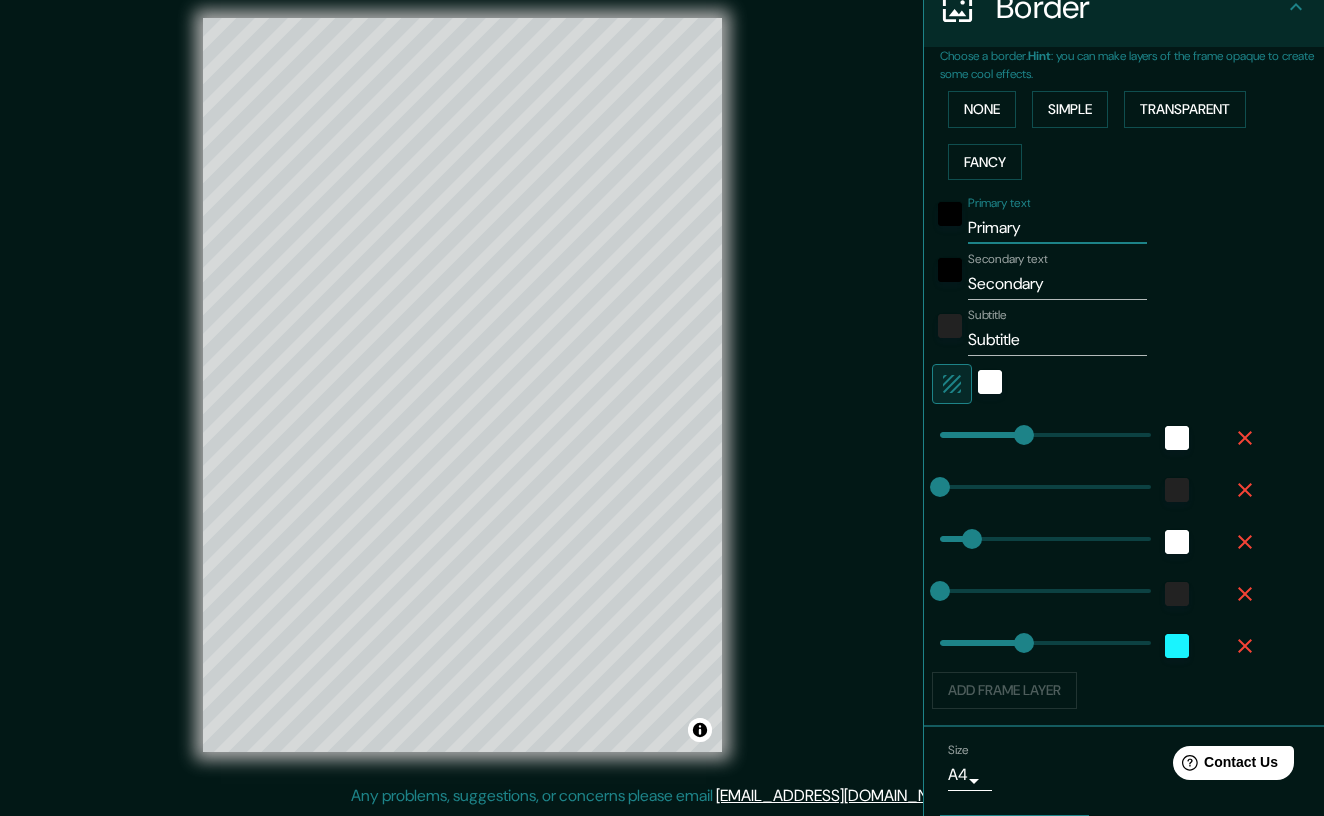 click on "Primary" at bounding box center (1057, 228) 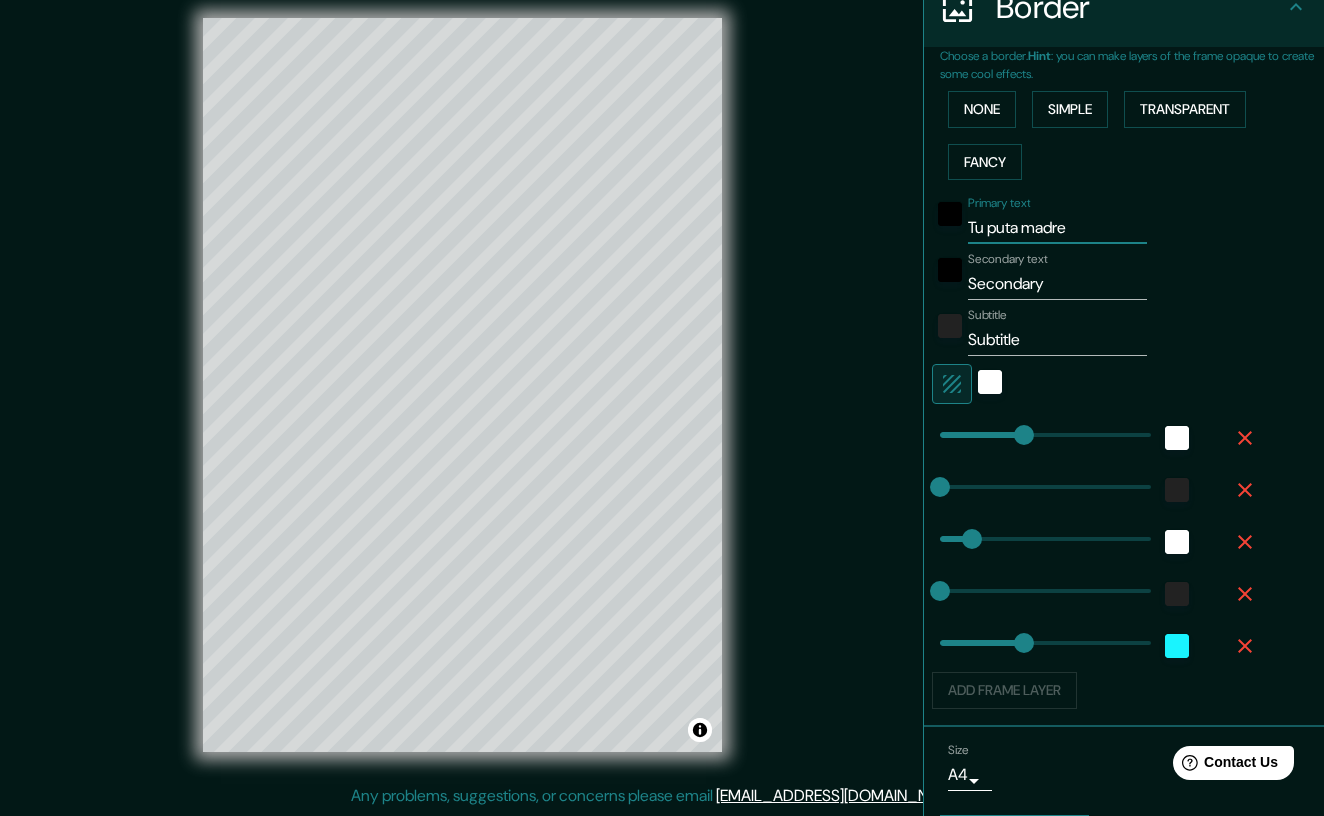 click on "Tu puta madre" at bounding box center (1057, 228) 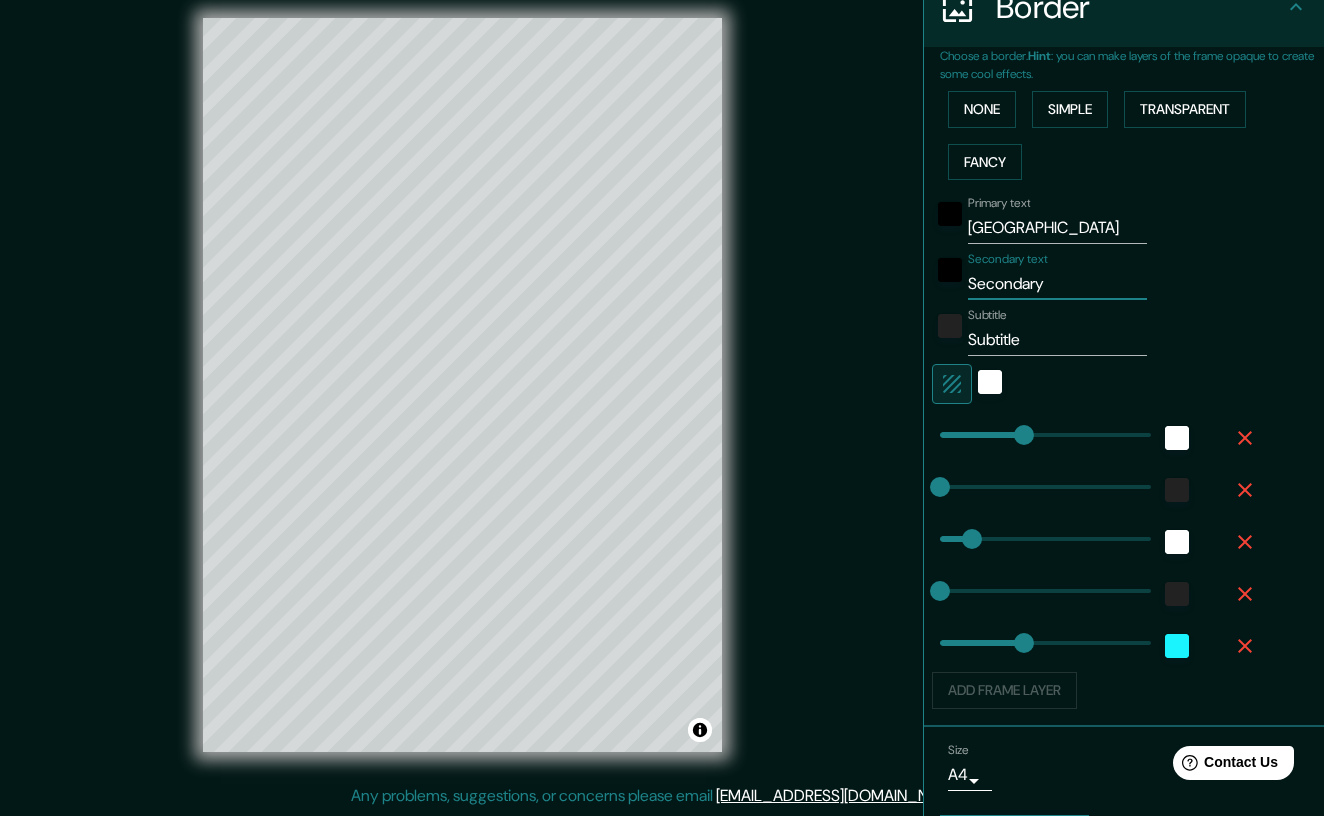 click on "Secondary" at bounding box center [1057, 284] 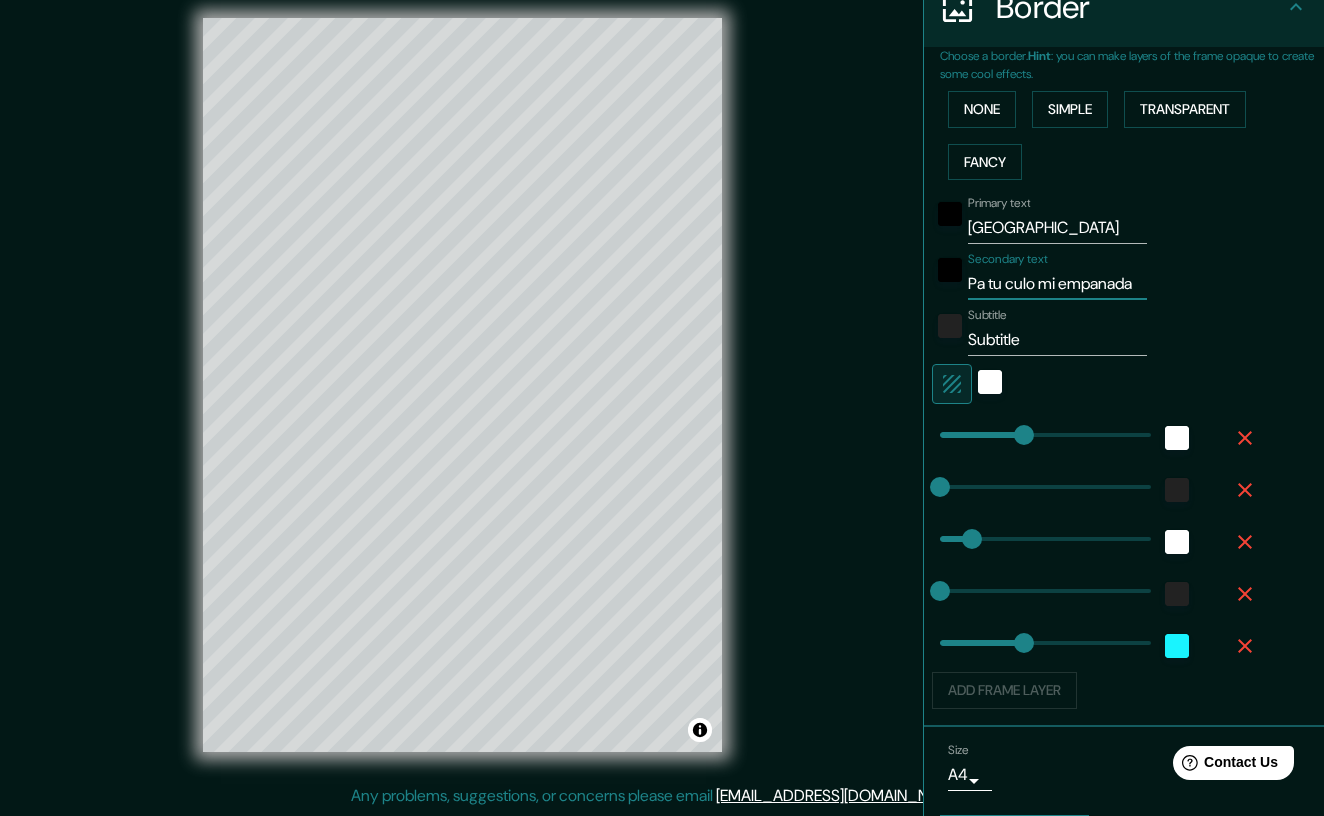 click on "Subtitle" at bounding box center (1057, 340) 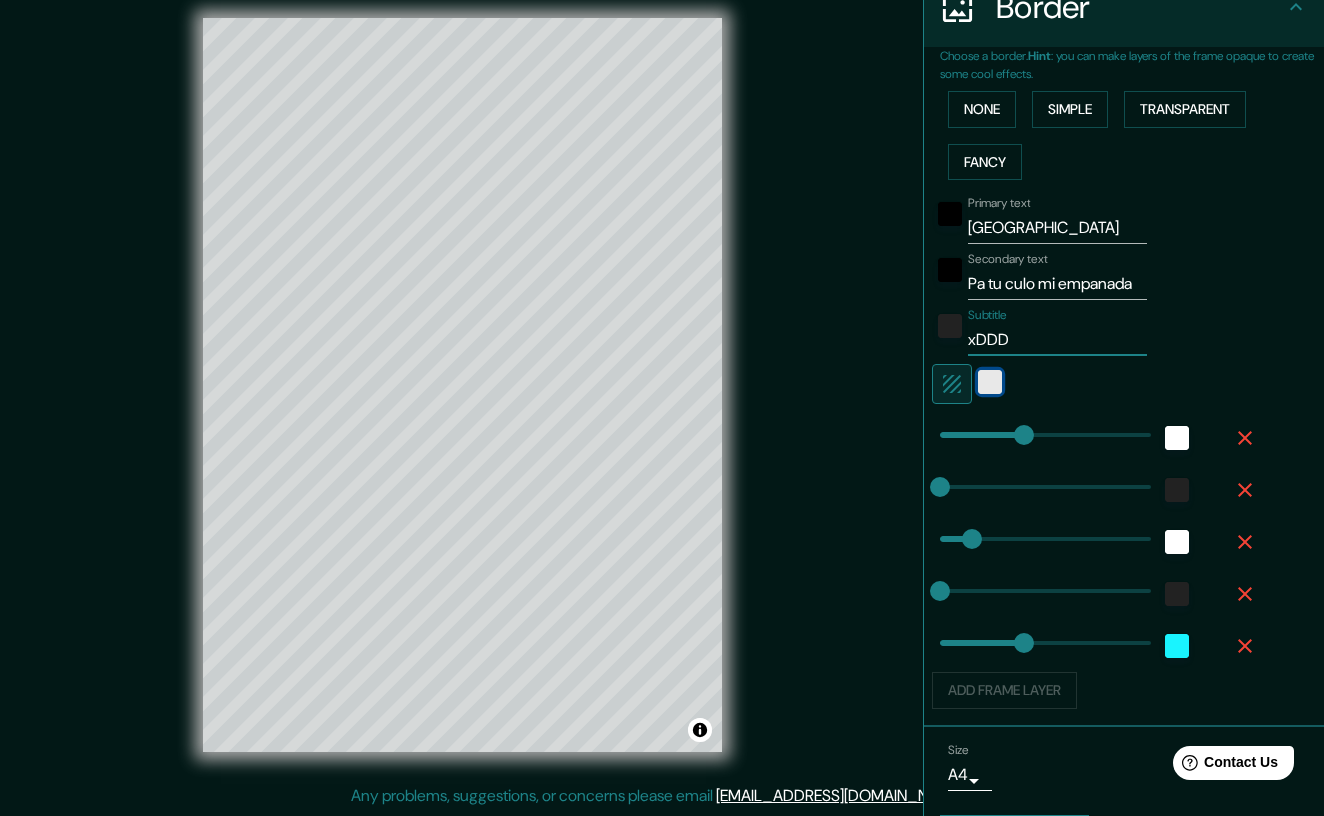 click at bounding box center (990, 382) 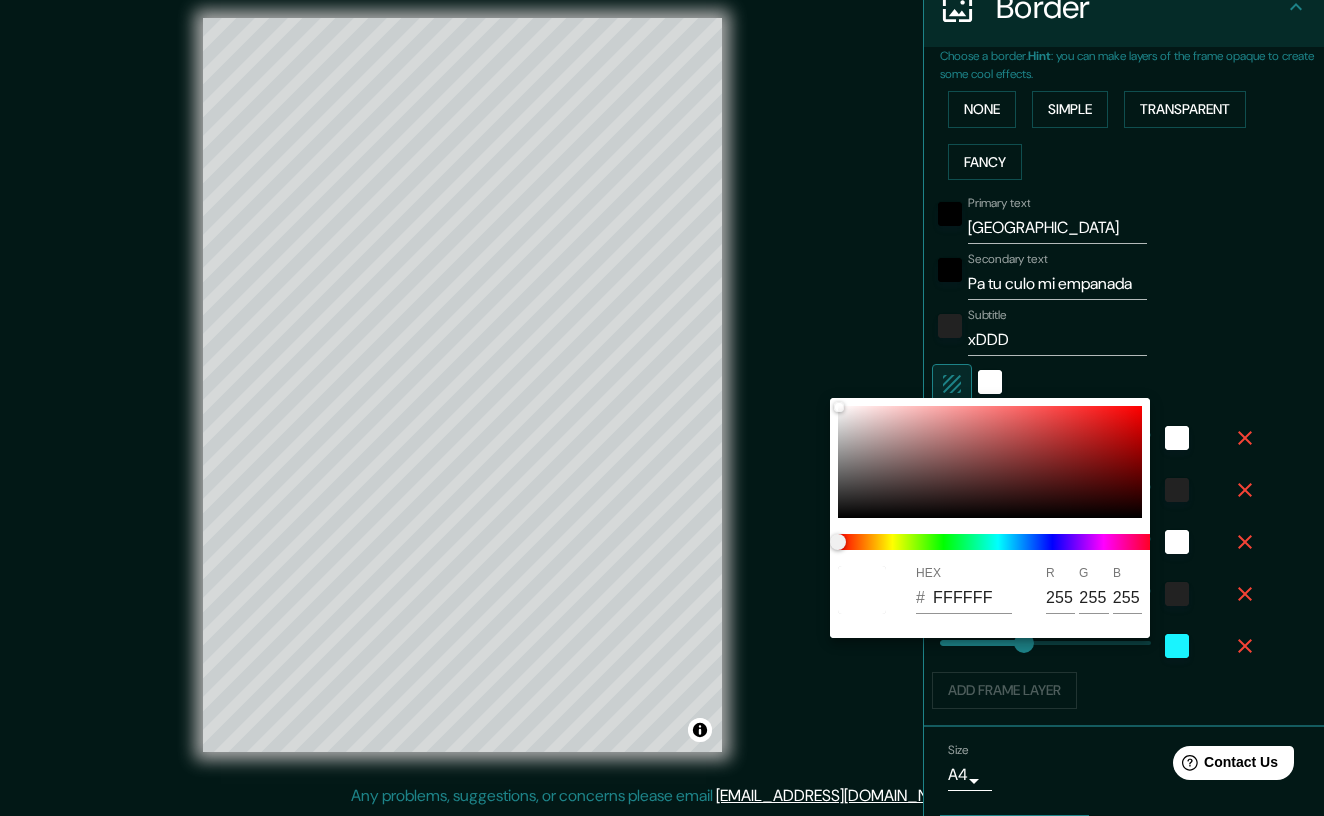 click at bounding box center (998, 542) 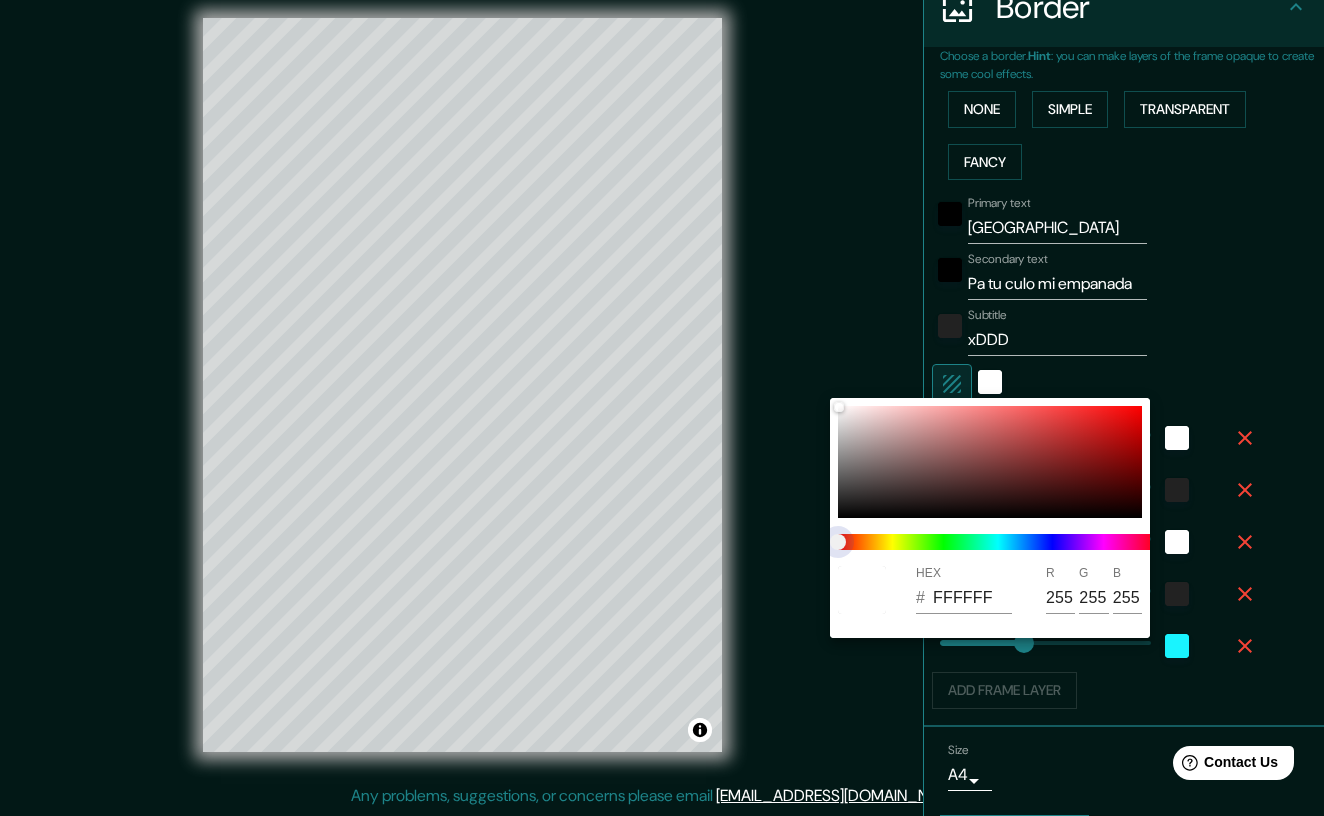 click at bounding box center (998, 542) 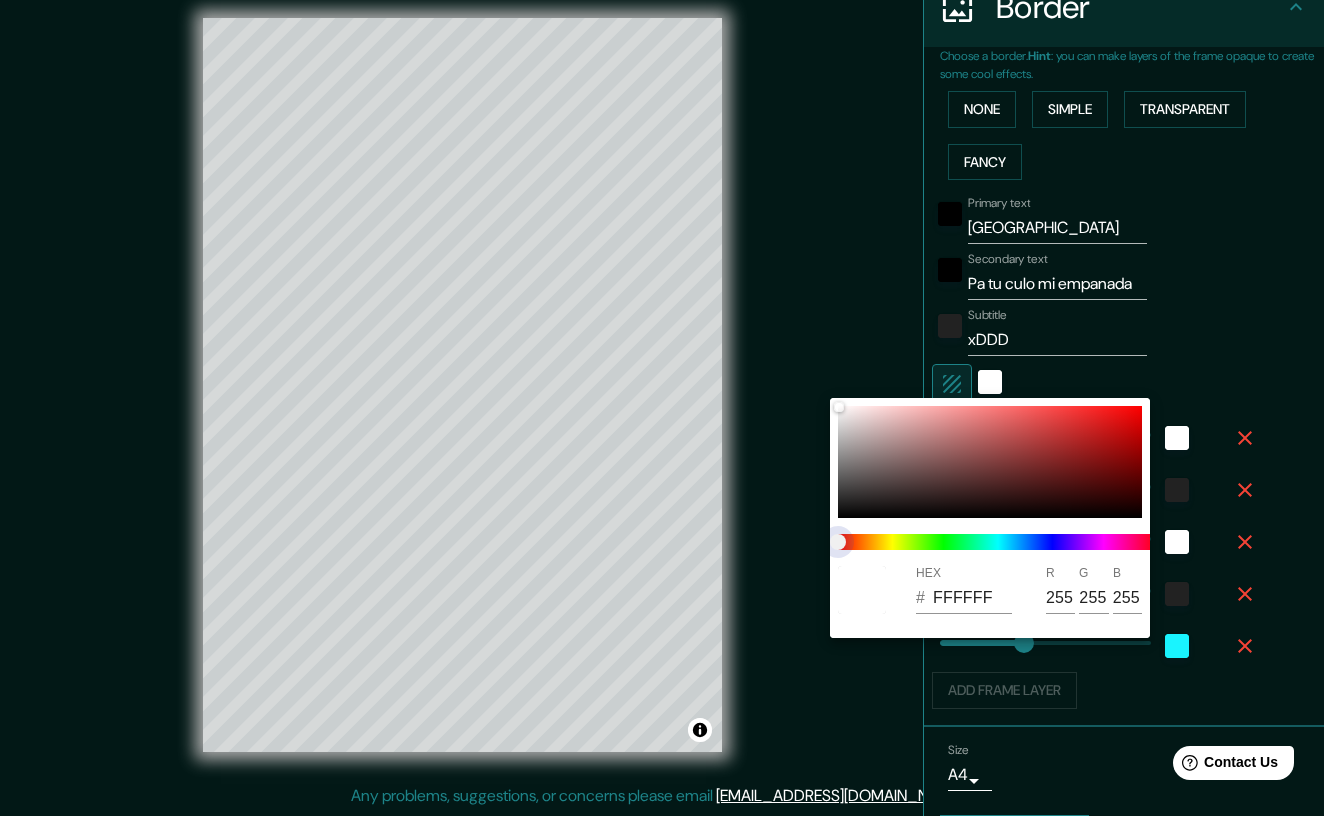 drag, startPoint x: 961, startPoint y: 538, endPoint x: 941, endPoint y: 539, distance: 20.024984 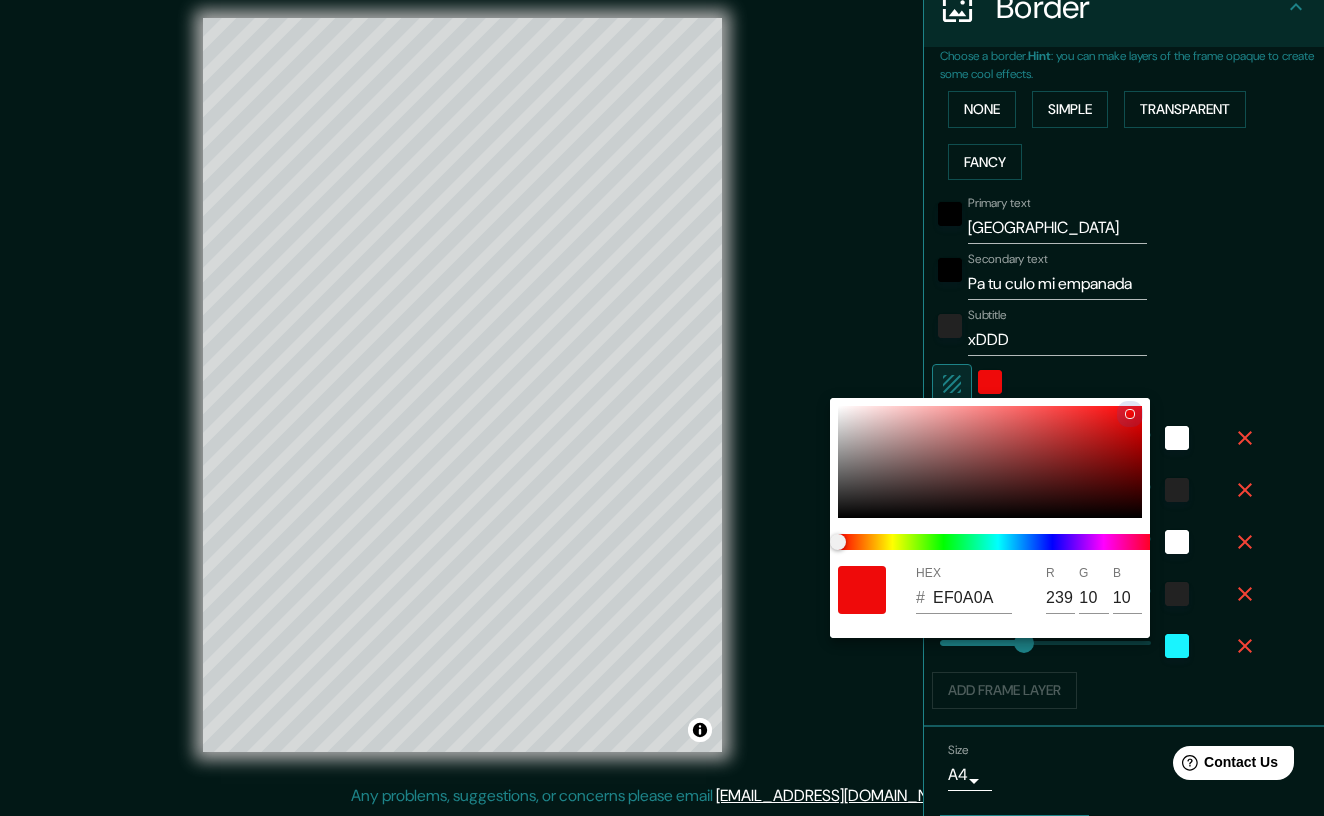 drag, startPoint x: 996, startPoint y: 443, endPoint x: 1141, endPoint y: 402, distance: 150.6851 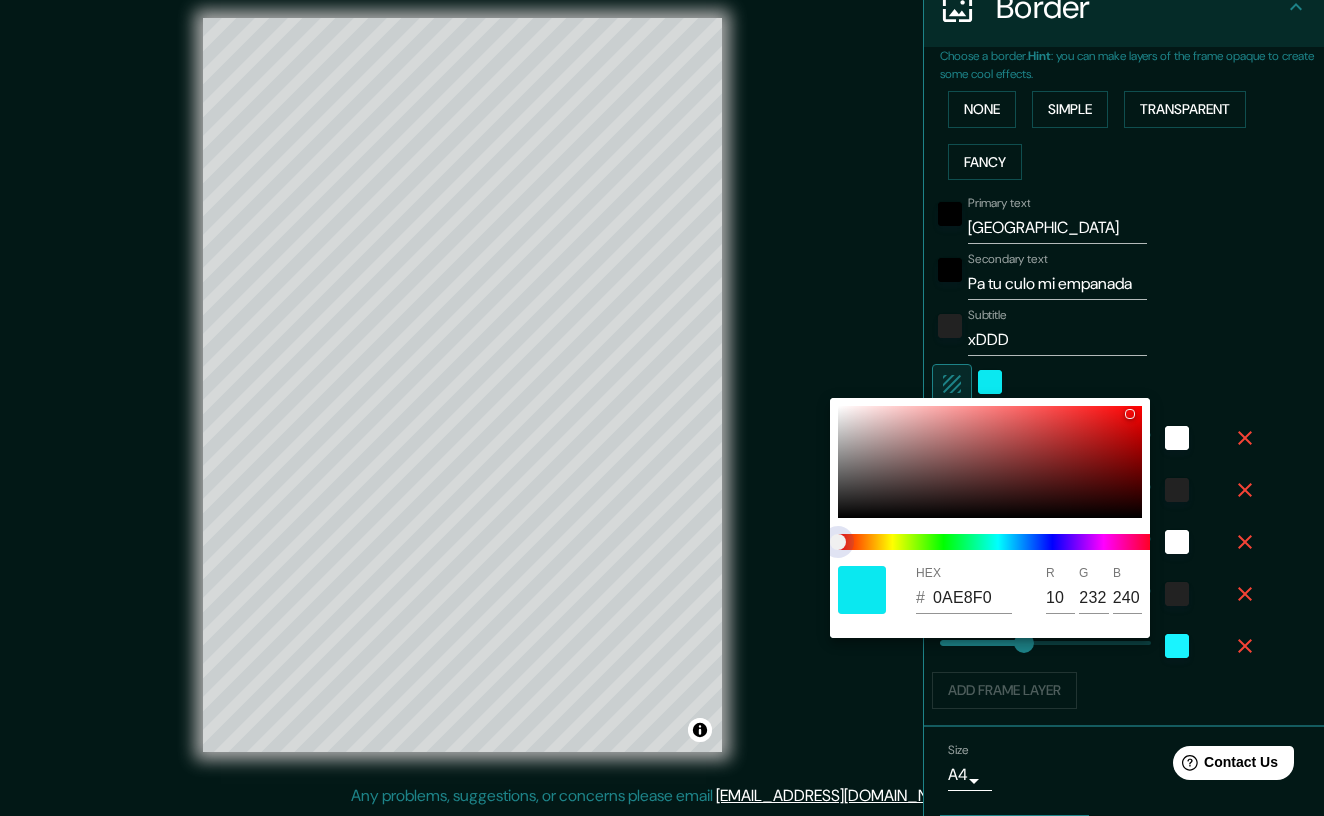 click at bounding box center [998, 542] 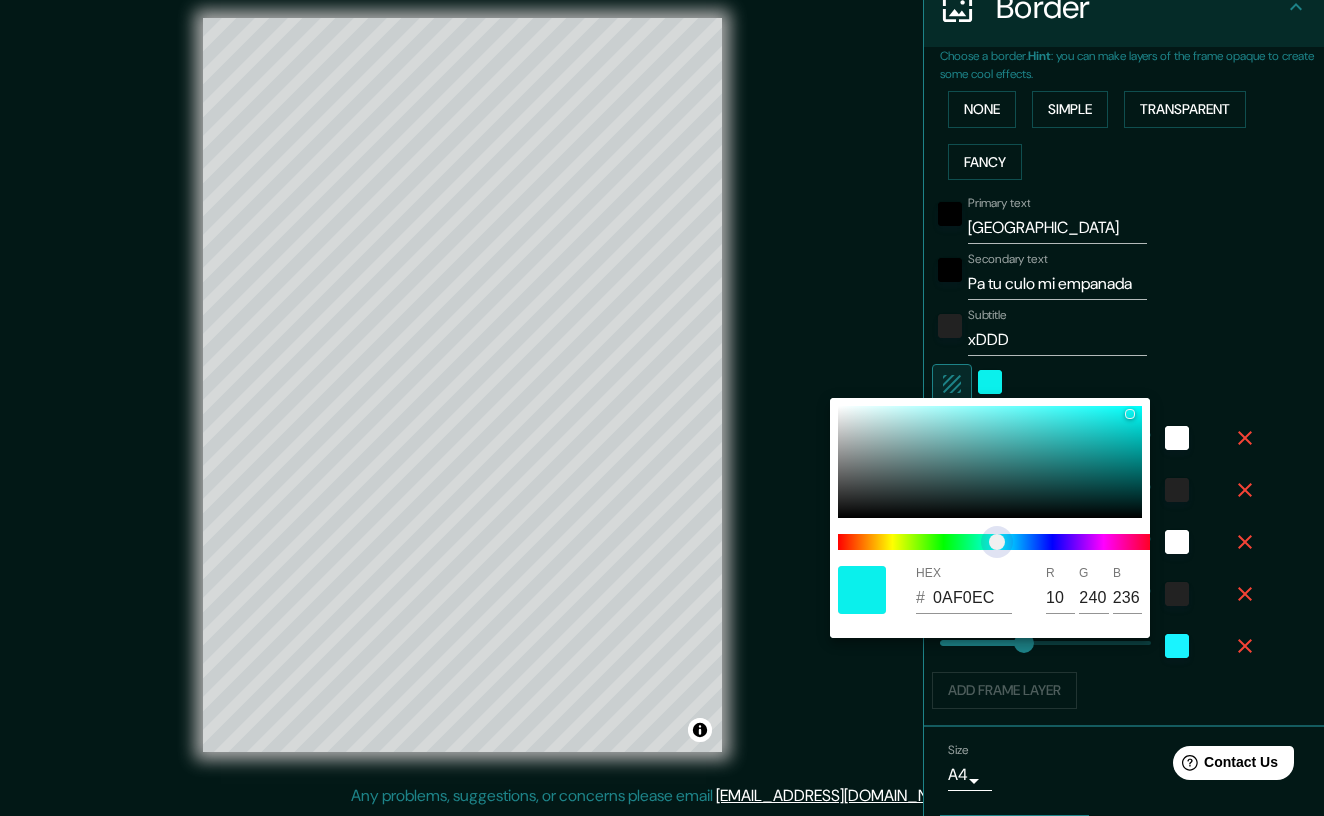 click at bounding box center [997, 542] 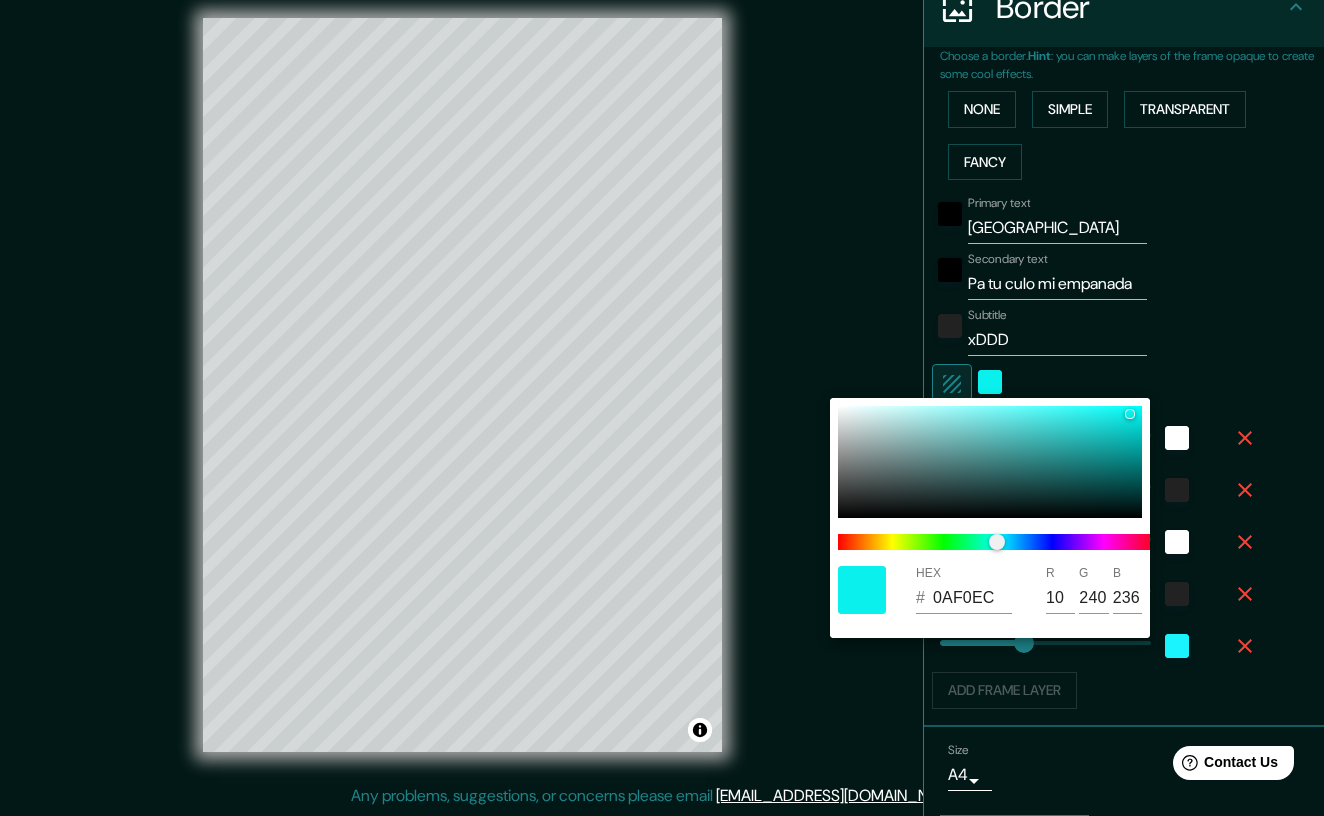 click at bounding box center (662, 408) 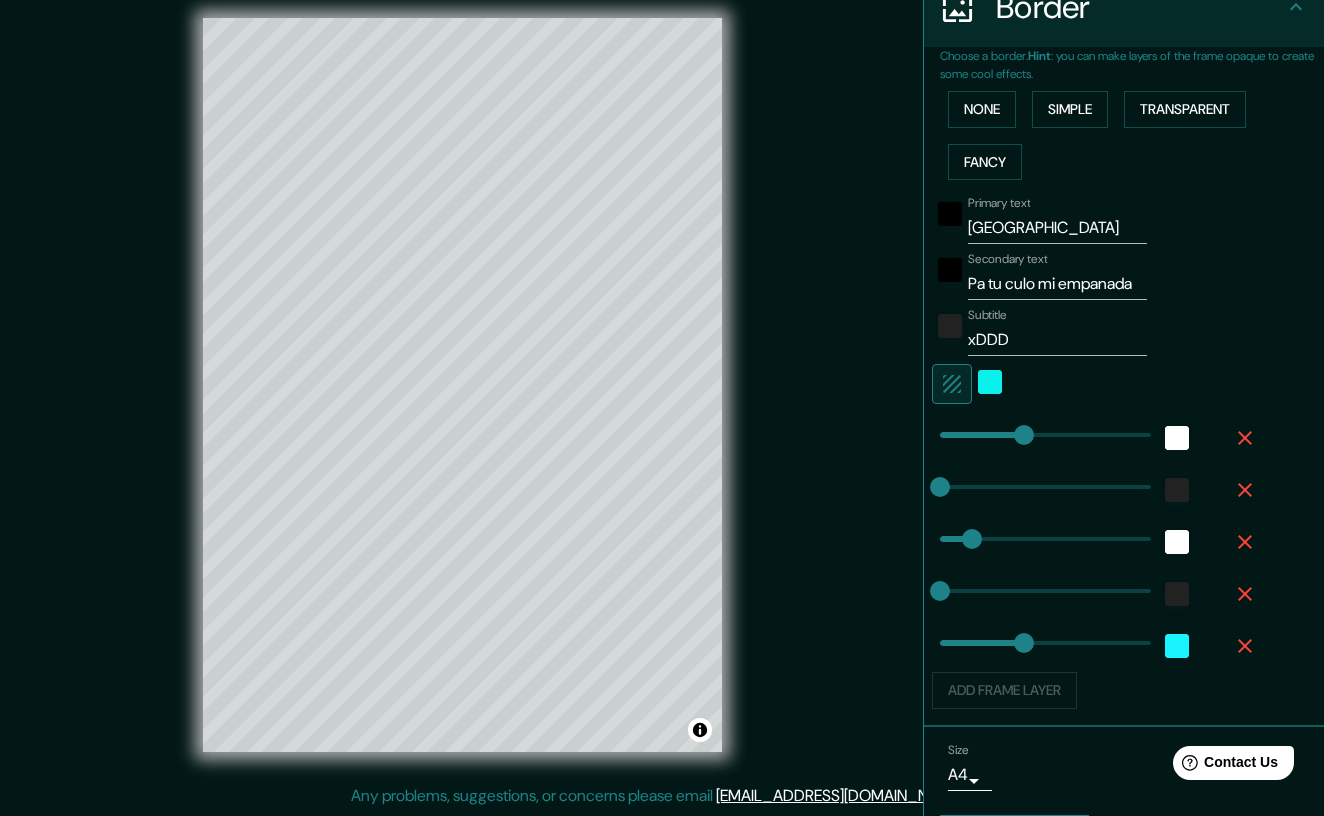 click 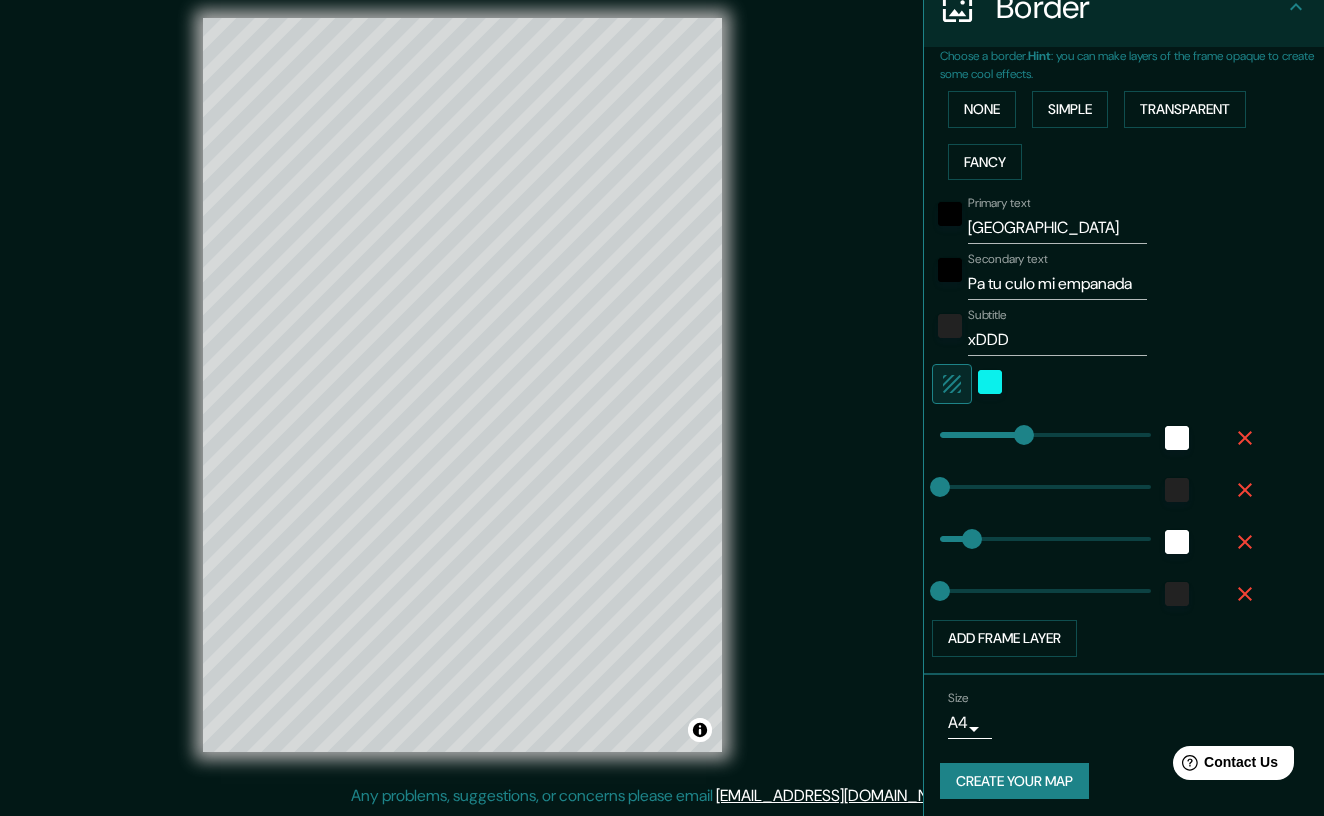 scroll, scrollTop: 14, scrollLeft: 0, axis: vertical 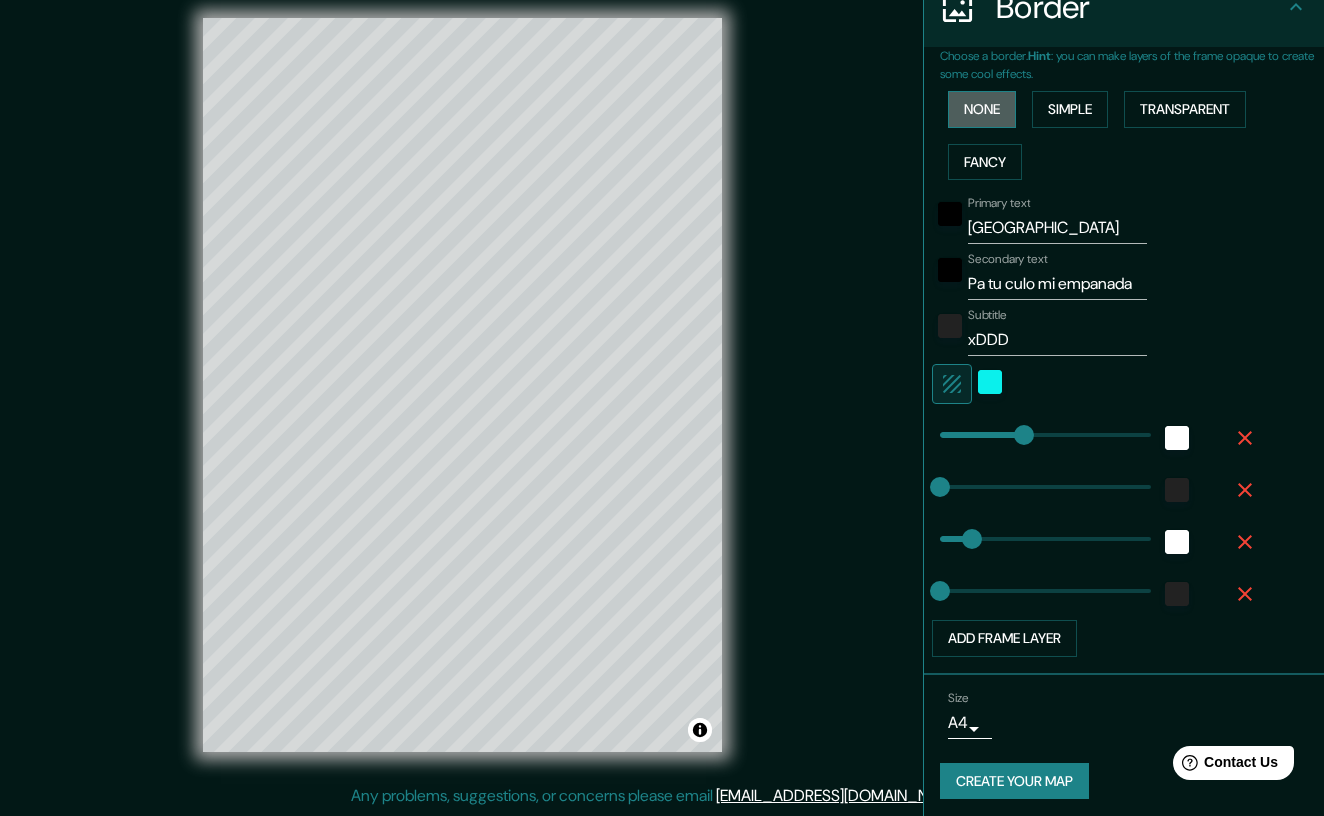 click on "None" at bounding box center (982, 109) 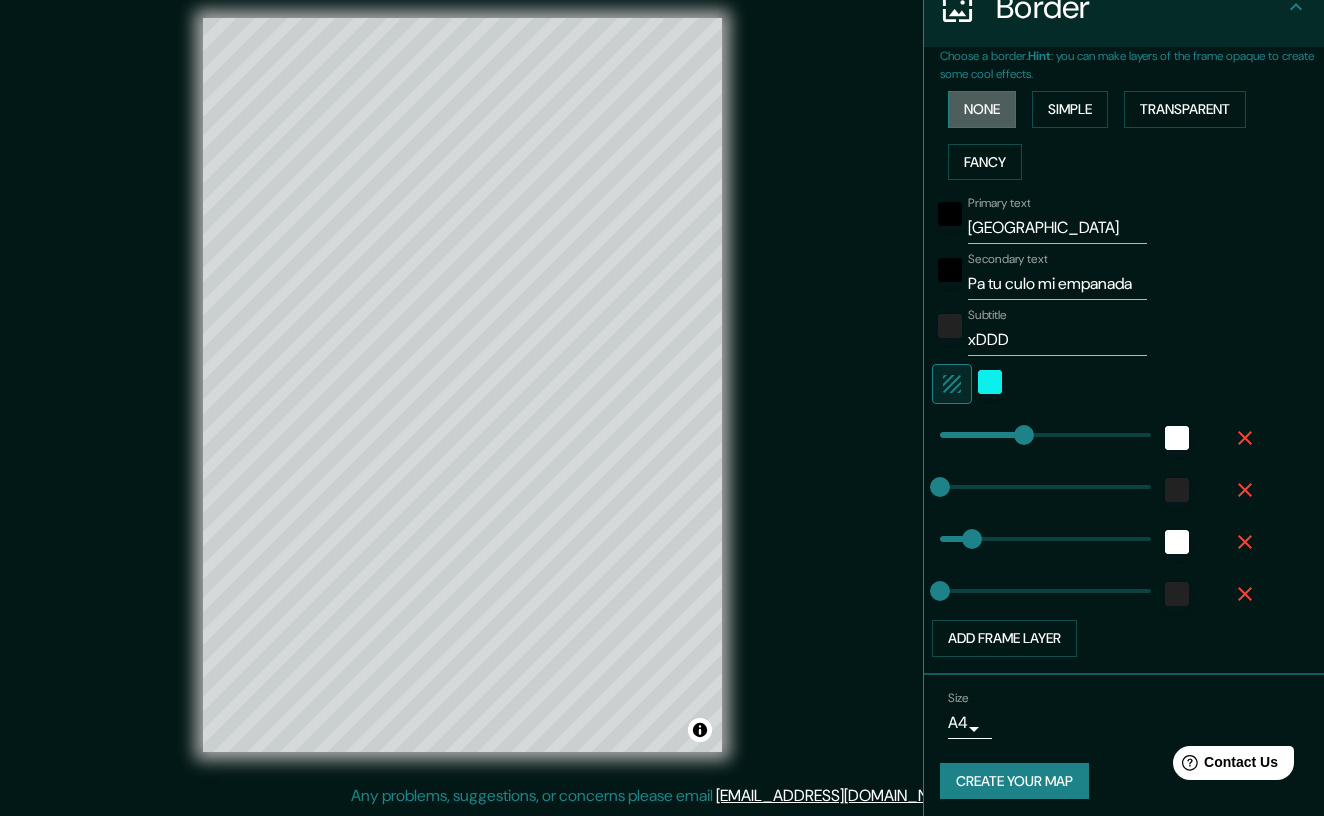 scroll, scrollTop: 0, scrollLeft: 0, axis: both 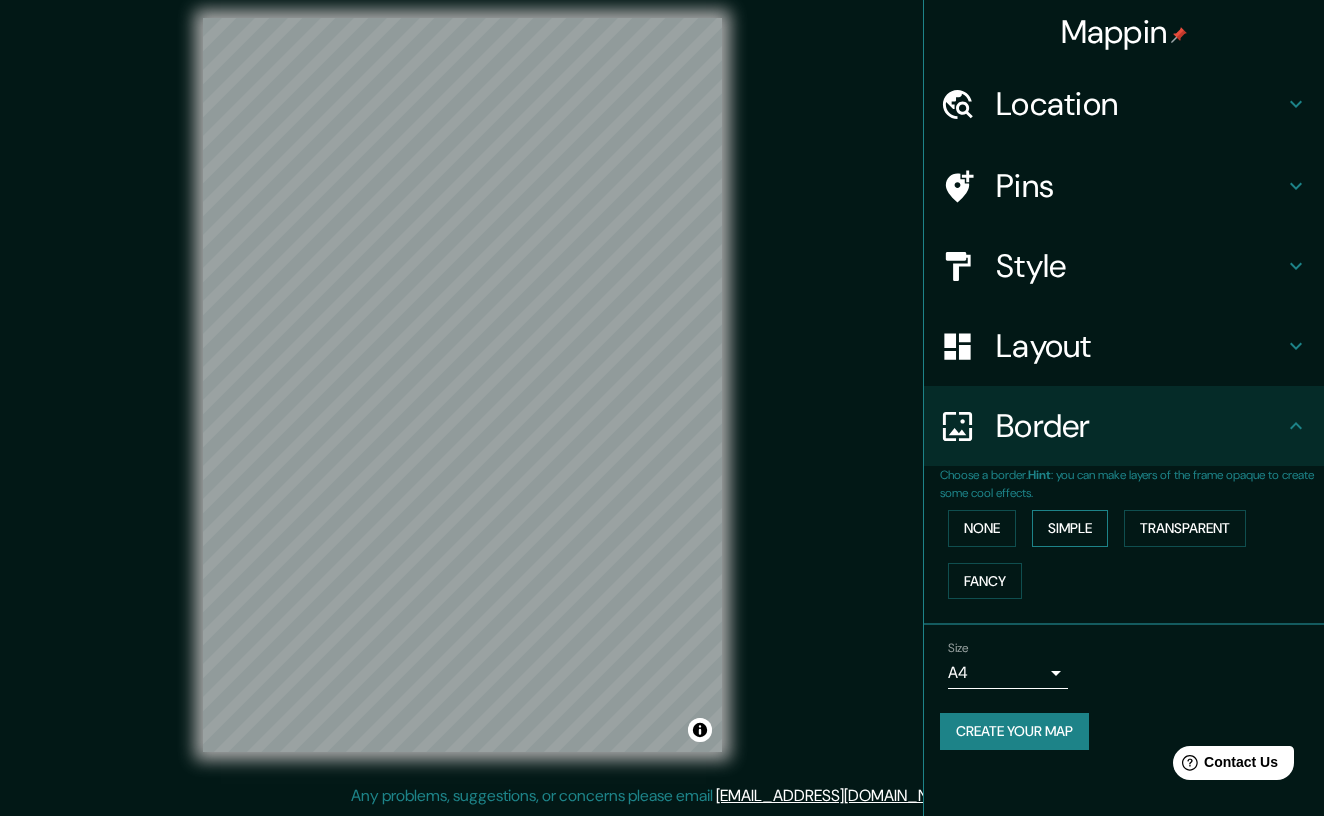 click on "Simple" at bounding box center (1070, 528) 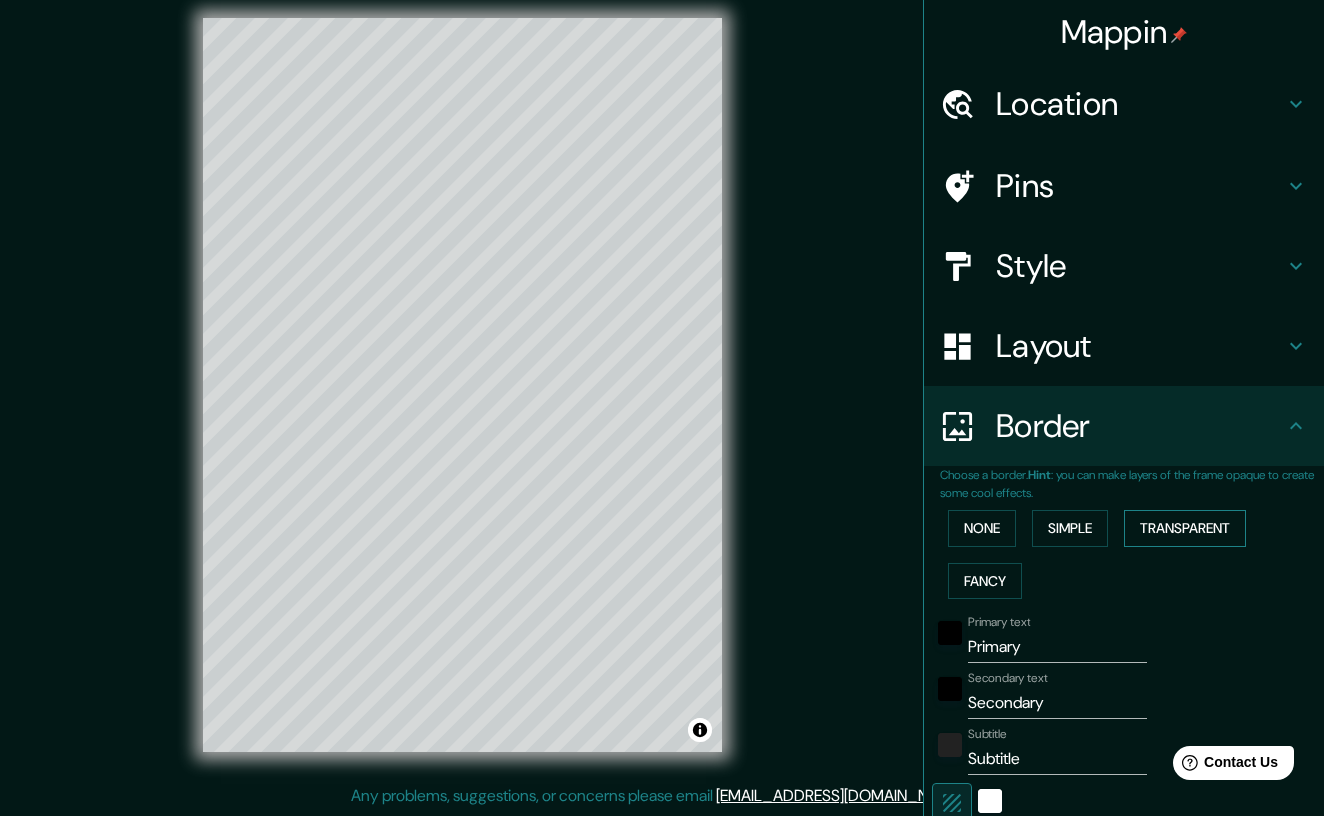 click on "Transparent" at bounding box center (1185, 528) 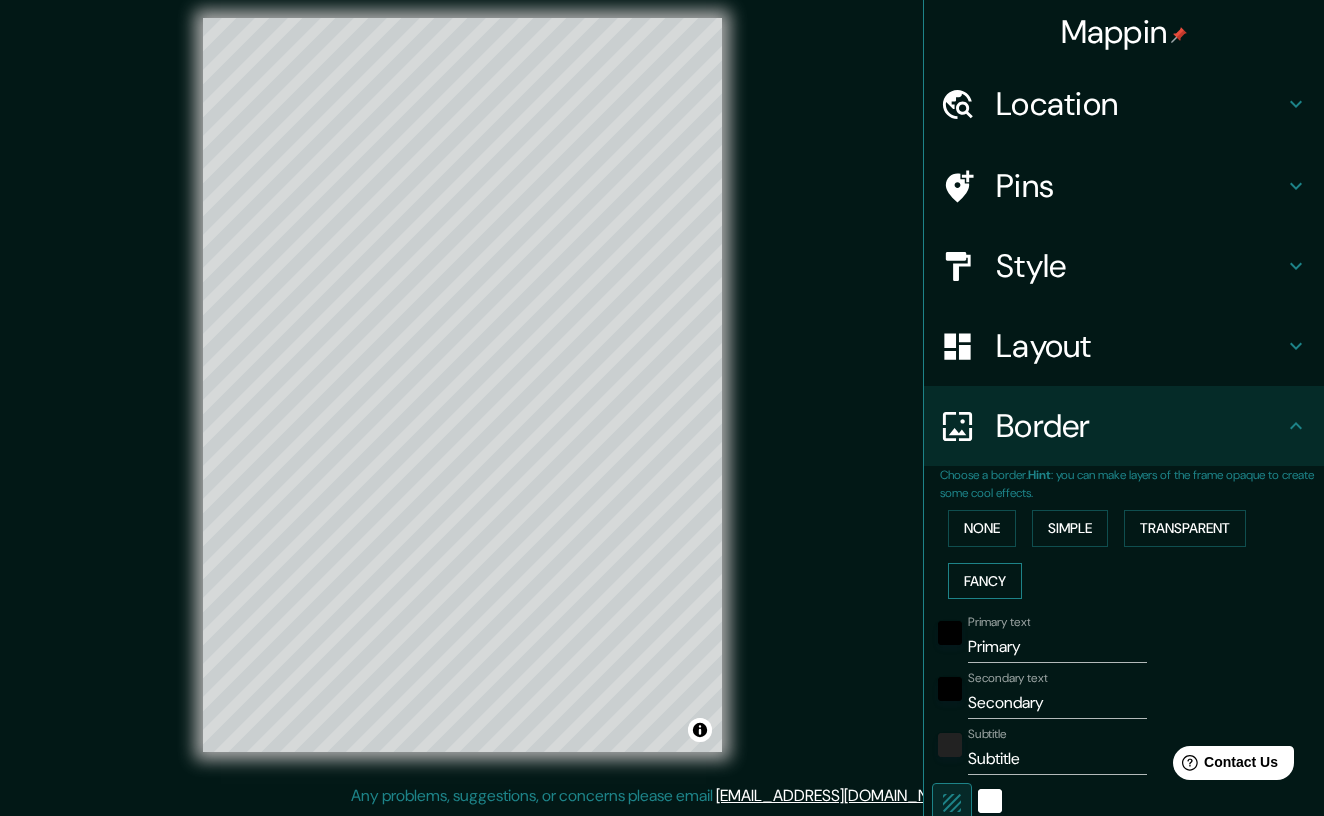 click on "Fancy" at bounding box center [985, 581] 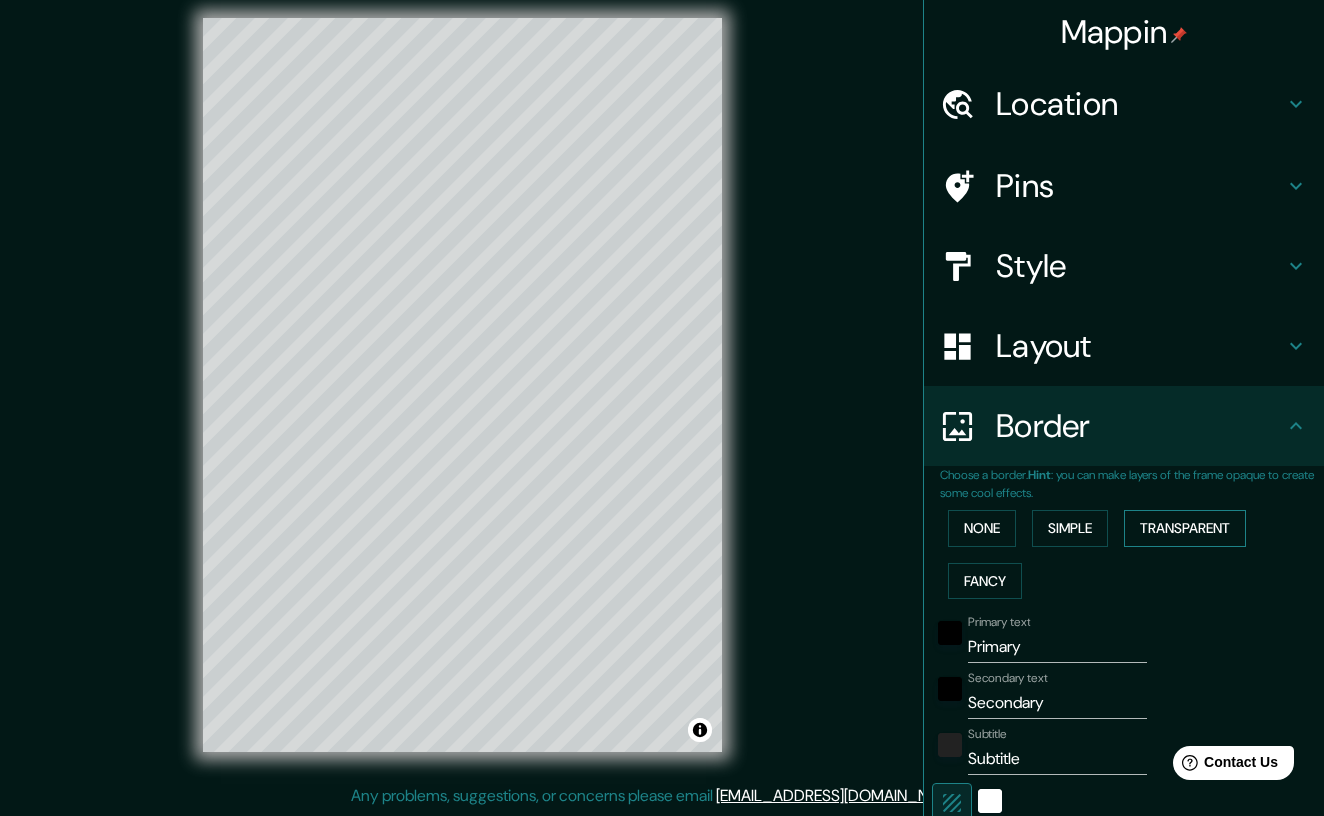 click on "Transparent" at bounding box center [1185, 528] 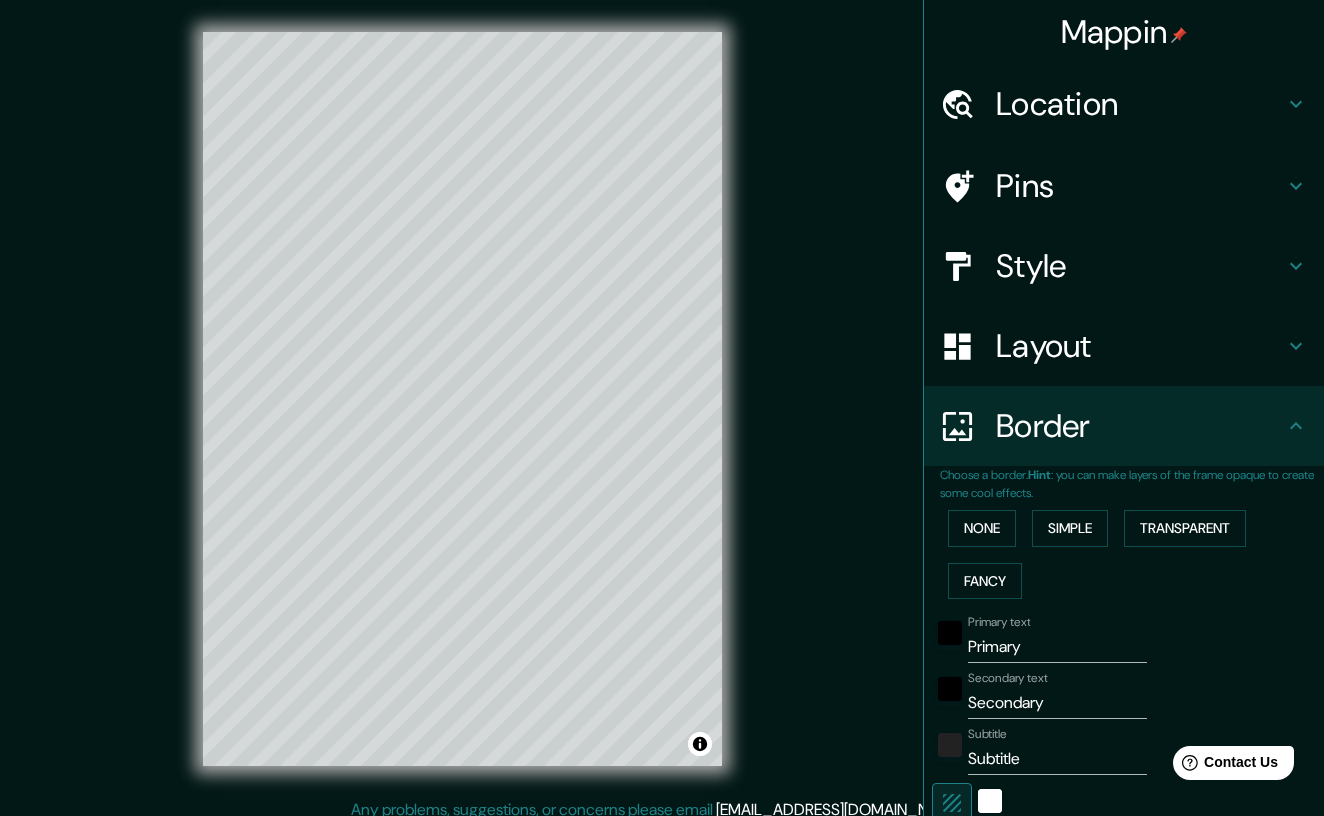 scroll, scrollTop: 0, scrollLeft: 0, axis: both 